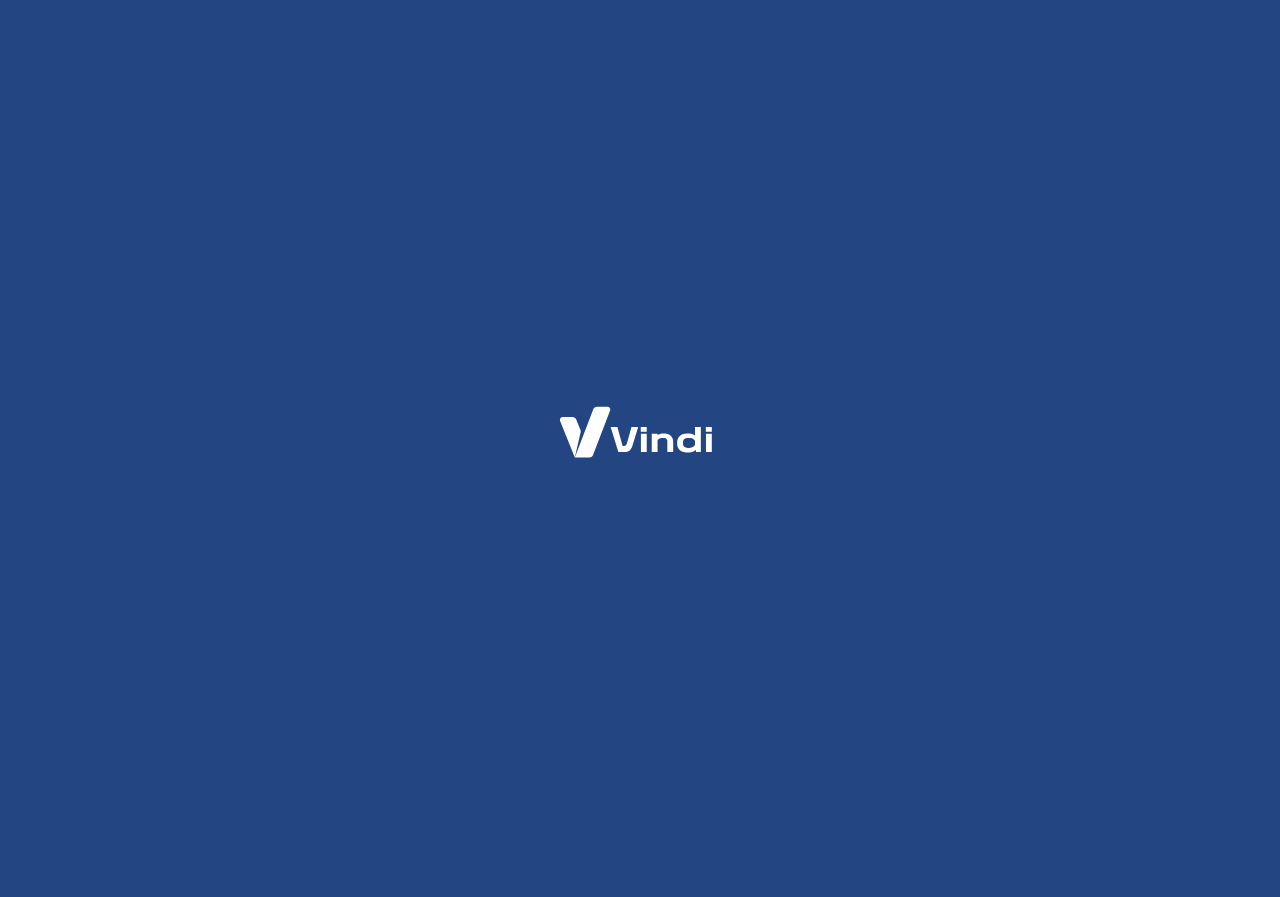 scroll, scrollTop: 0, scrollLeft: 0, axis: both 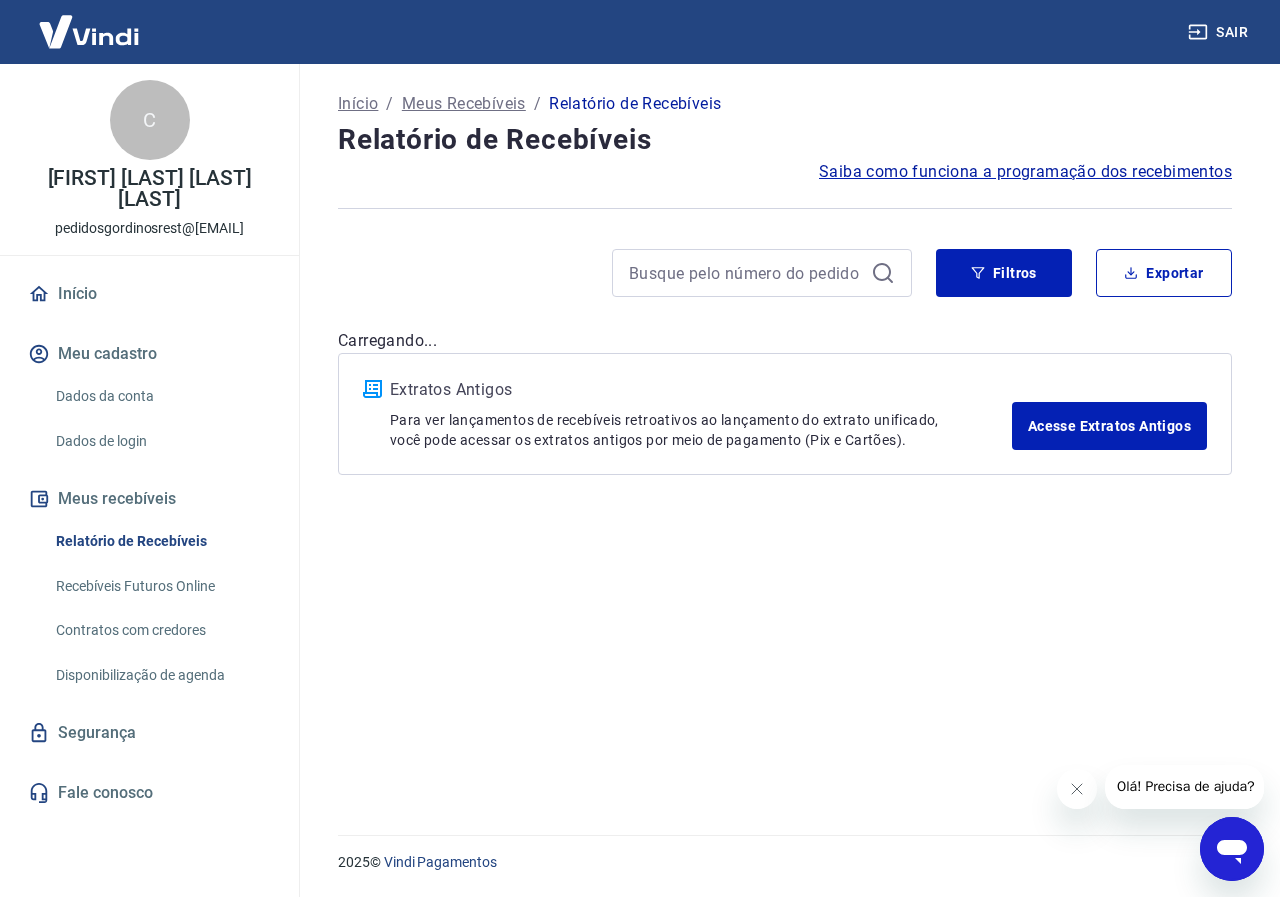click on "Início" at bounding box center [149, 294] 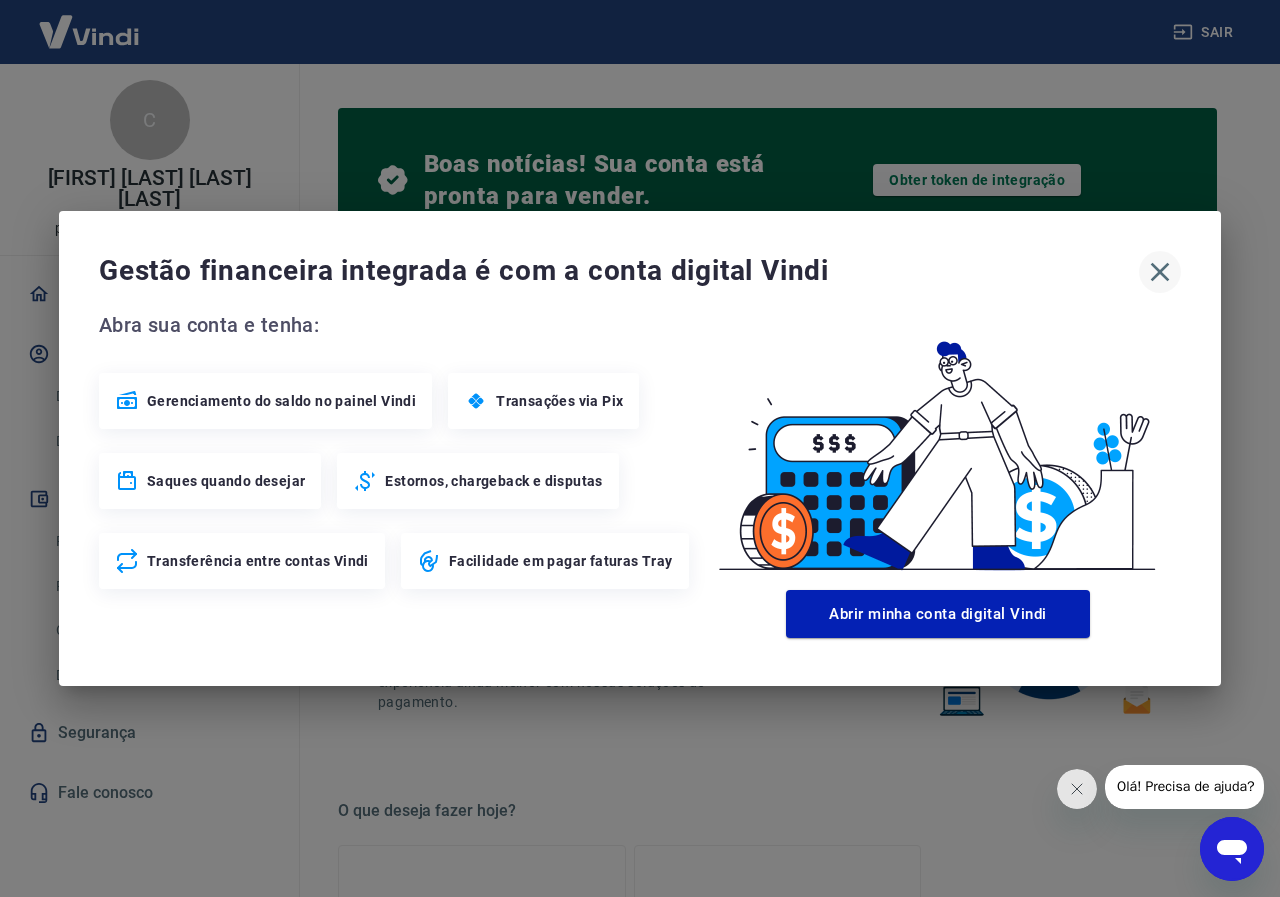 click 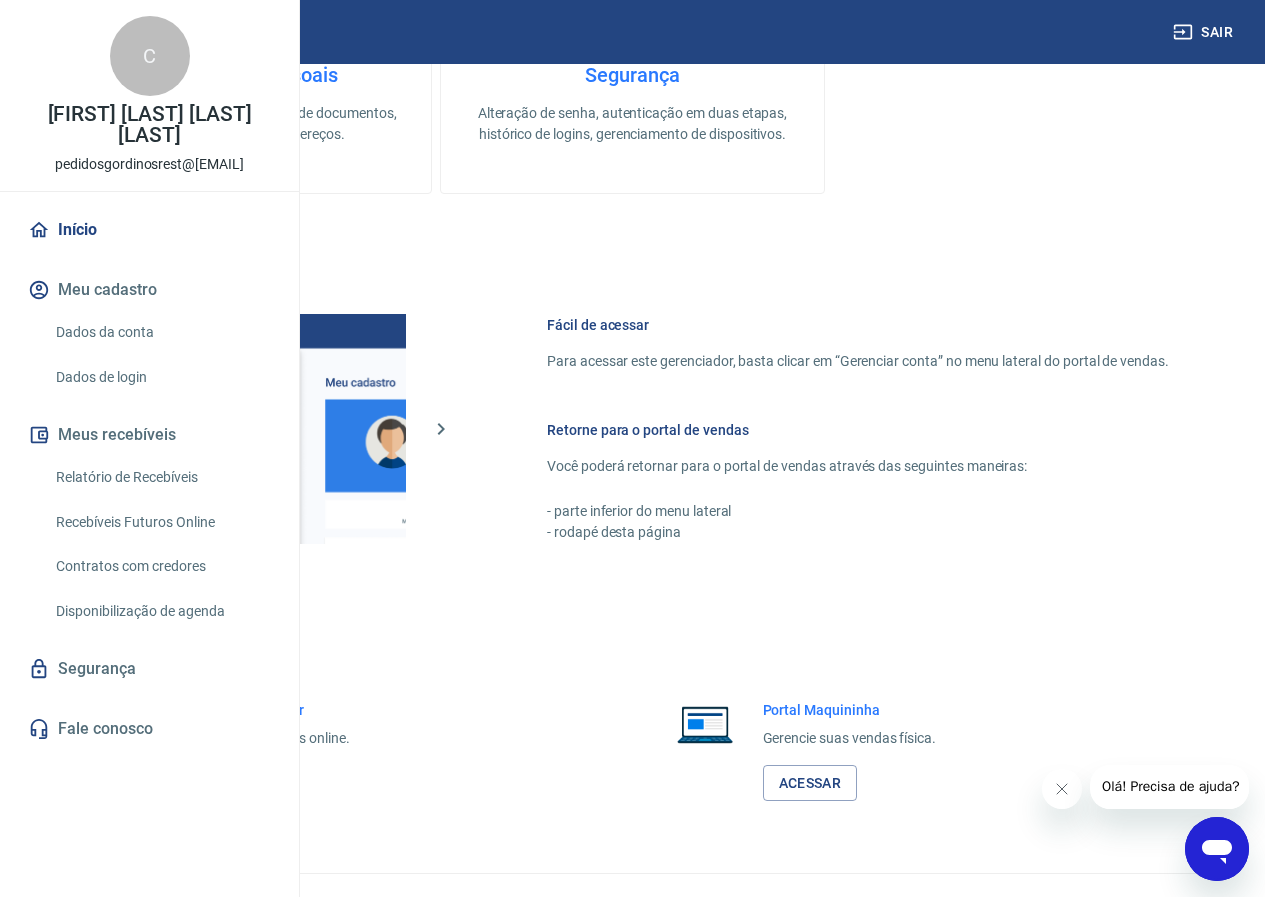scroll, scrollTop: 1099, scrollLeft: 0, axis: vertical 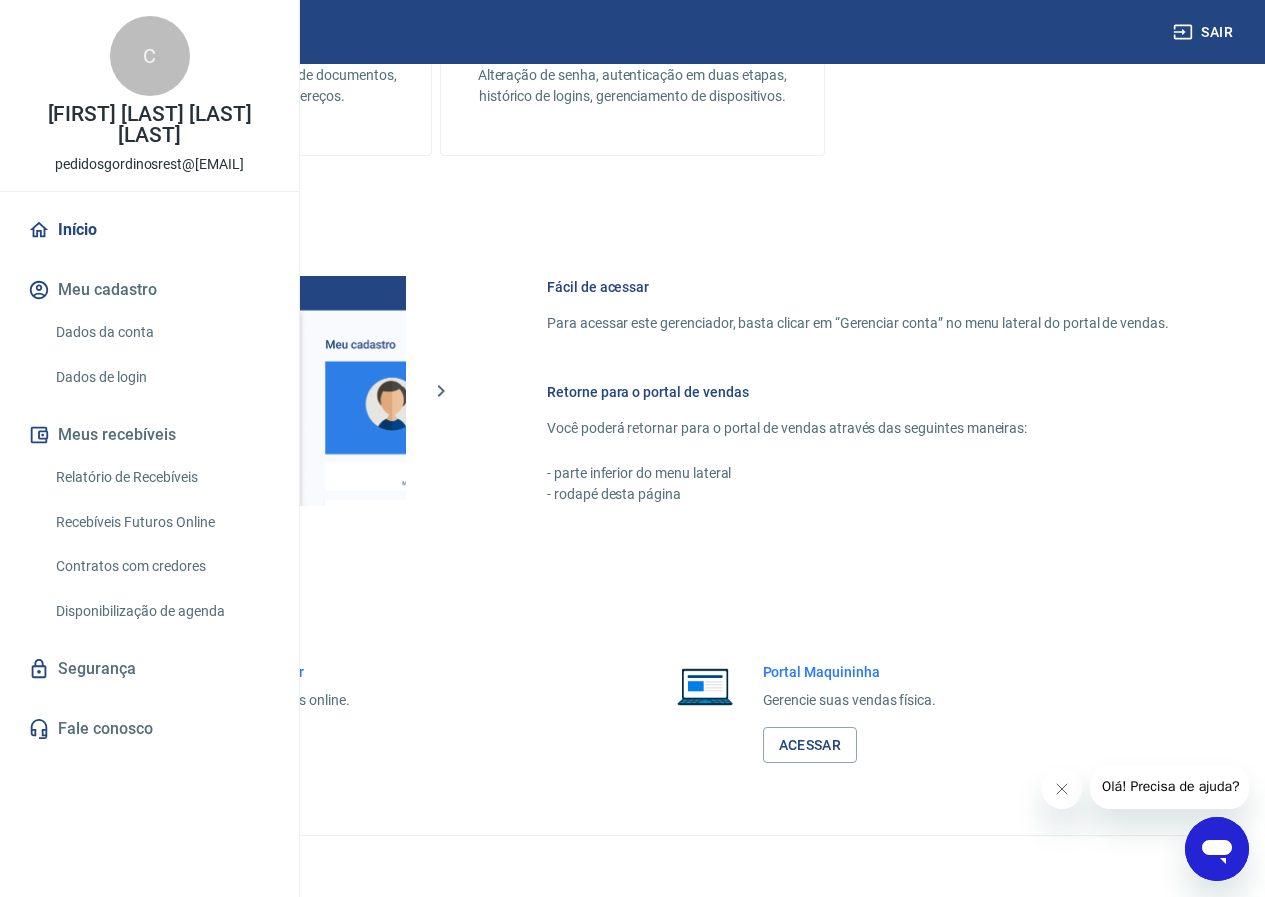 click on "Acessar" at bounding box center [219, 745] 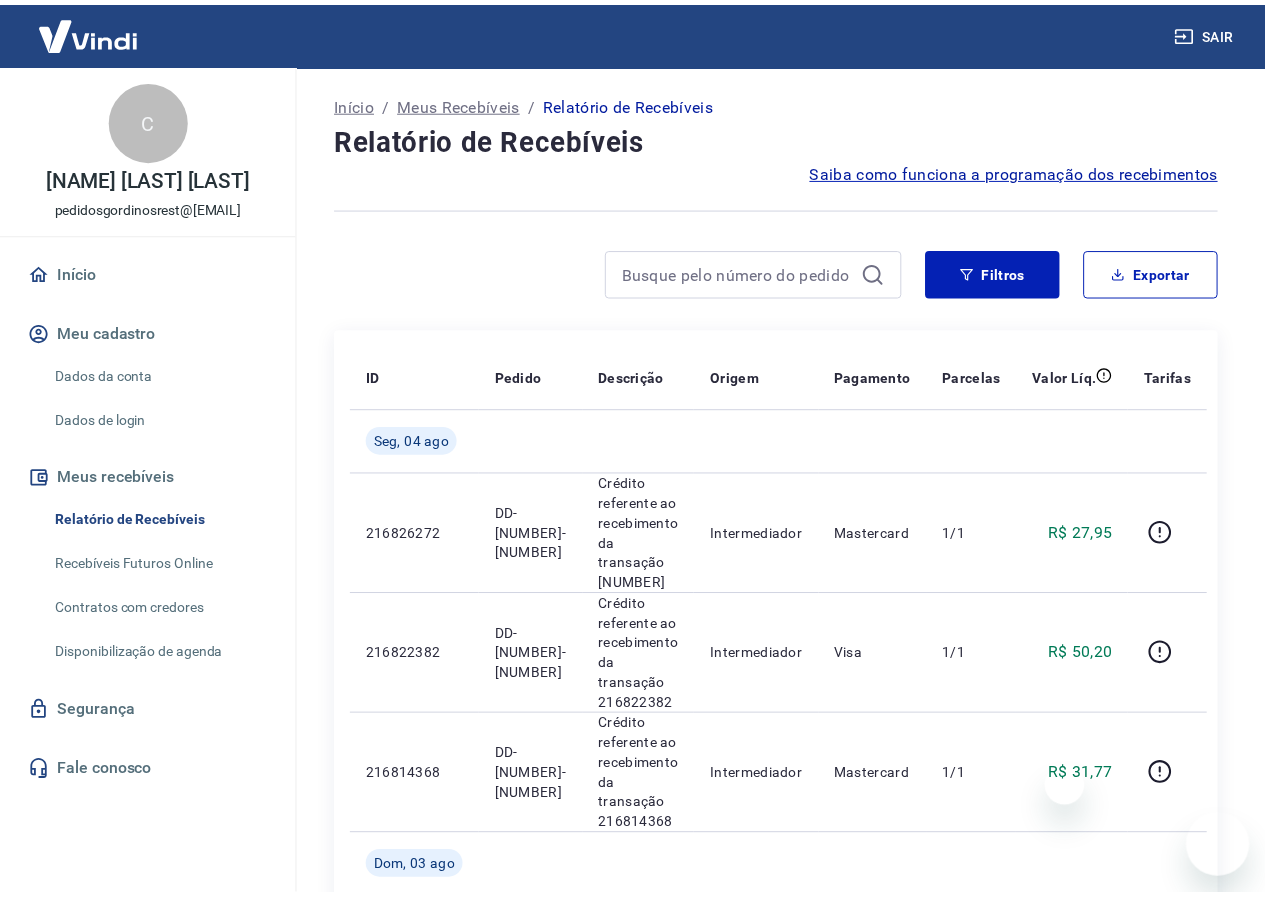 scroll, scrollTop: 0, scrollLeft: 0, axis: both 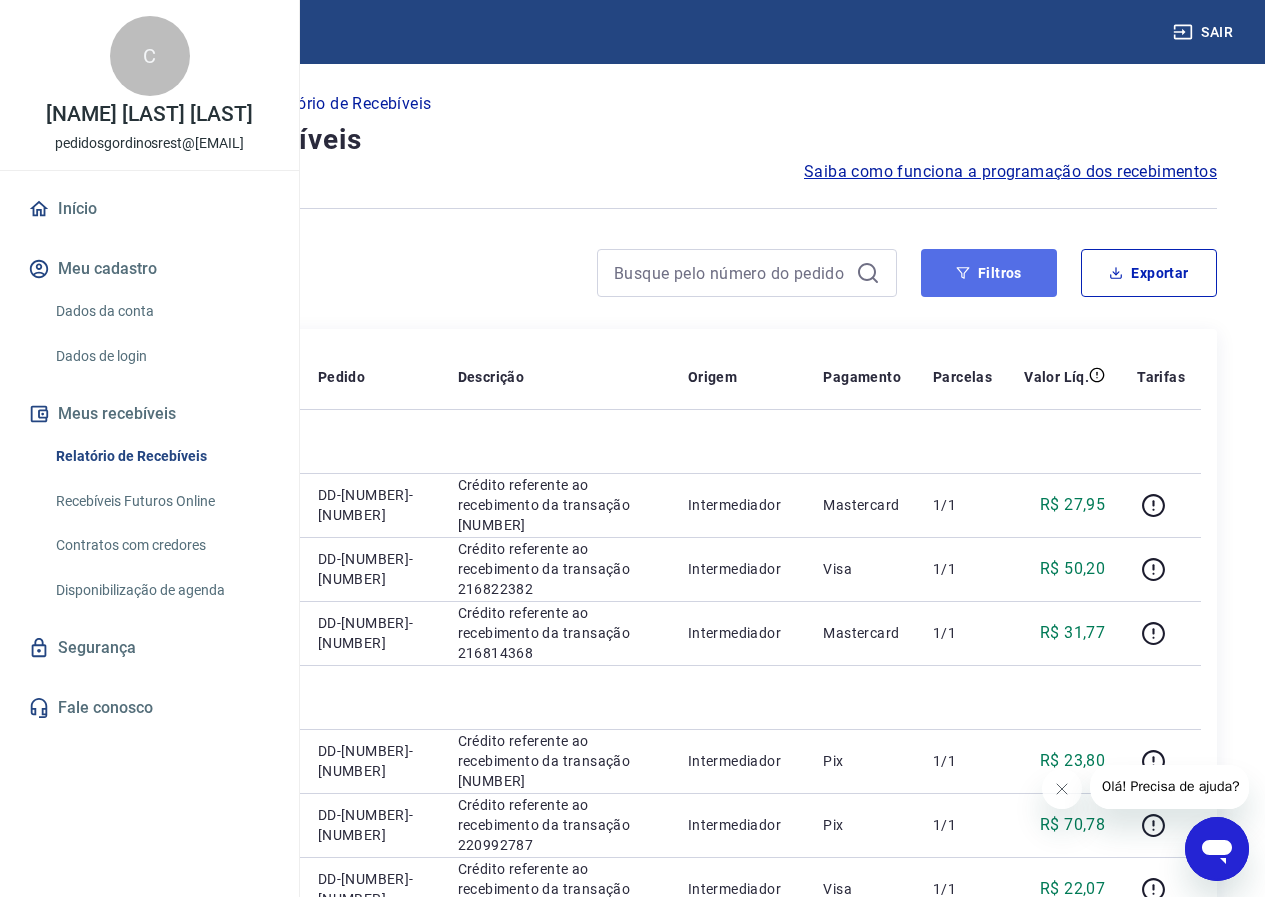 click on "Filtros" at bounding box center (989, 273) 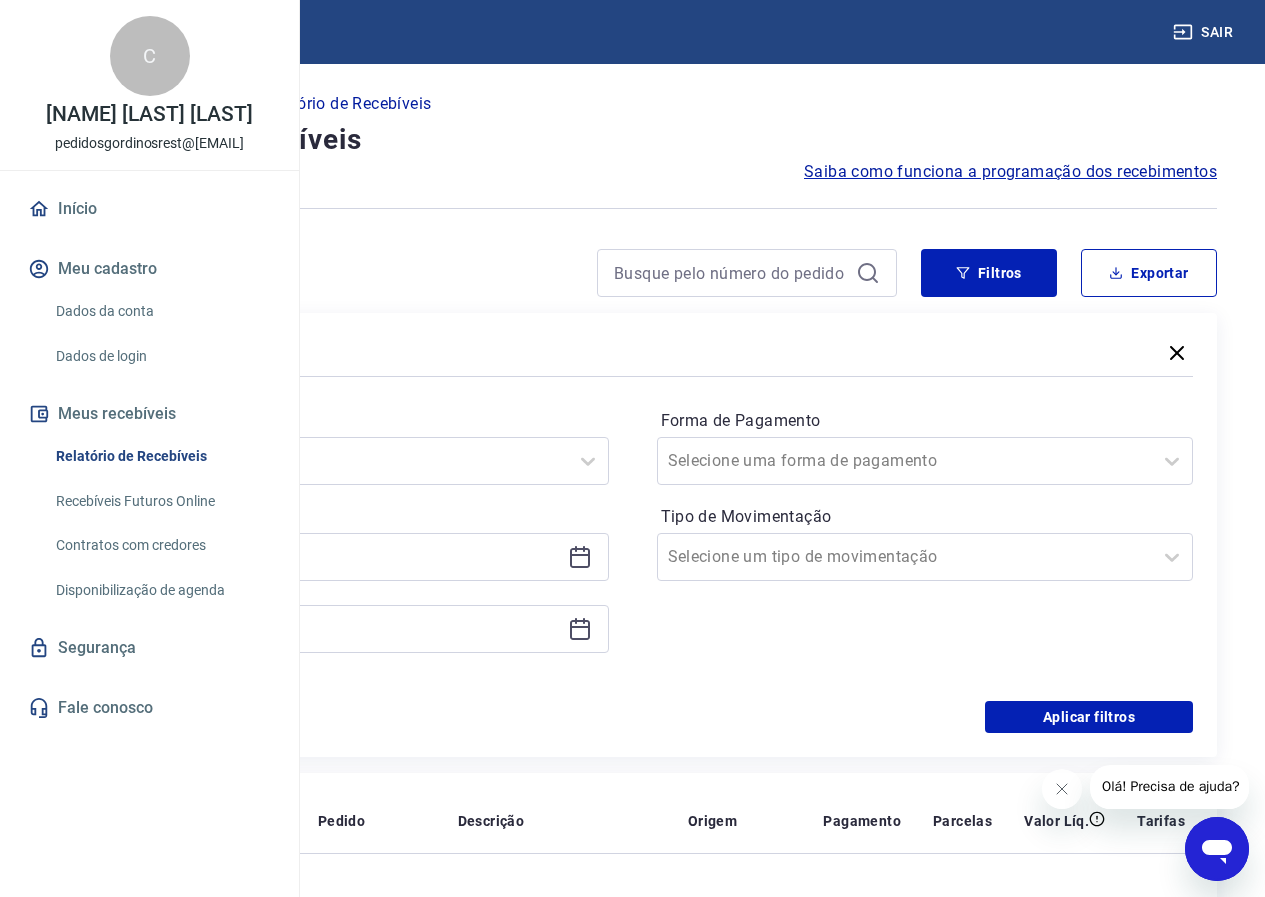 click 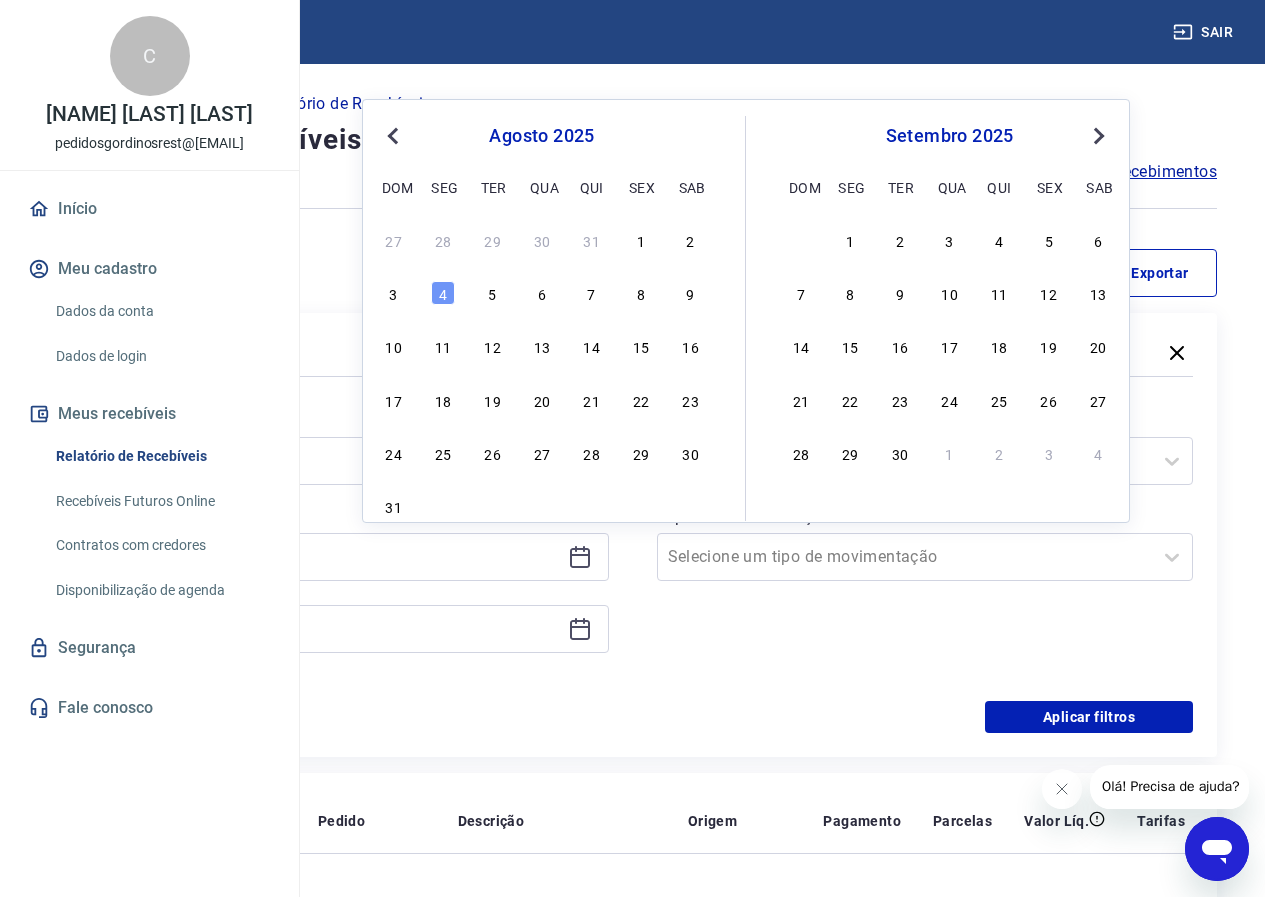 click on "Previous Month" at bounding box center [395, 135] 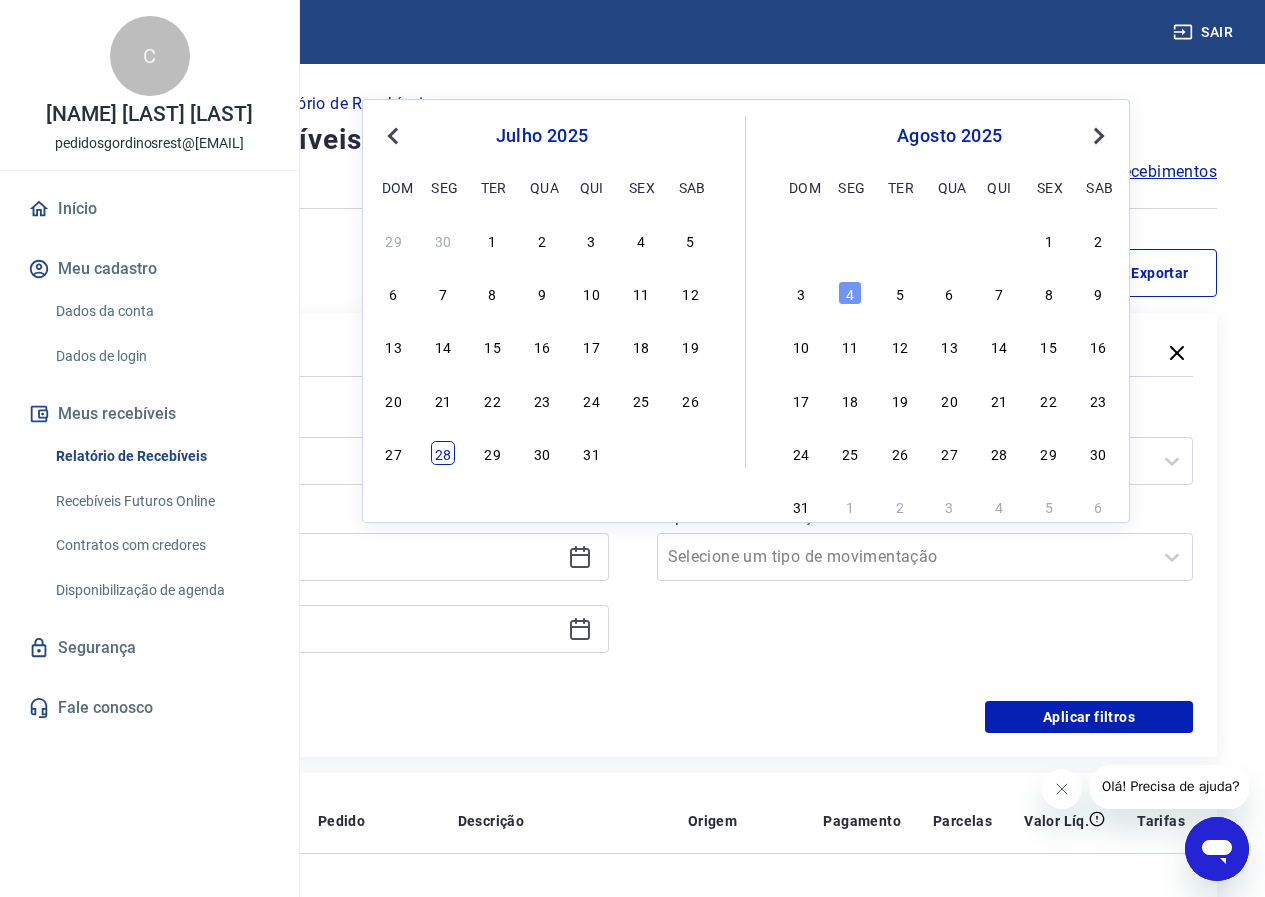 click on "28" at bounding box center [443, 453] 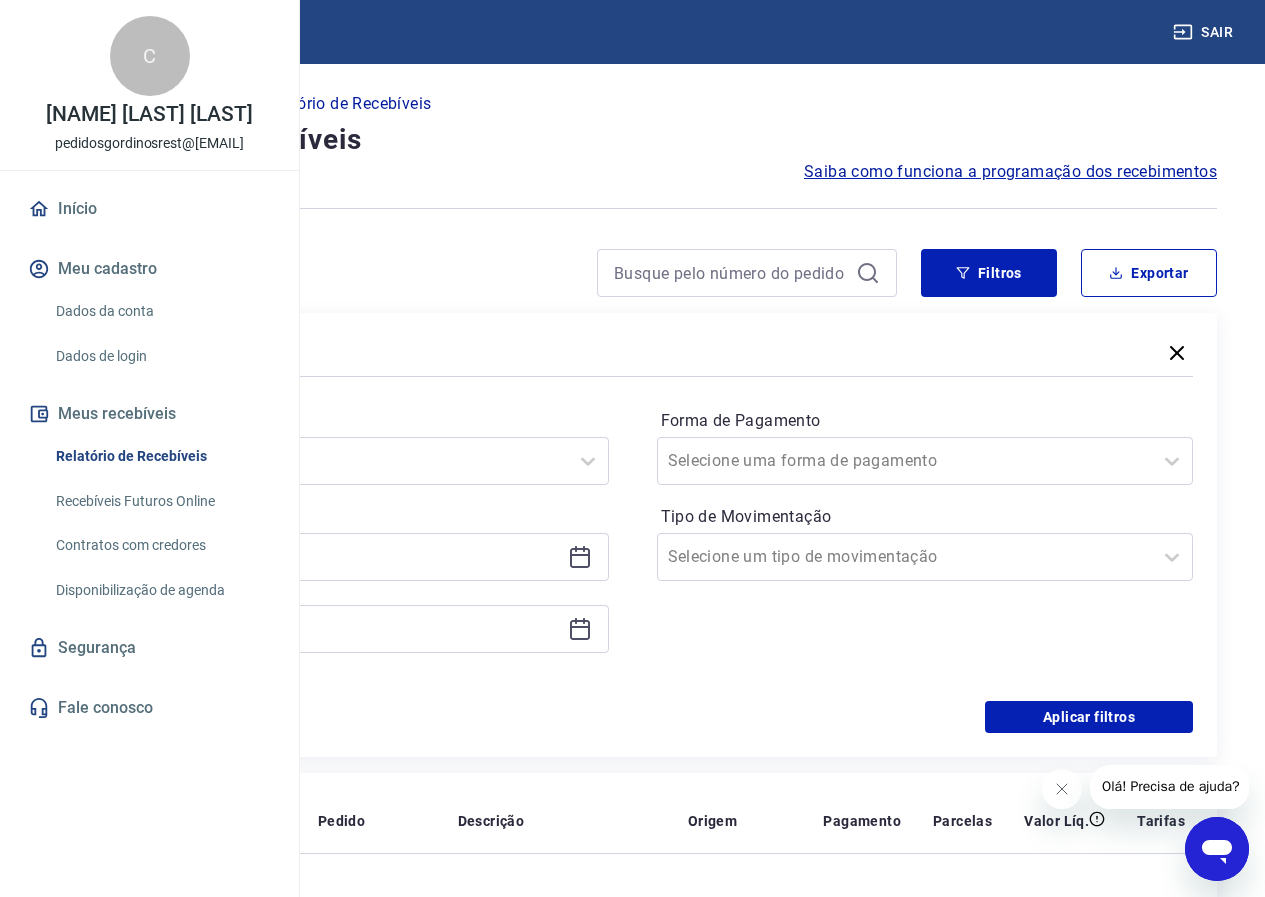 click 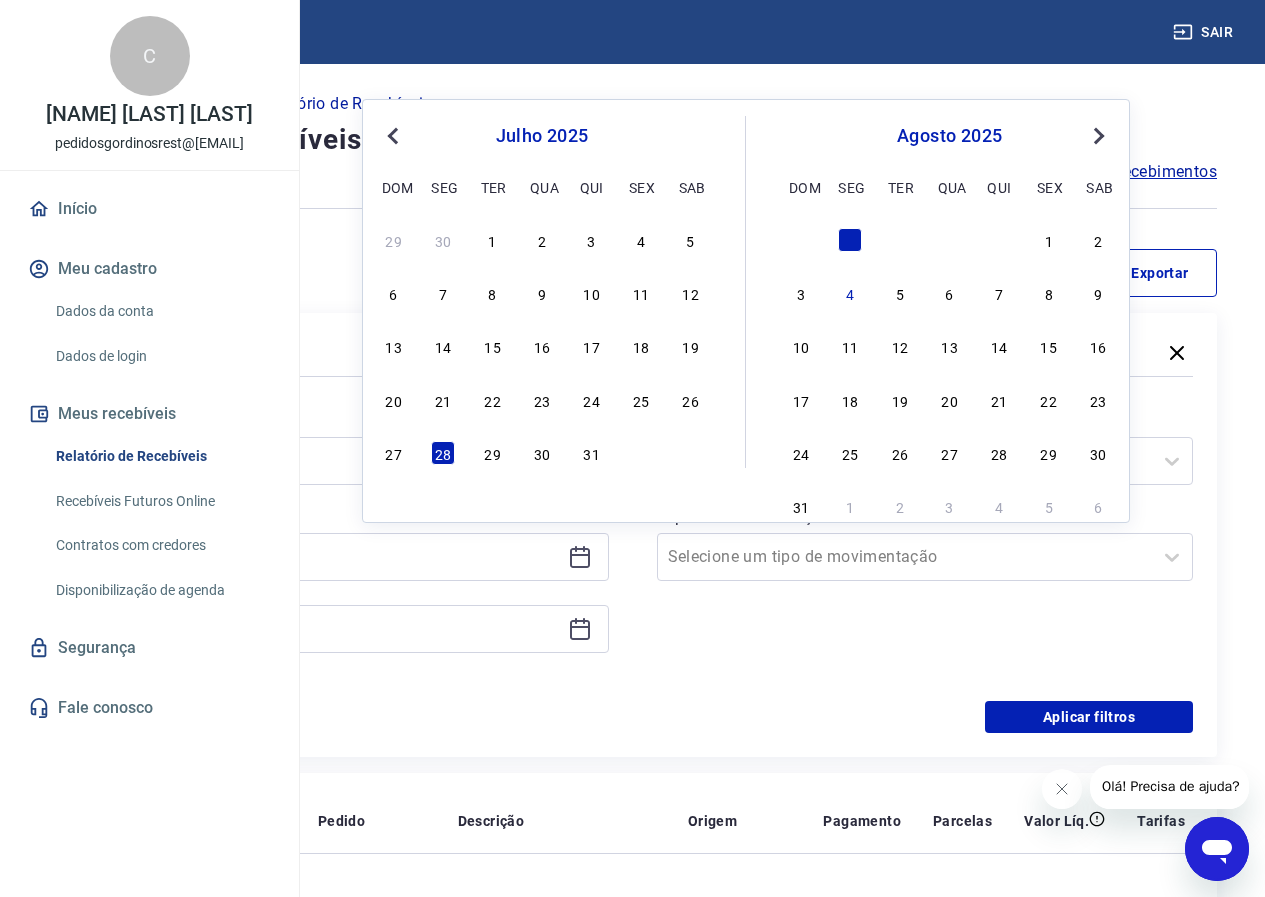 click on "Previous Month" at bounding box center (395, 135) 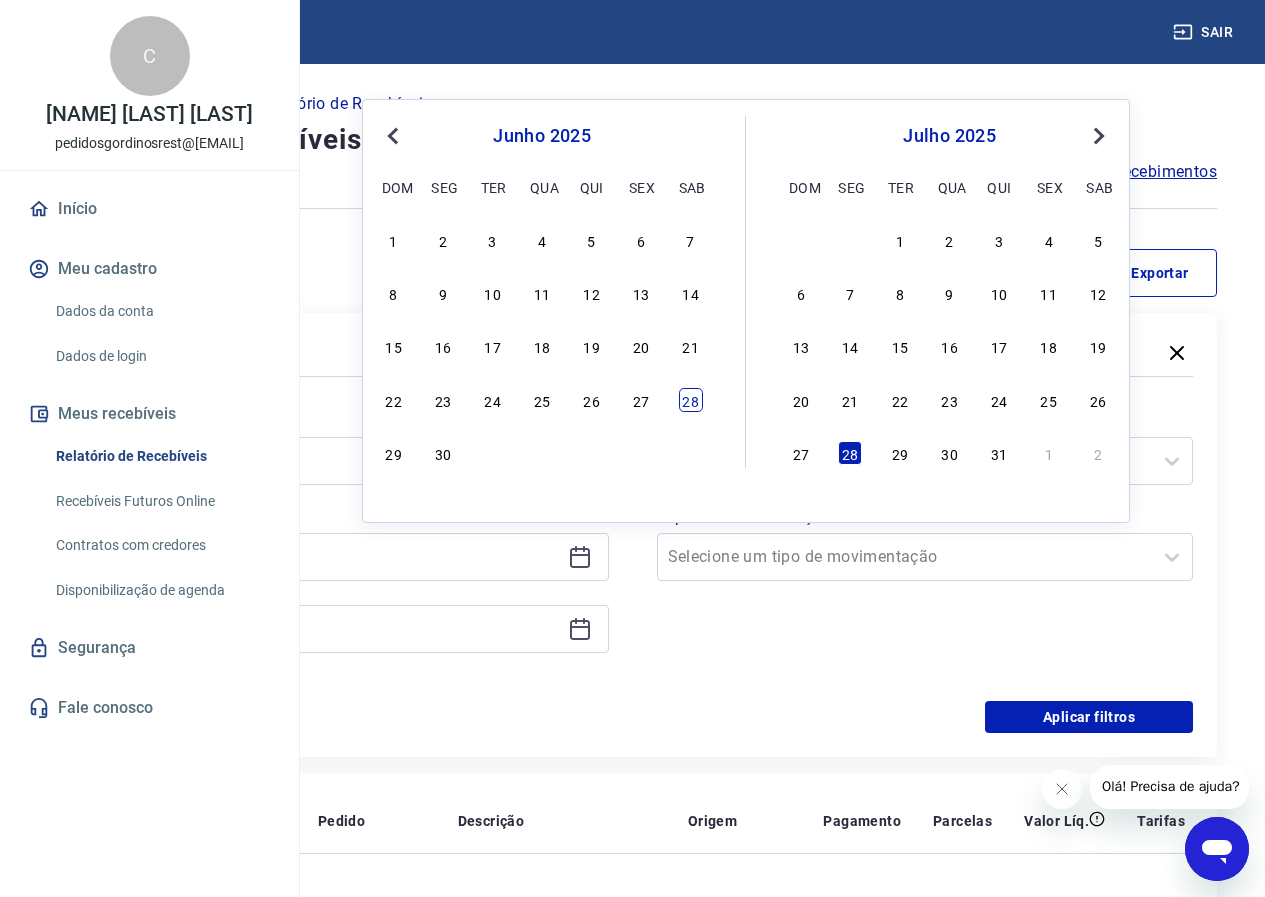 click on "28" at bounding box center [691, 400] 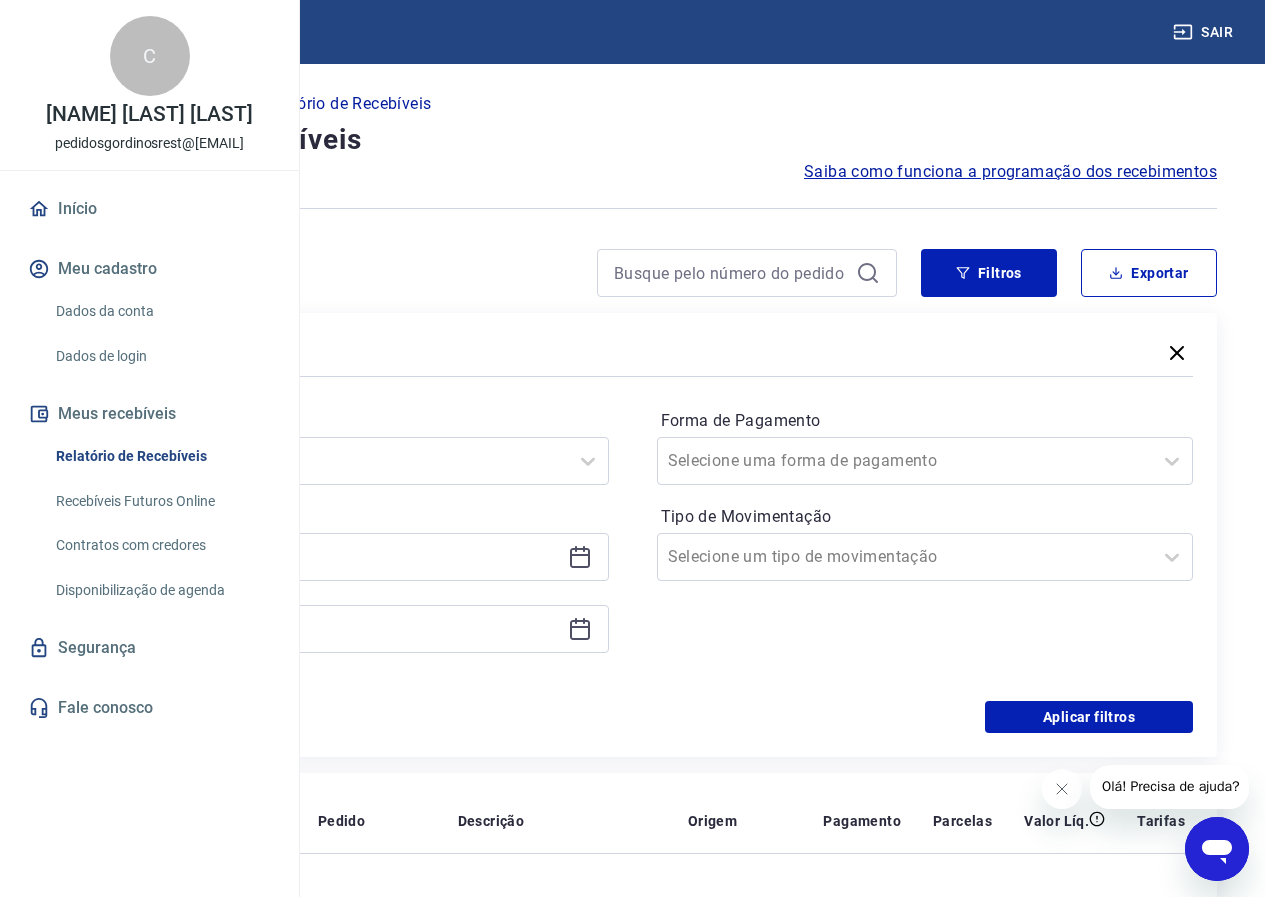 type on "28/06/2025" 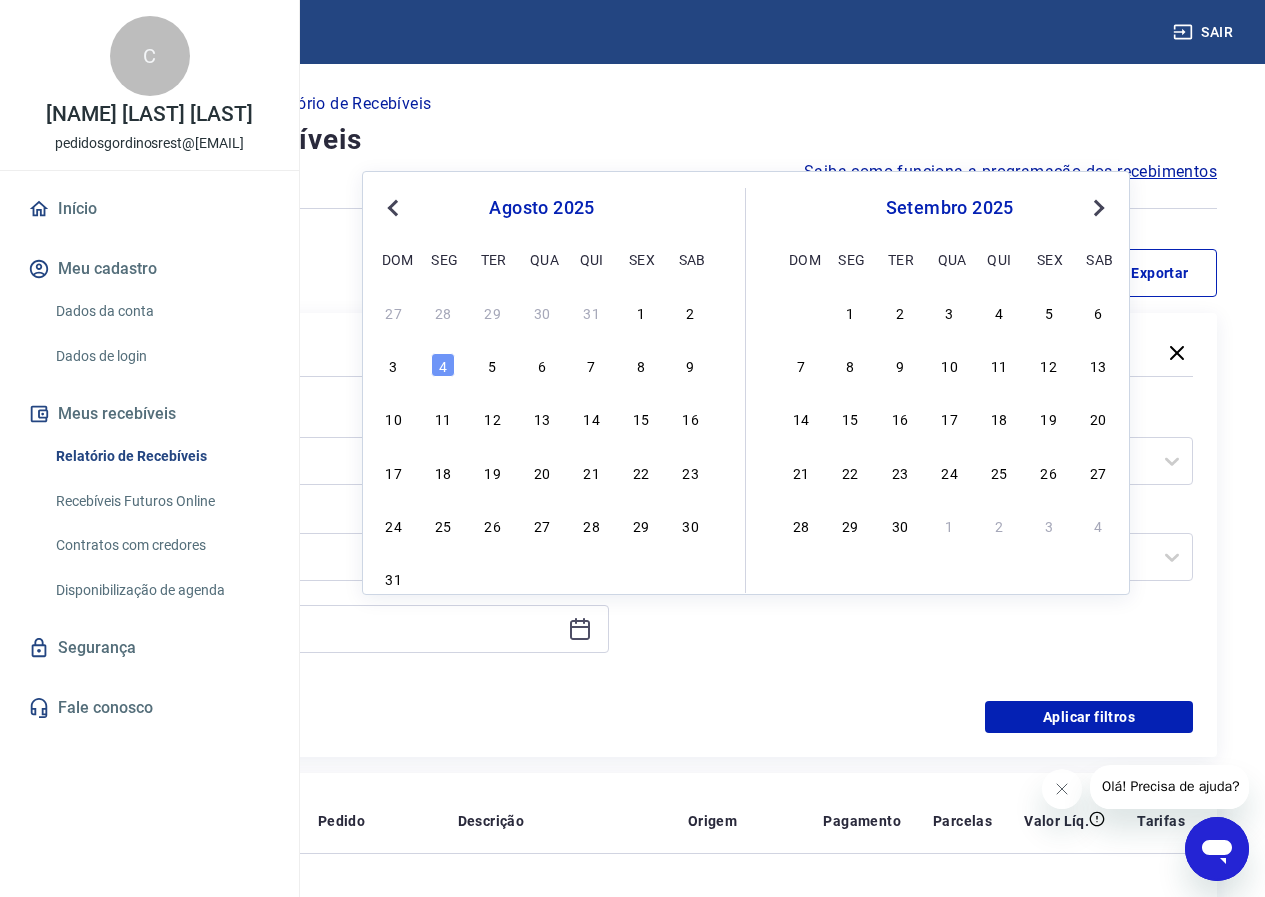click on "Previous Month" at bounding box center (395, 207) 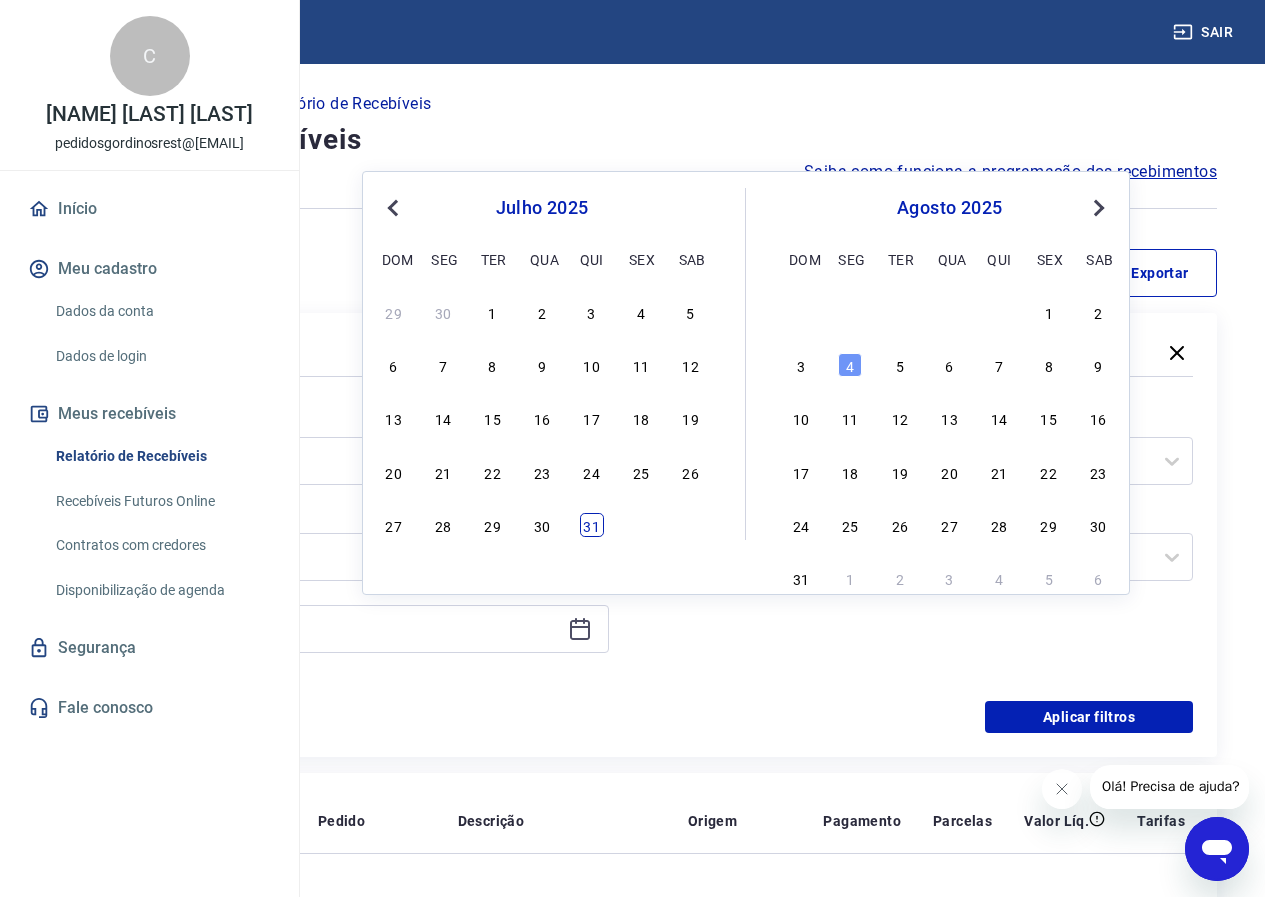 click on "31" at bounding box center [592, 525] 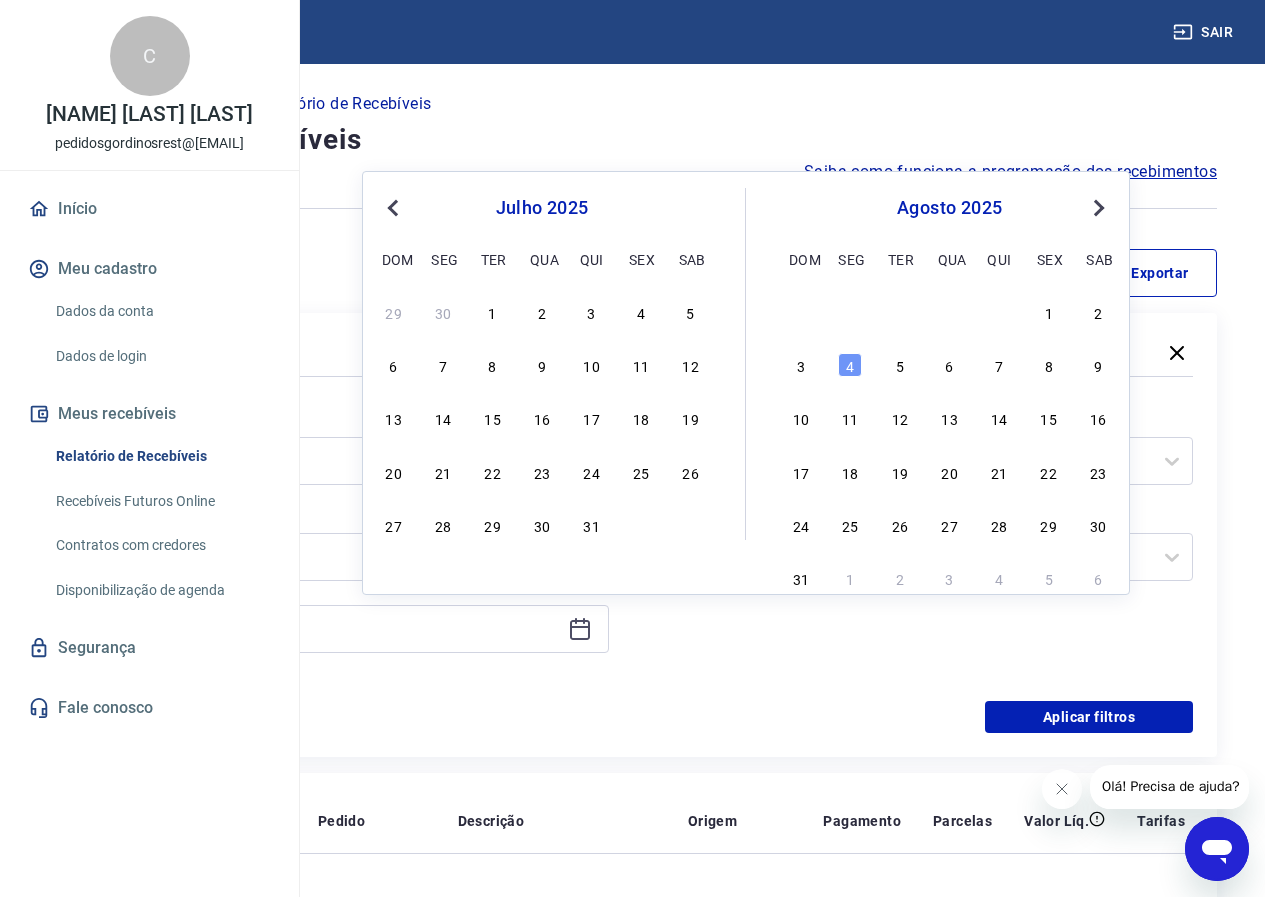 click on "Forma de Pagamento Selecione uma forma de pagamento Tipo de Movimentação Selecione um tipo de movimentação" at bounding box center [925, 541] 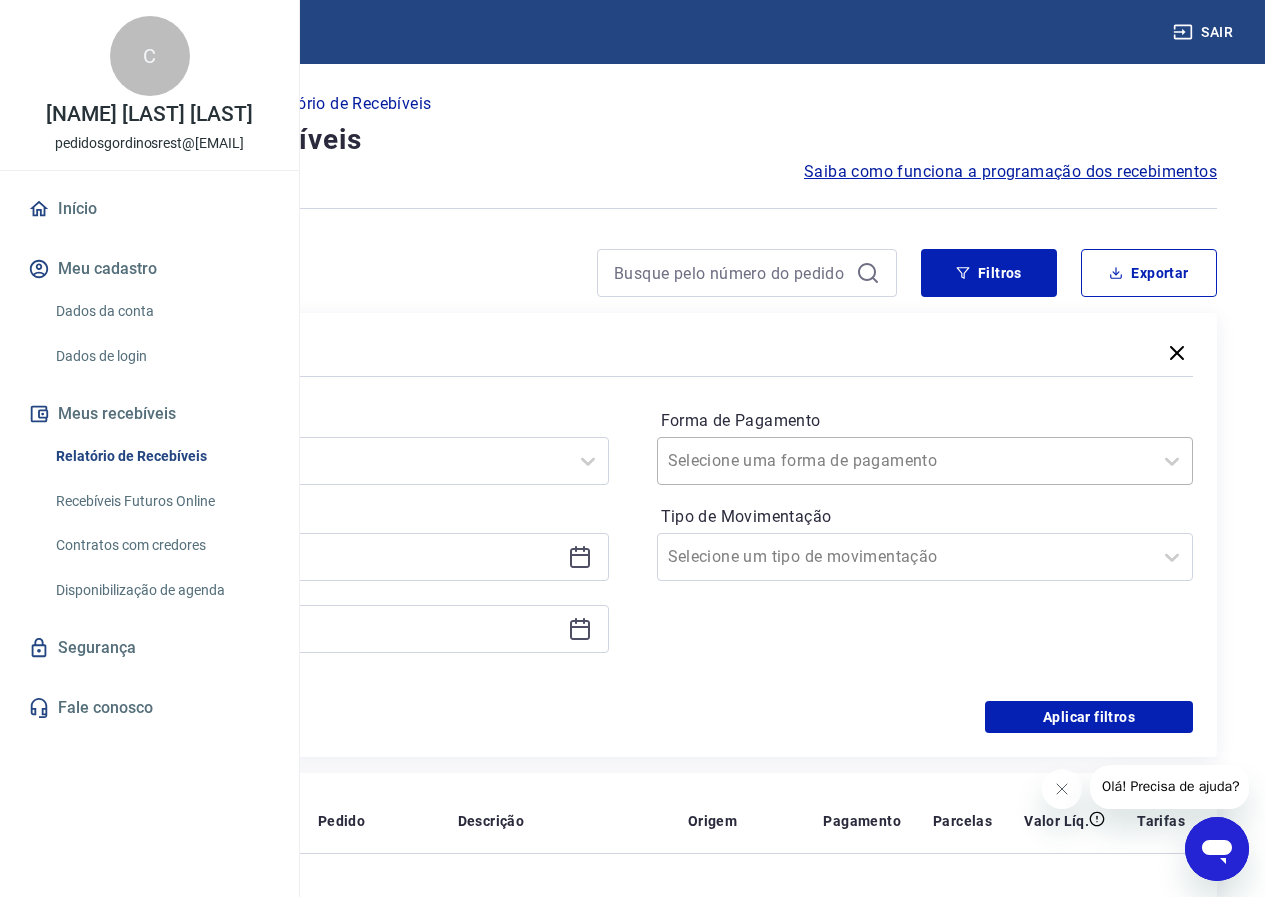 click on "Forma de Pagamento" at bounding box center (769, 461) 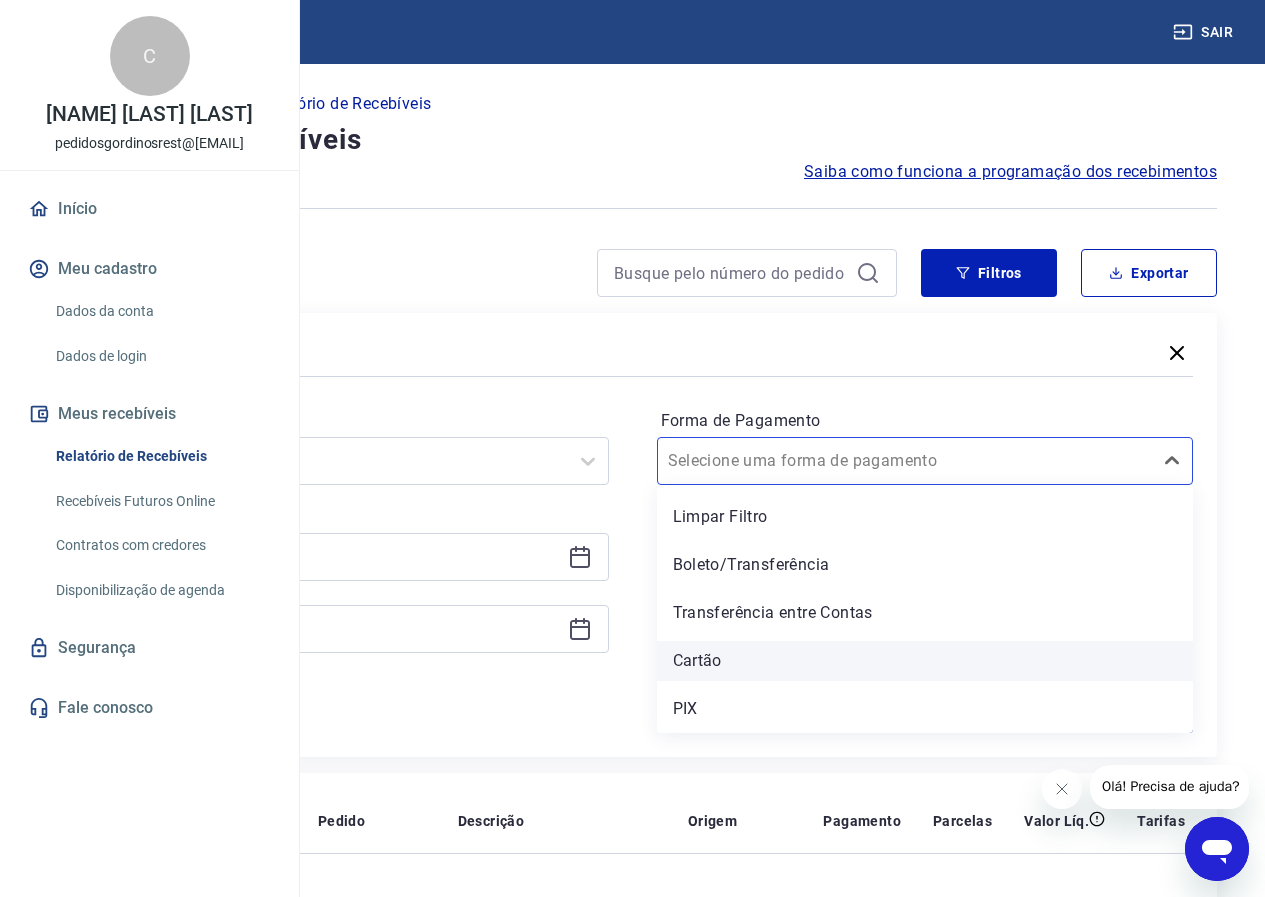 click on "Cartão" at bounding box center (925, 661) 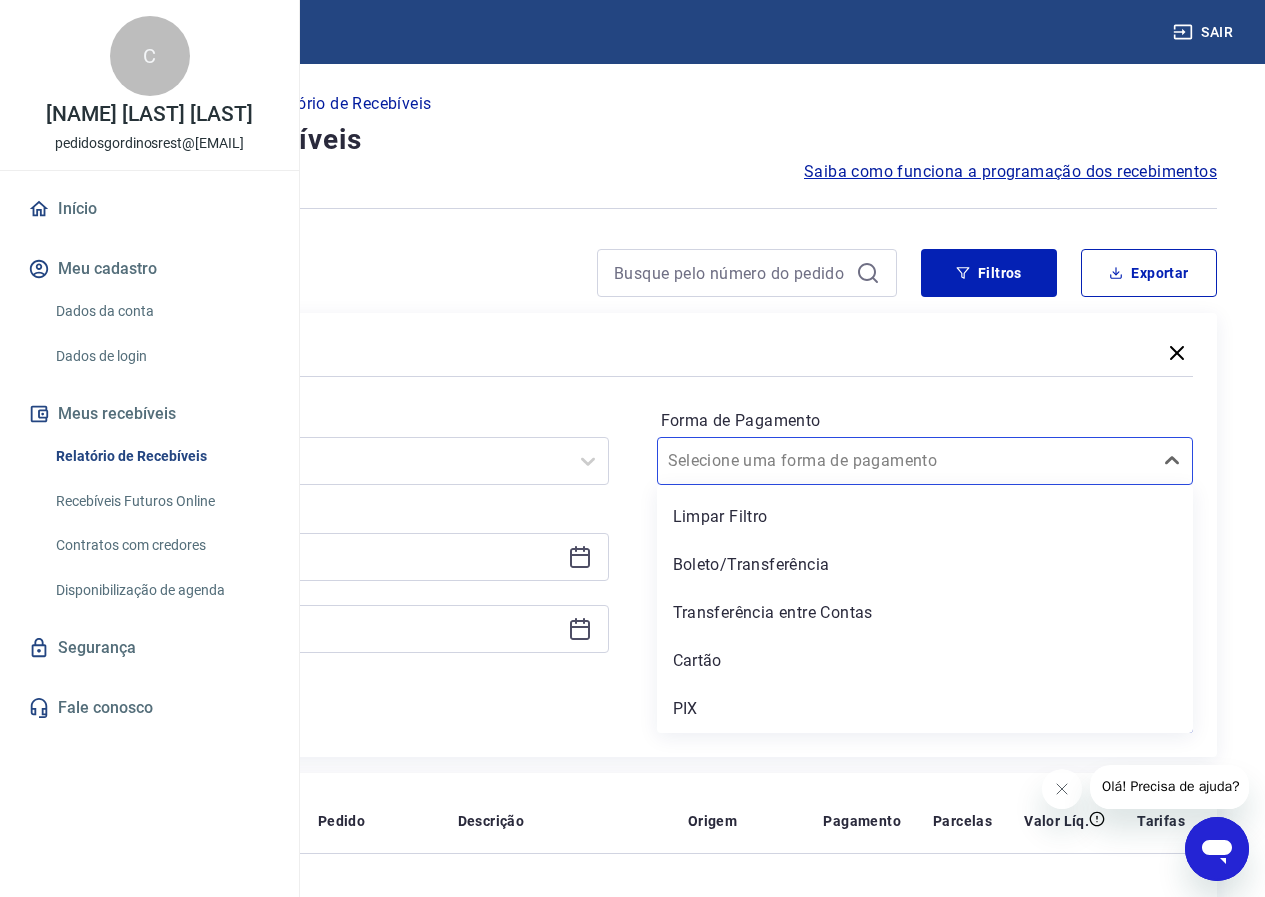 click on "Forma de Pagamento option Cartão focused, 4 of 5. 5 results available. Use Up and Down to choose options, press Enter to select the currently focused option, press Escape to exit the menu, press Tab to select the option and exit the menu. Selecione uma forma de pagamento Limpar Filtro Boleto/Transferência Transferência entre Contas Cartão PIX Tipo de Movimentação Selecione um tipo de movimentação" at bounding box center [925, 541] 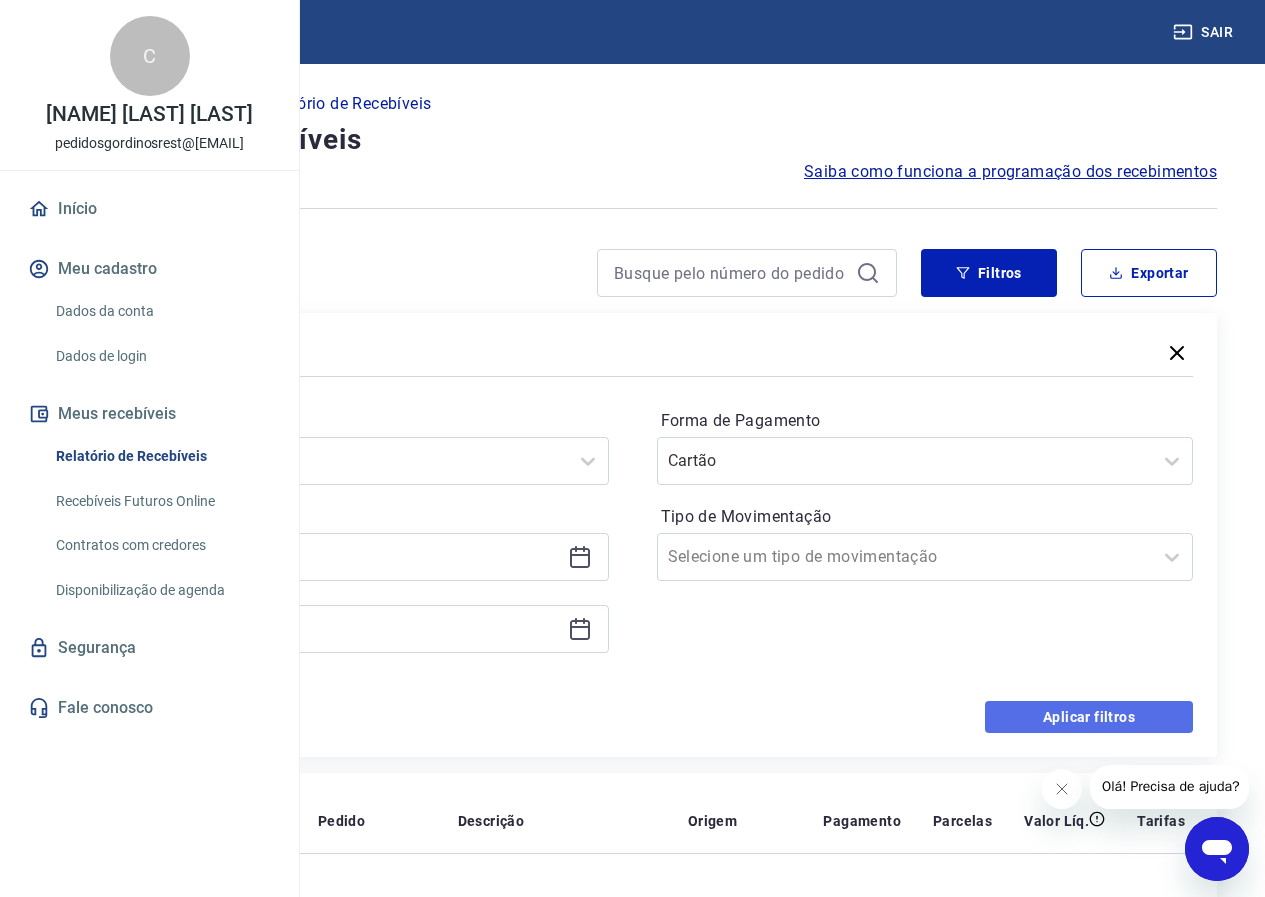 click on "Aplicar filtros" at bounding box center (1089, 717) 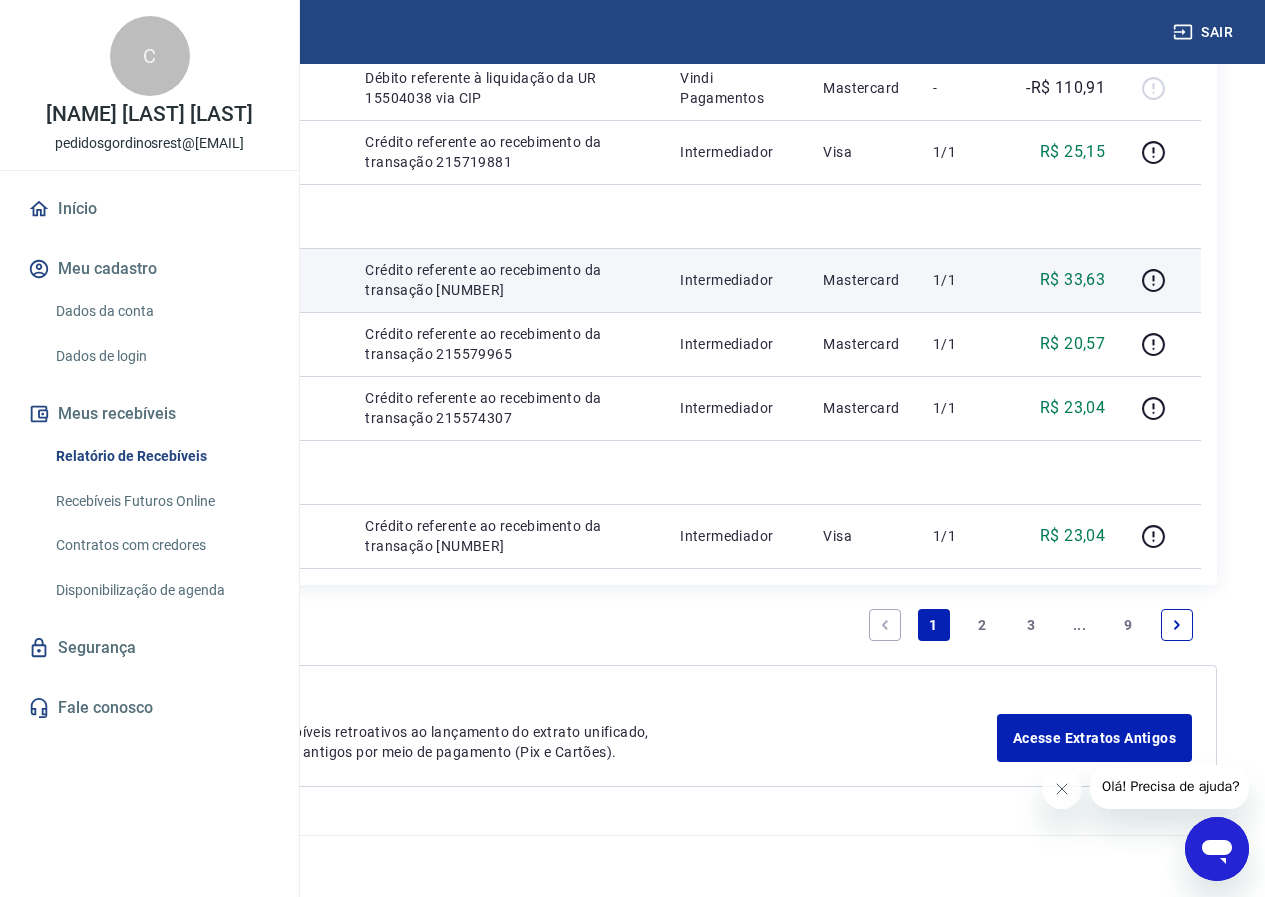 scroll, scrollTop: 2645, scrollLeft: 0, axis: vertical 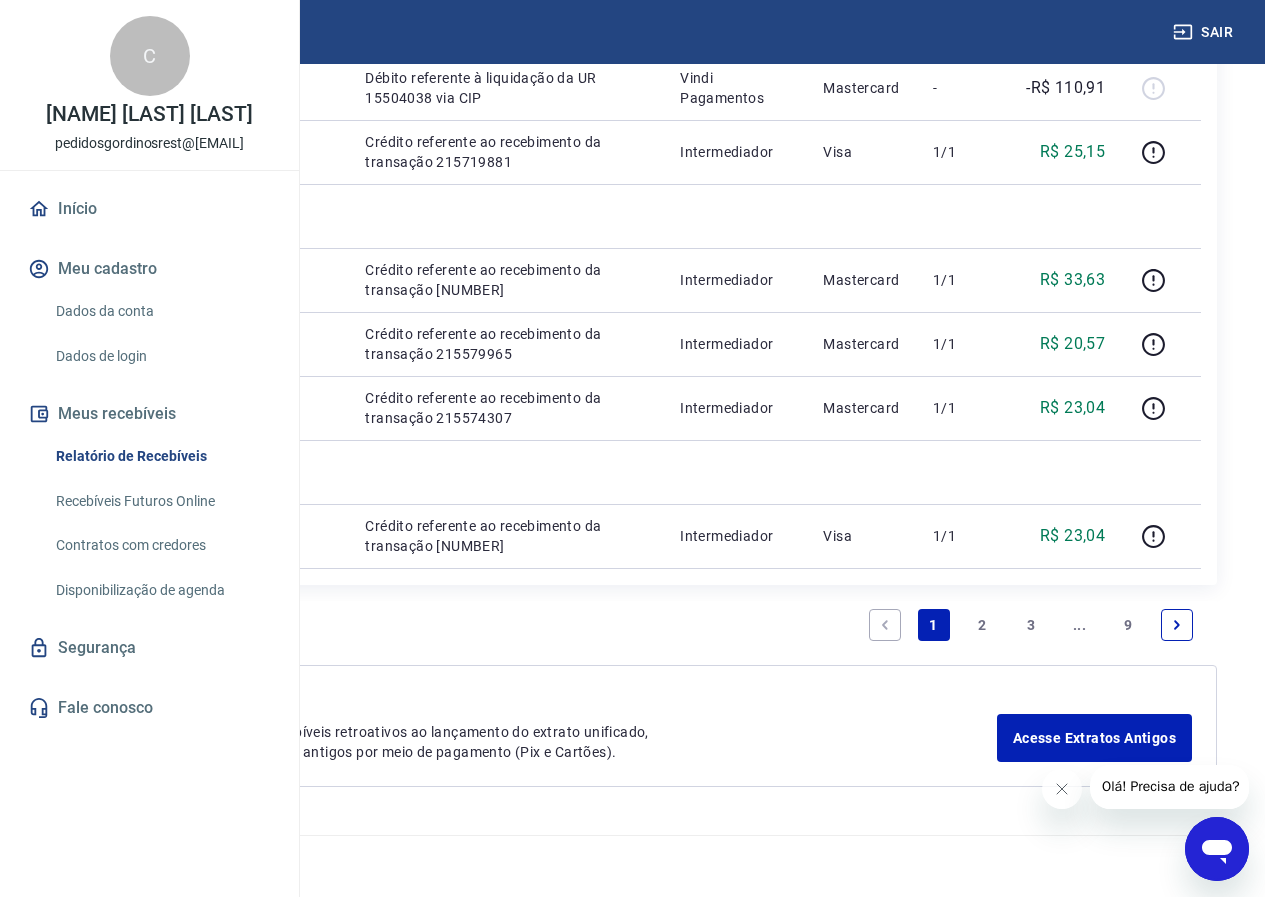 click on "9" at bounding box center (1128, 625) 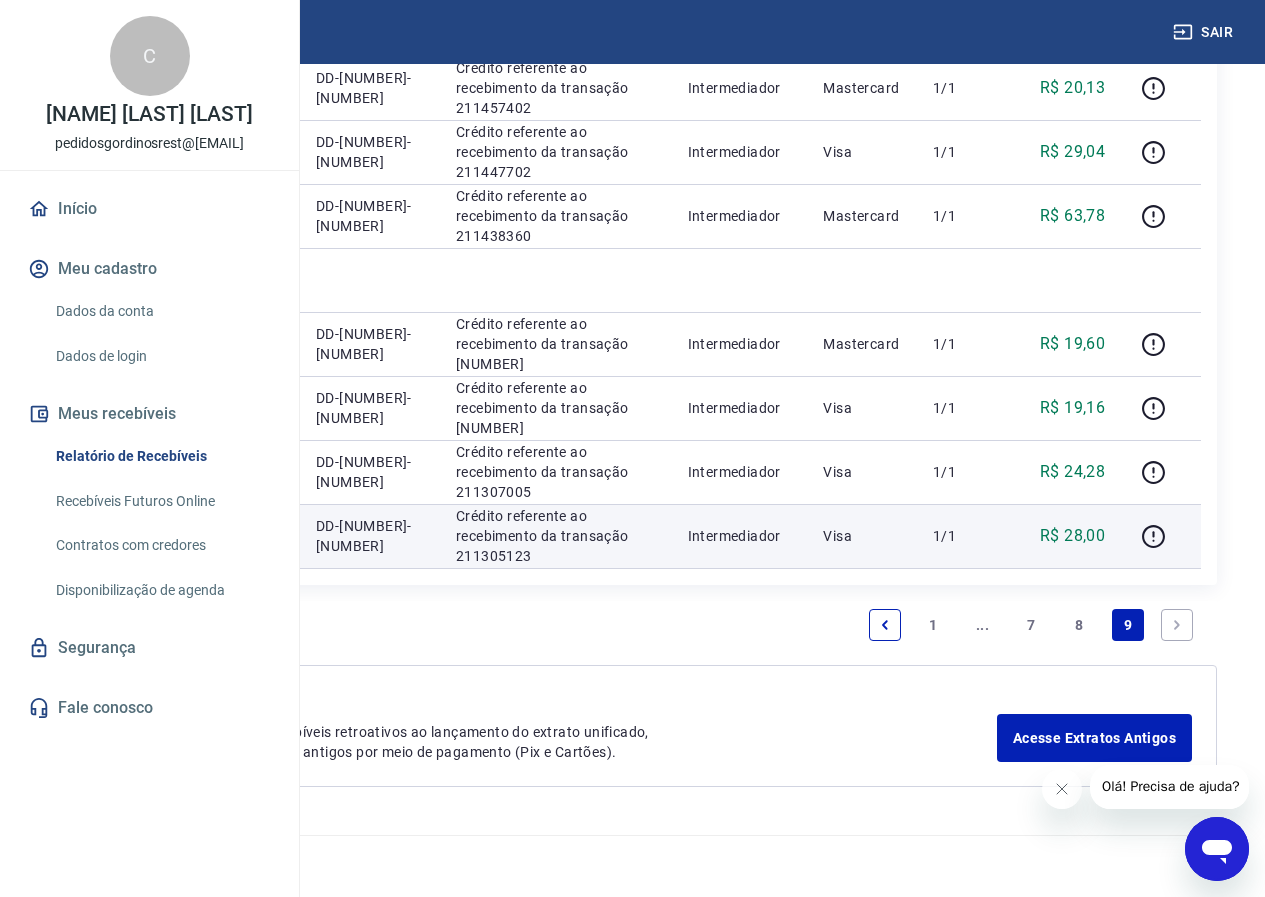 scroll, scrollTop: 1727, scrollLeft: 0, axis: vertical 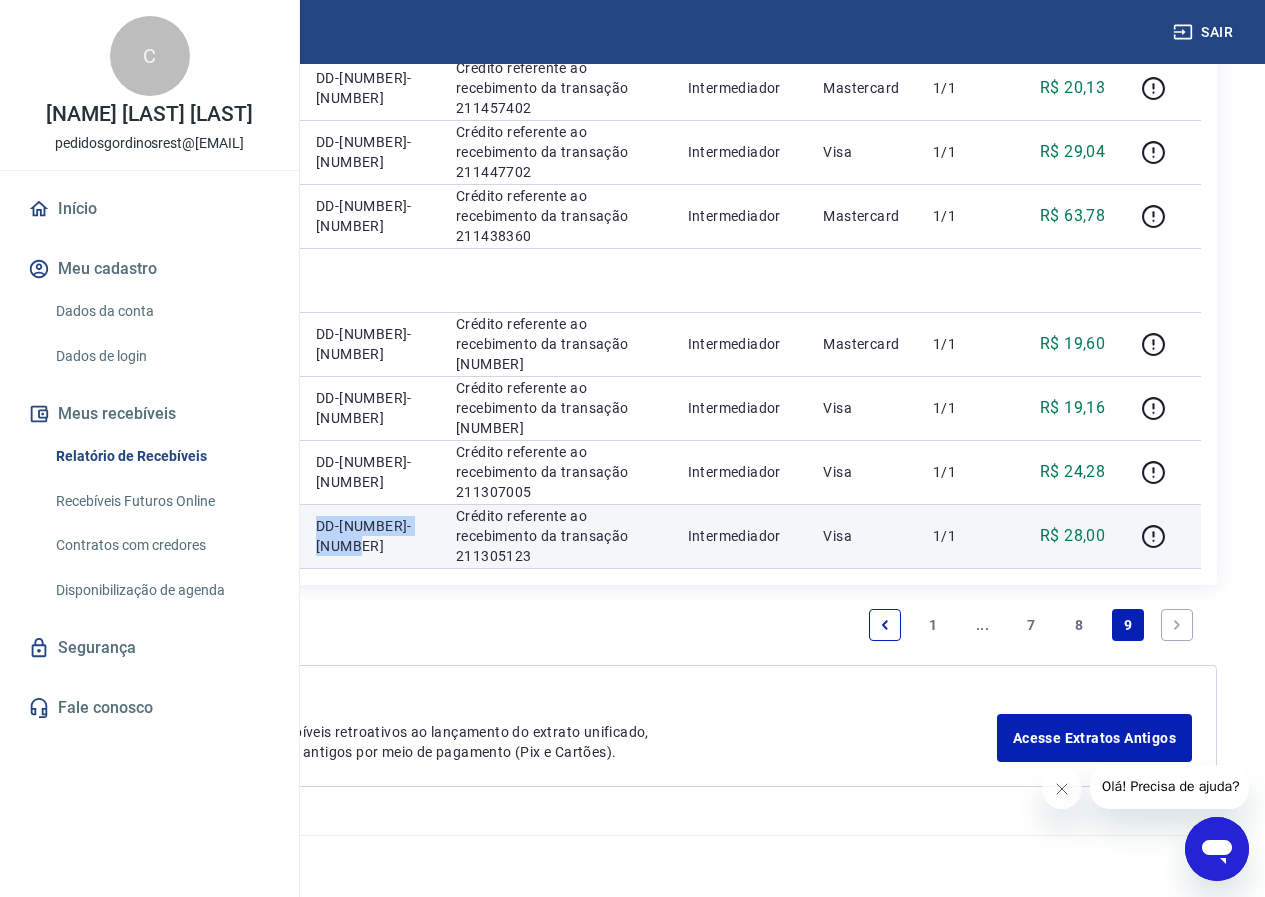 drag, startPoint x: 570, startPoint y: 530, endPoint x: 493, endPoint y: 486, distance: 88.68484 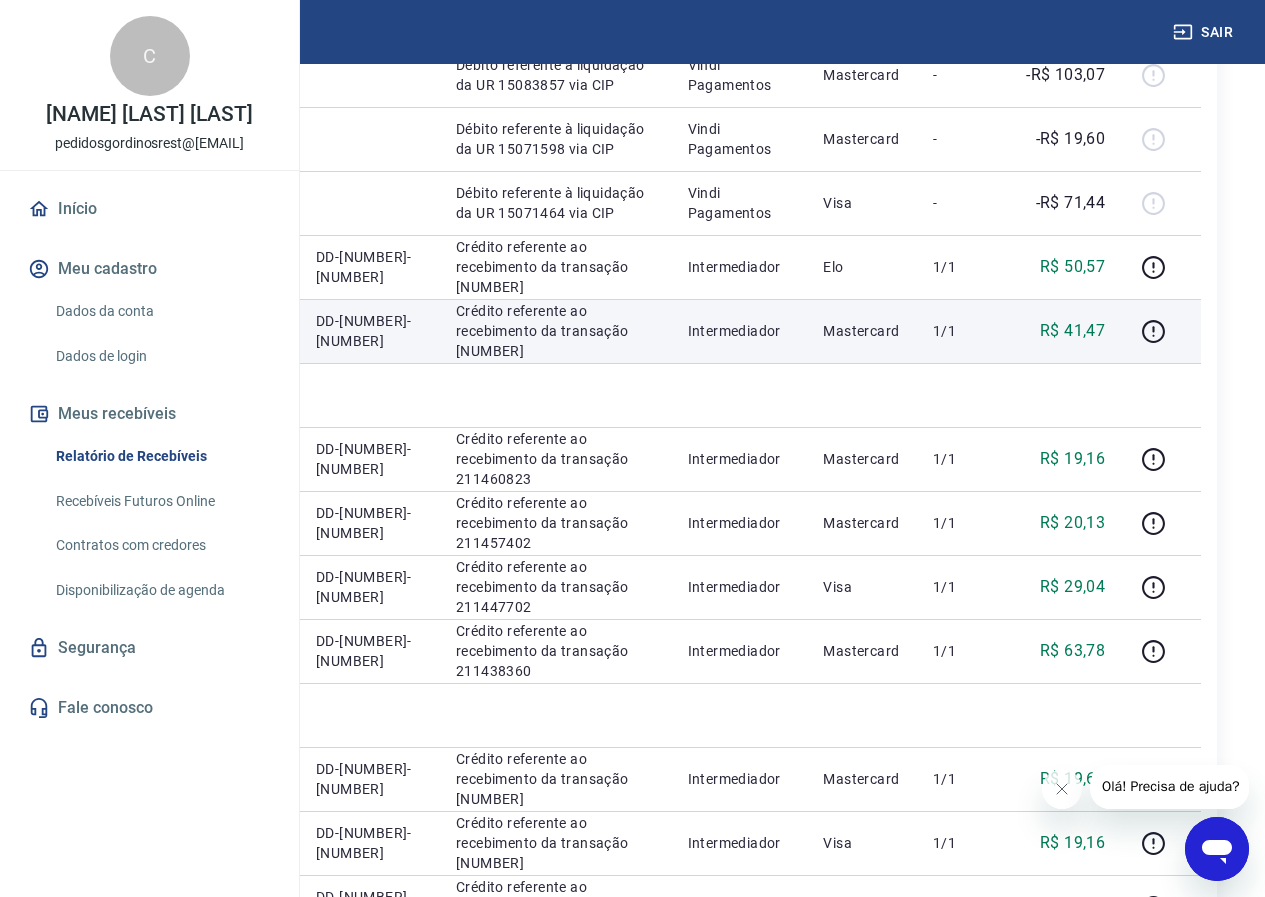 scroll, scrollTop: 527, scrollLeft: 0, axis: vertical 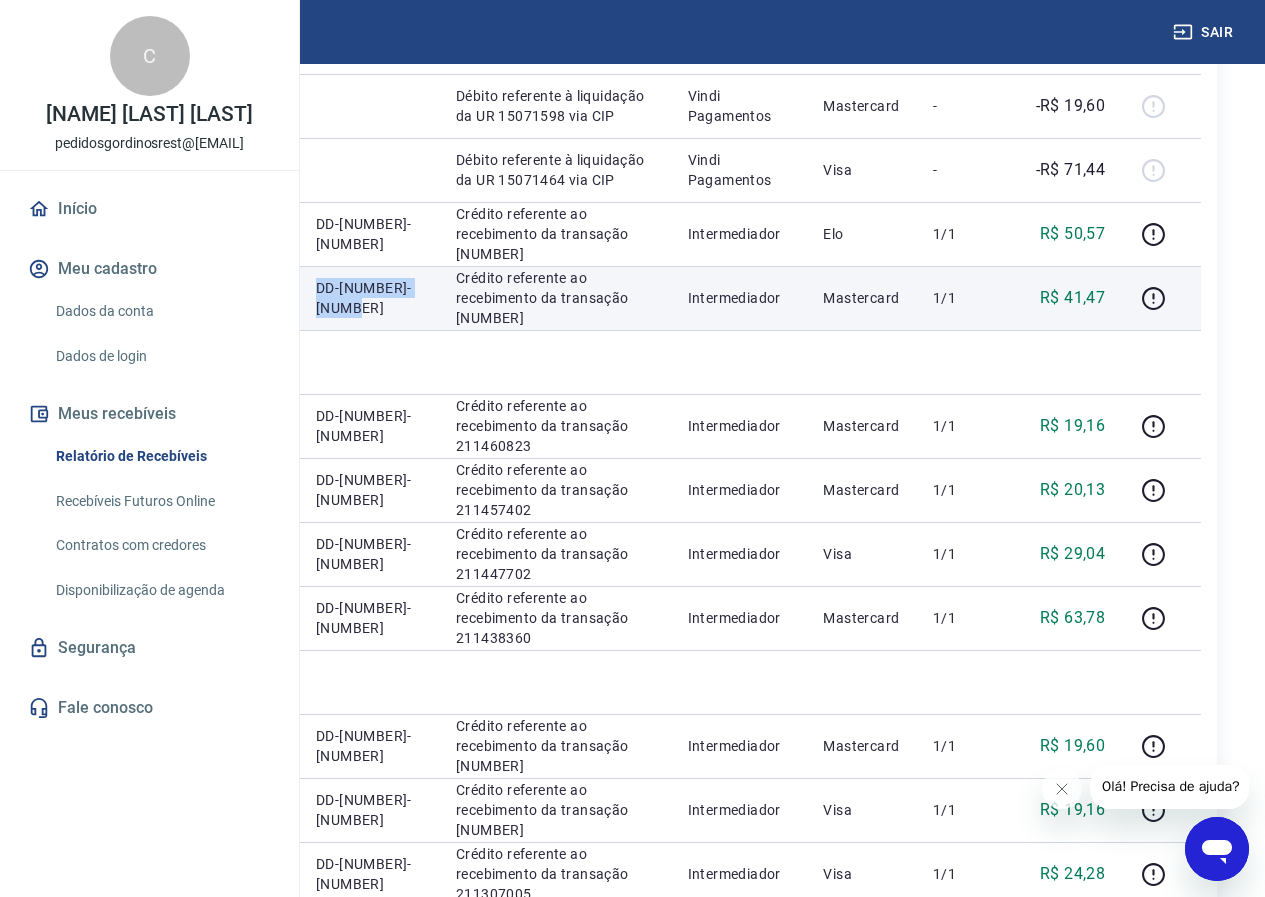 drag, startPoint x: 565, startPoint y: 631, endPoint x: 483, endPoint y: 597, distance: 88.76936 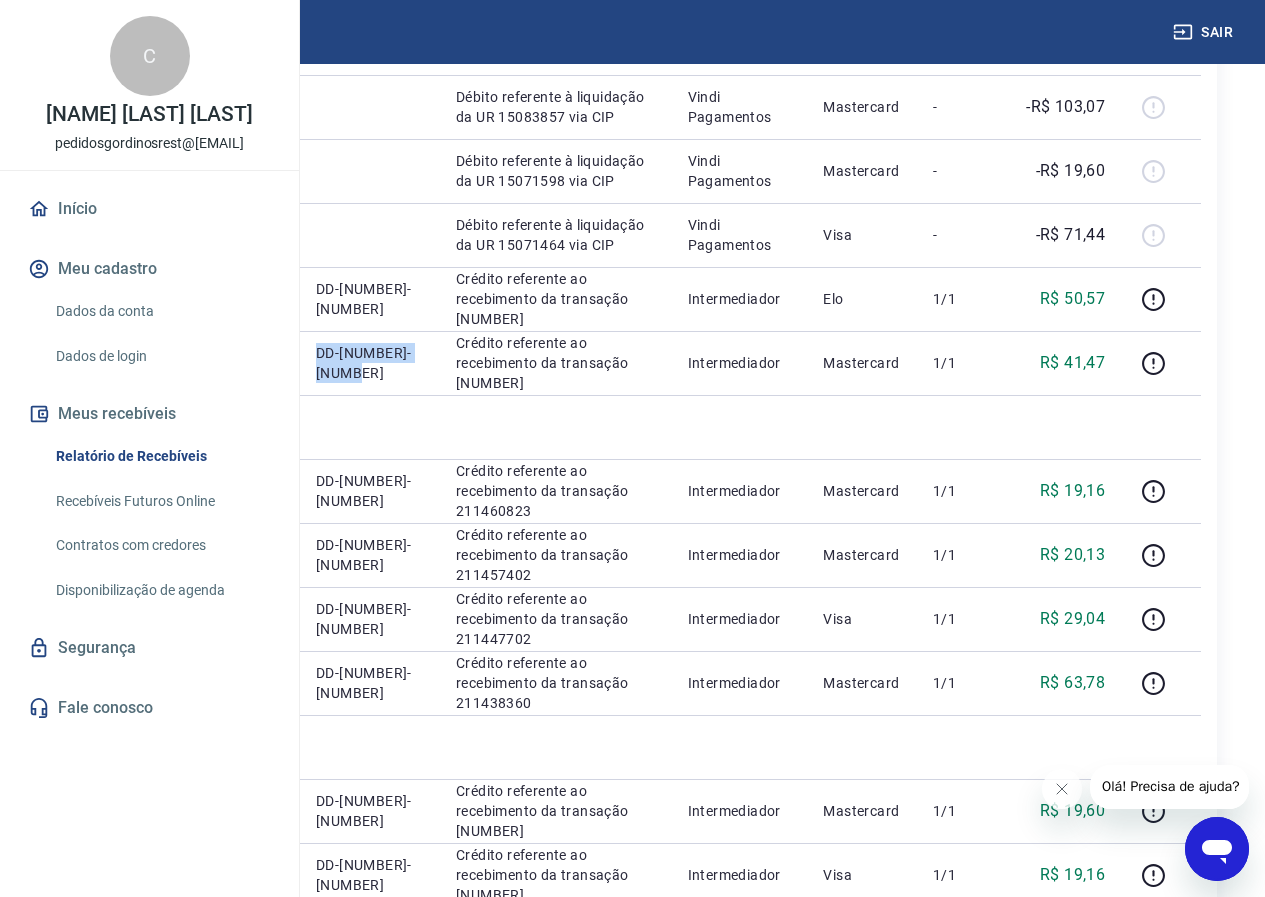 scroll, scrollTop: 427, scrollLeft: 0, axis: vertical 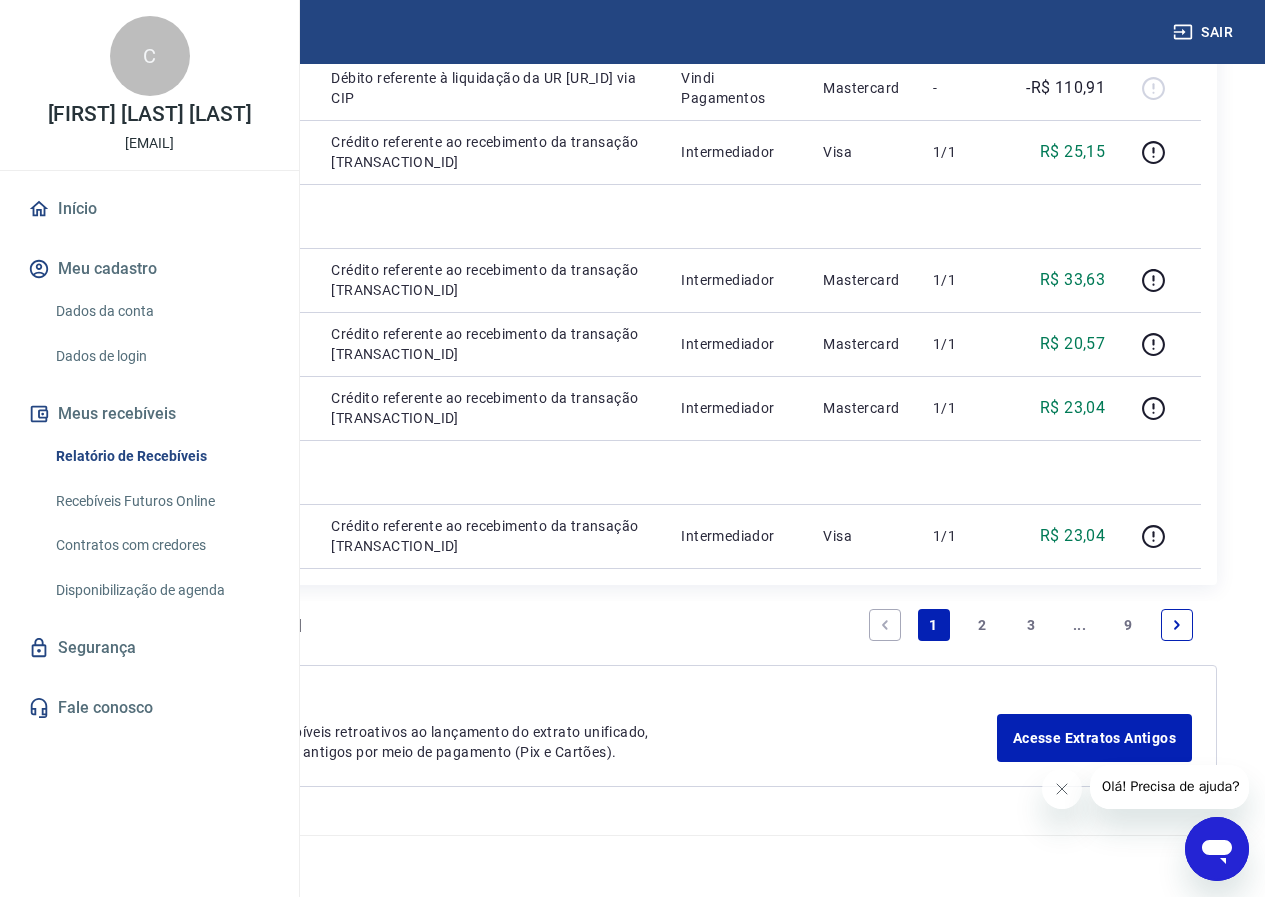 click 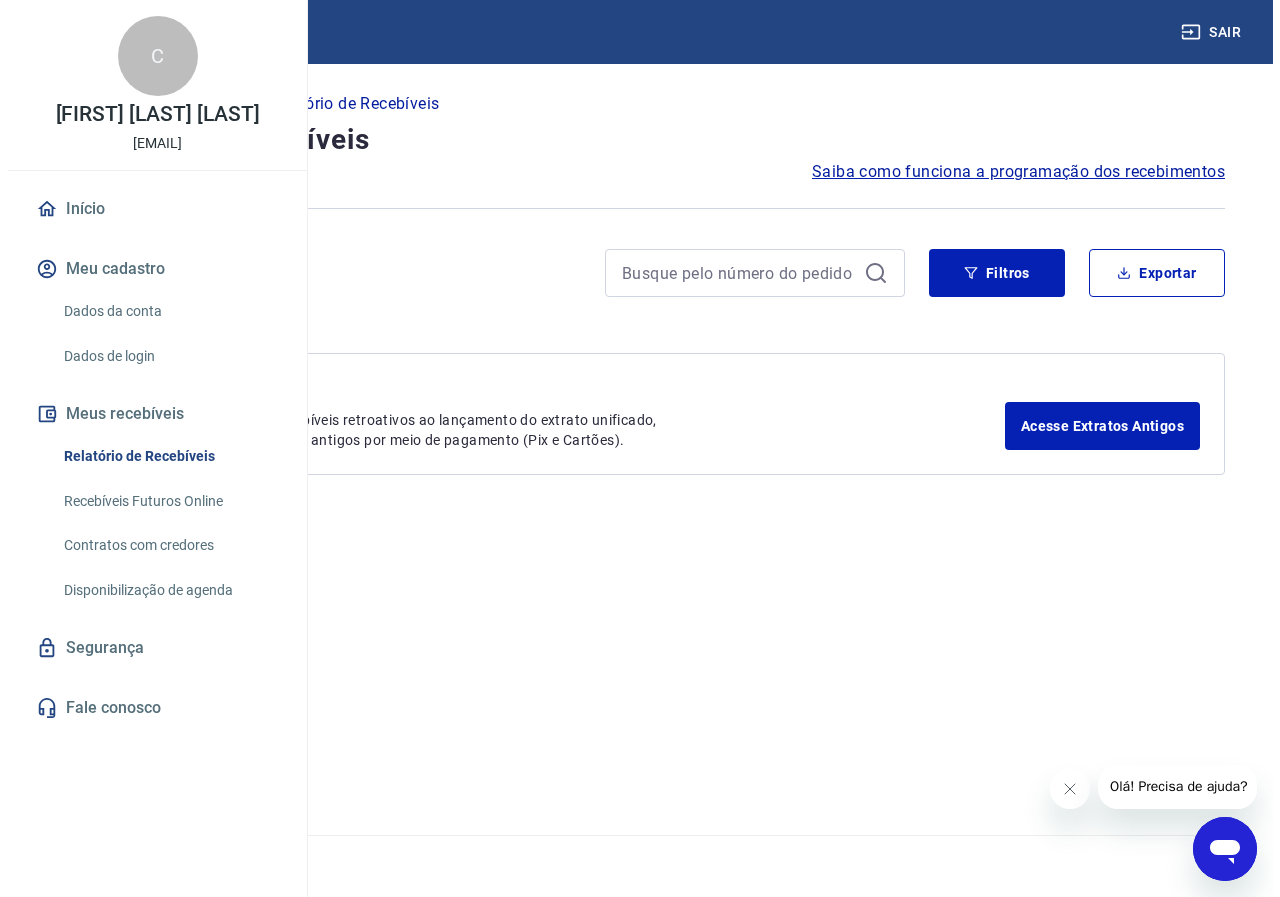 scroll, scrollTop: 0, scrollLeft: 0, axis: both 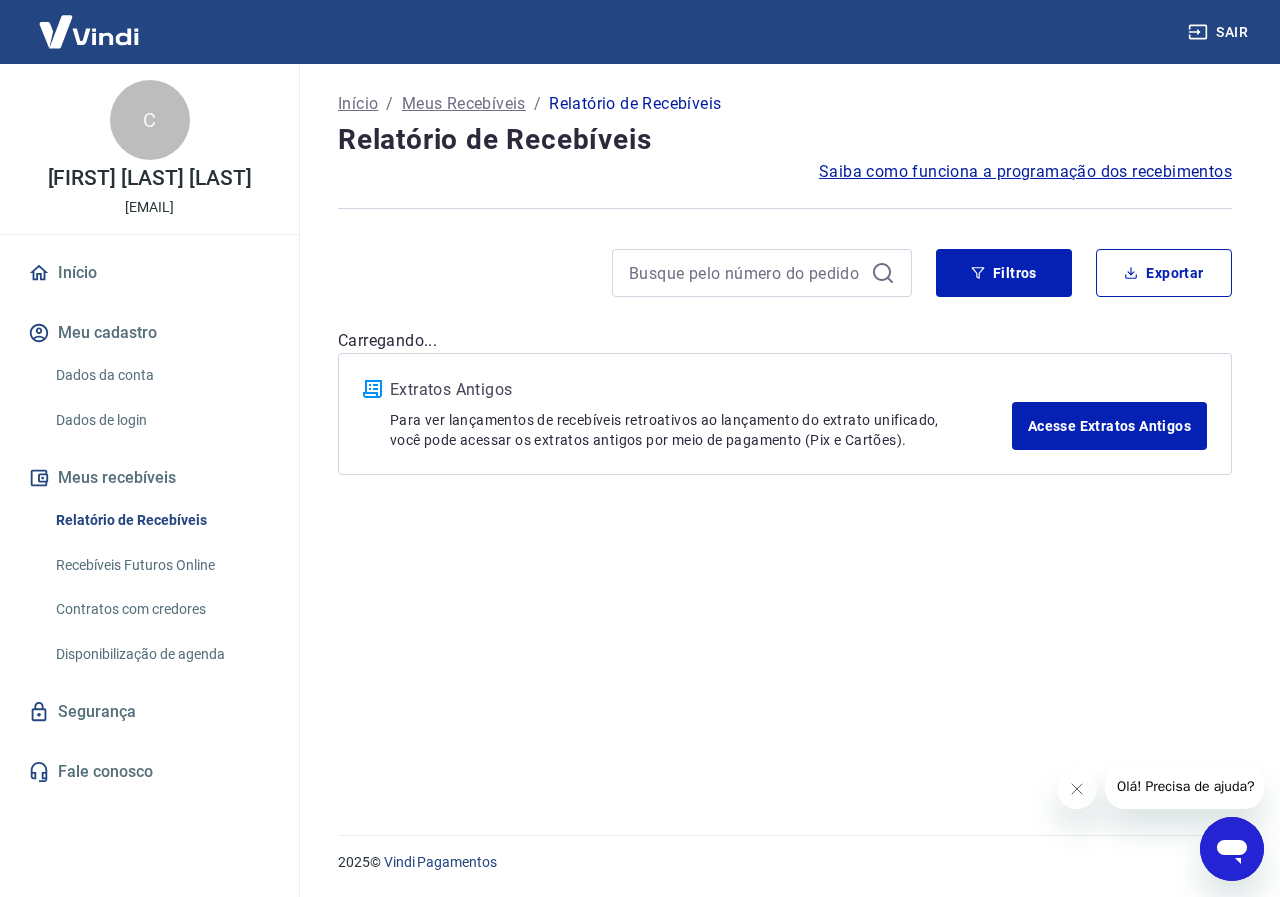 click on "Início / Meus Recebíveis / Relatório de Recebíveis Relatório de Recebíveis Saiba como funciona a programação dos recebimentos Saiba como funciona a programação dos recebimentos Filtros Exportar Carregando...   Extratos Antigos Para ver lançamentos de recebíveis retroativos ao lançamento do extrato unificado,   você pode acessar os extratos antigos por meio de pagamento (Pix e Cartões). Acesse Extratos Antigos" at bounding box center (785, 437) 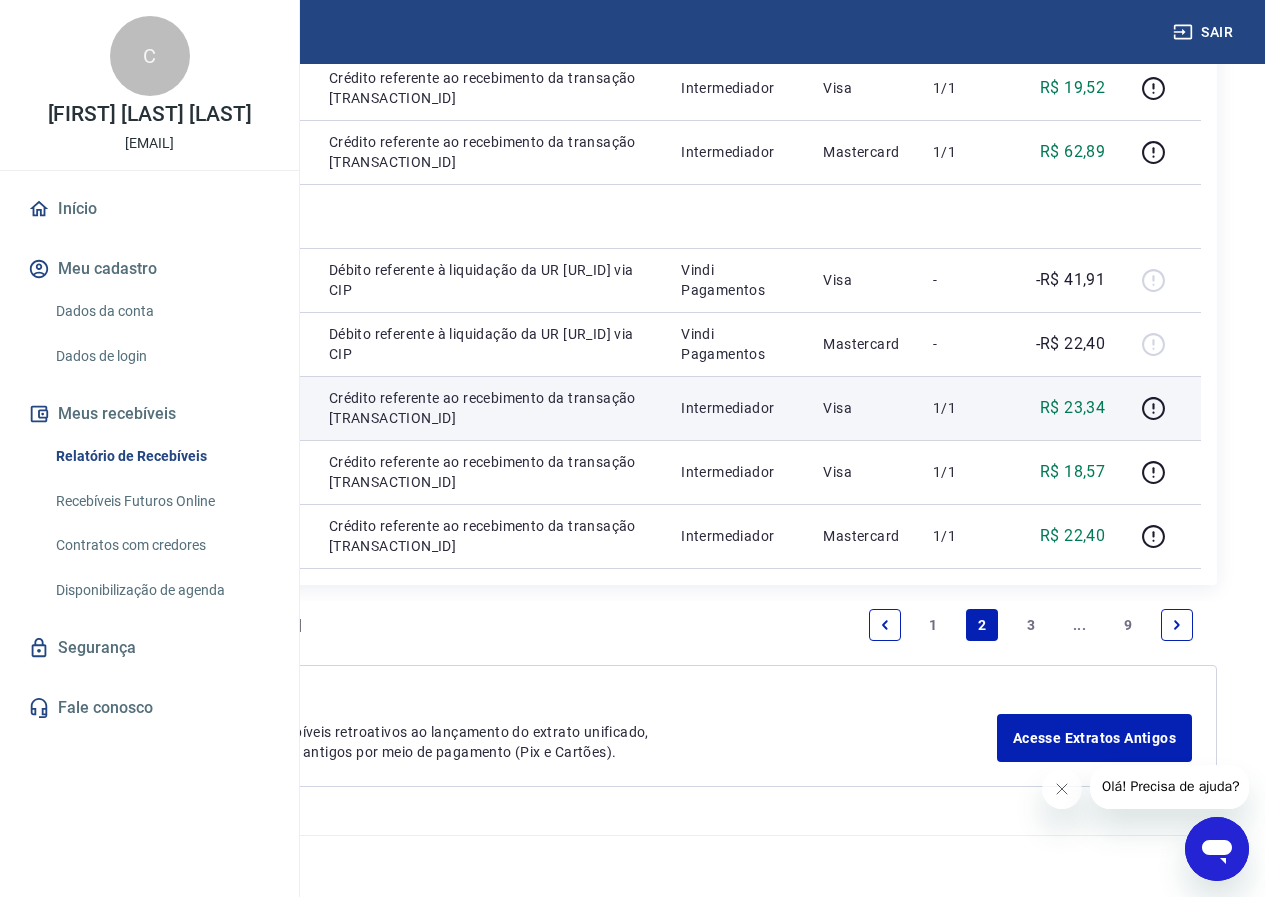 scroll, scrollTop: 2217, scrollLeft: 0, axis: vertical 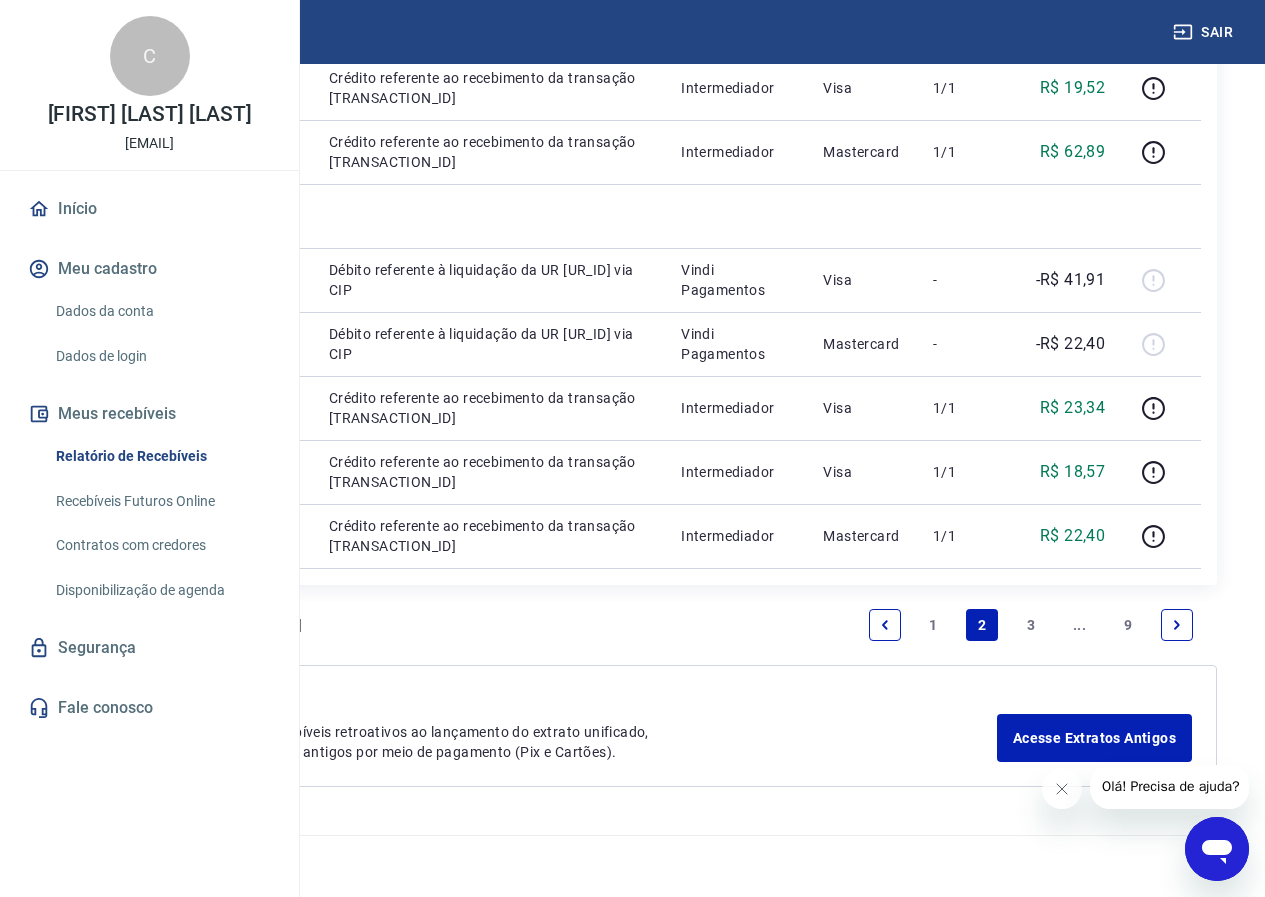 click on "9" at bounding box center (1128, 625) 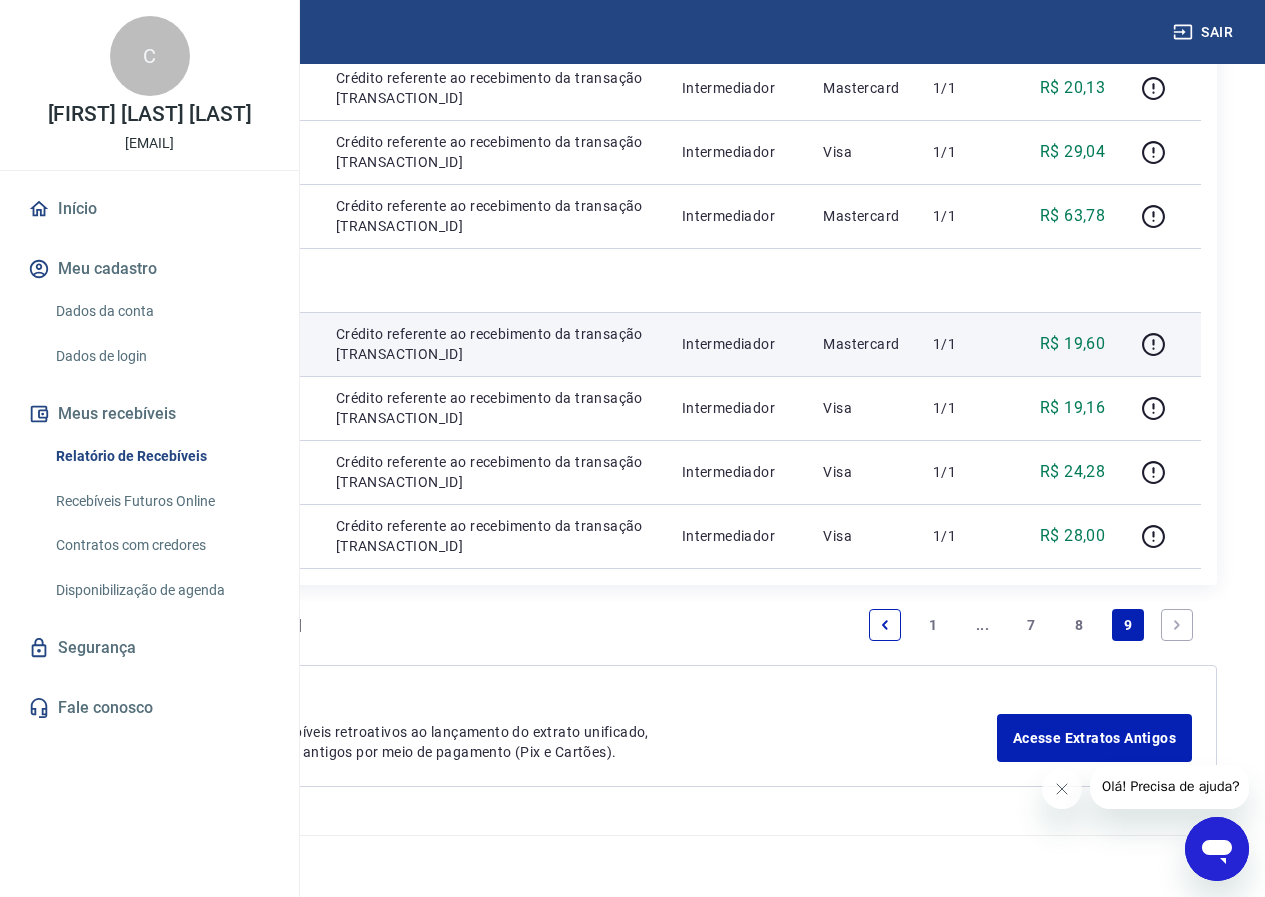 scroll, scrollTop: 1727, scrollLeft: 0, axis: vertical 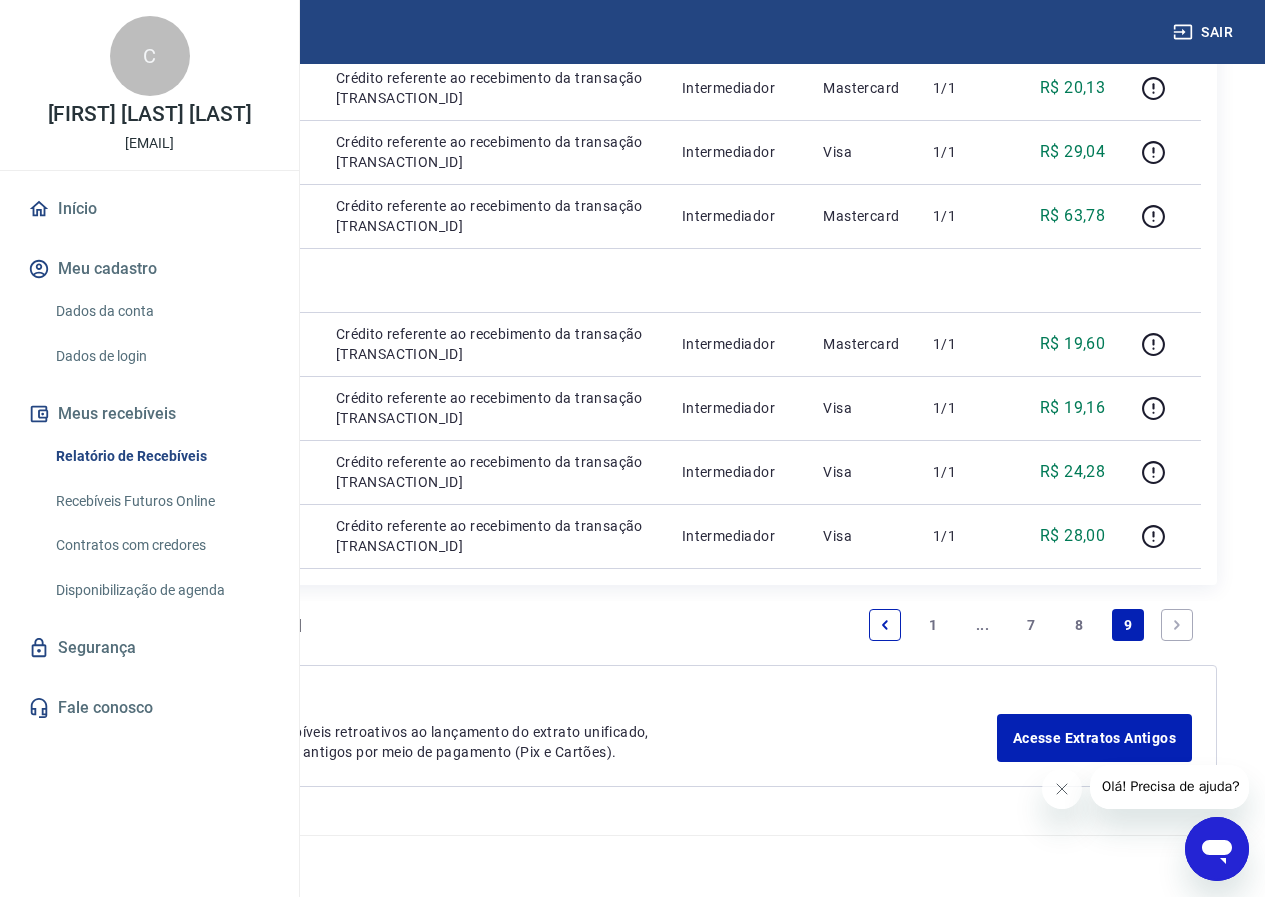click on "8" at bounding box center [1080, 625] 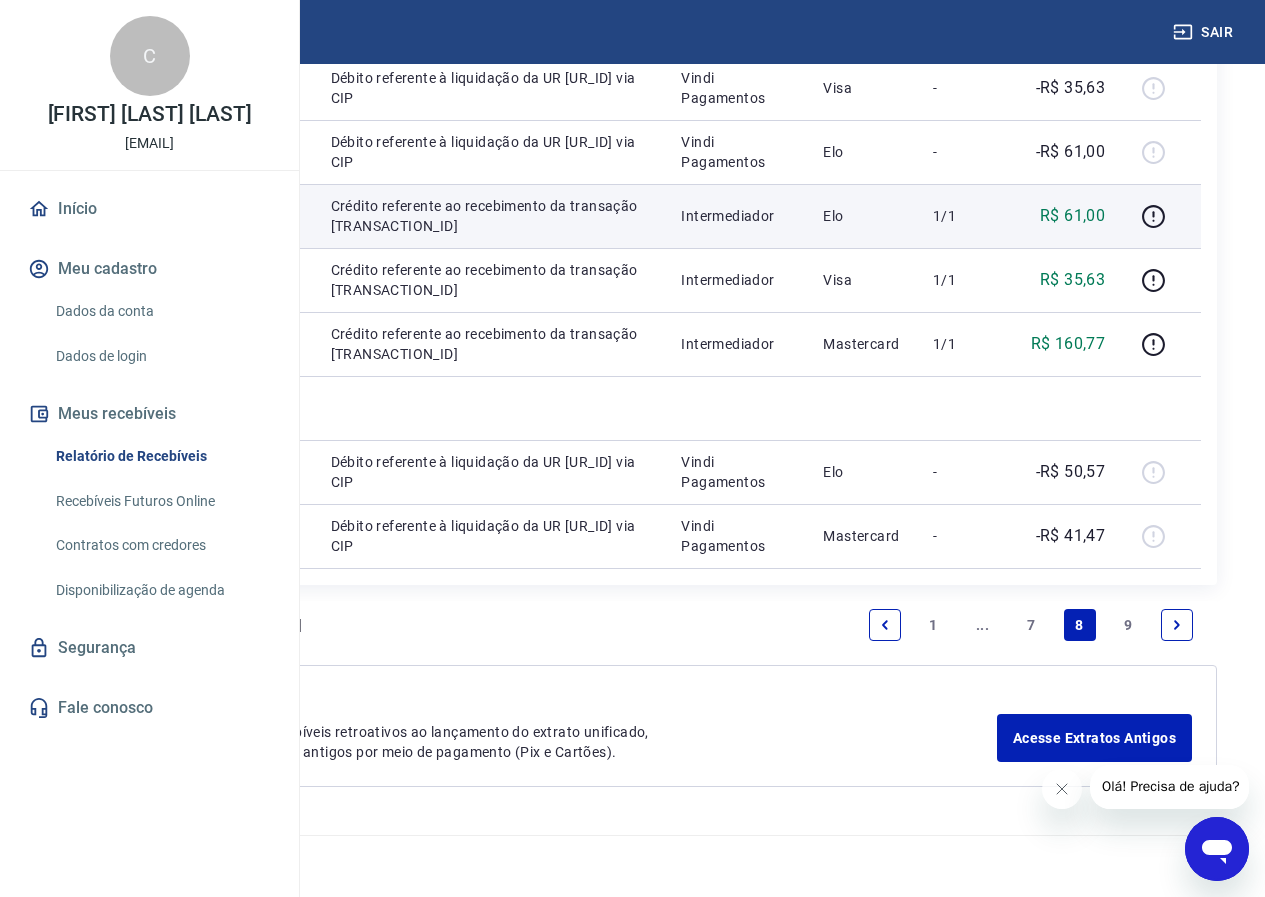 scroll, scrollTop: 1917, scrollLeft: 0, axis: vertical 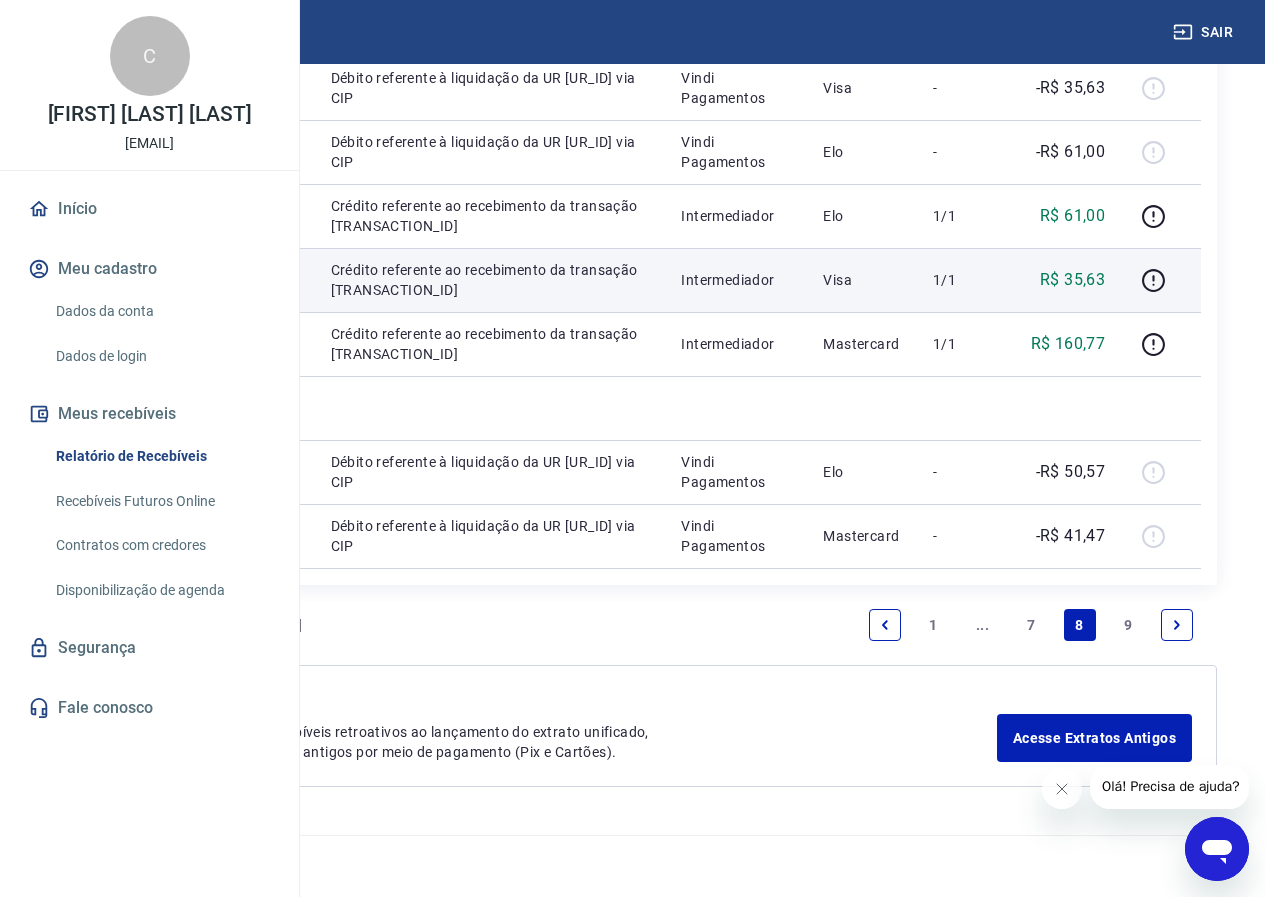 drag, startPoint x: 565, startPoint y: 704, endPoint x: 460, endPoint y: 670, distance: 110.36757 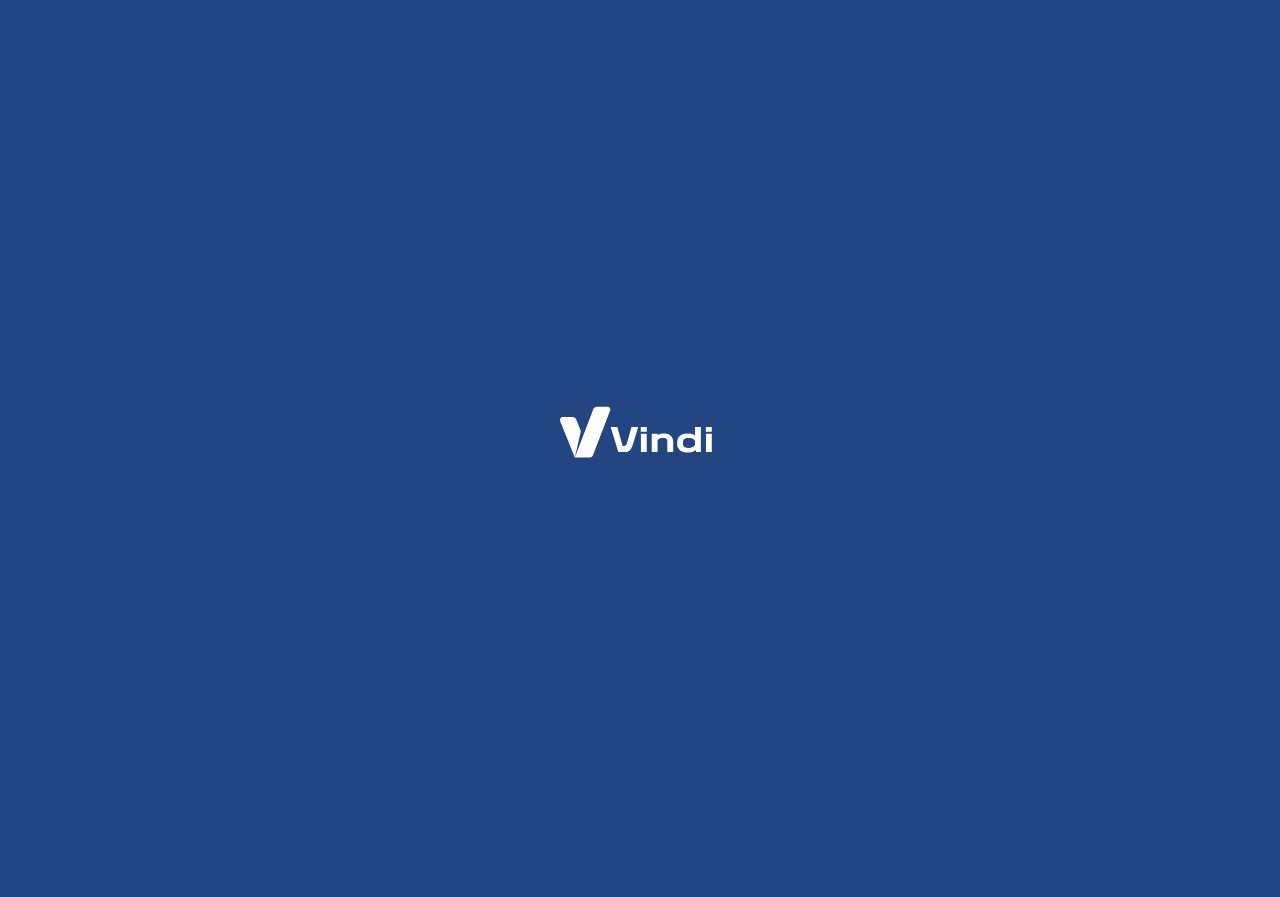 scroll, scrollTop: 0, scrollLeft: 0, axis: both 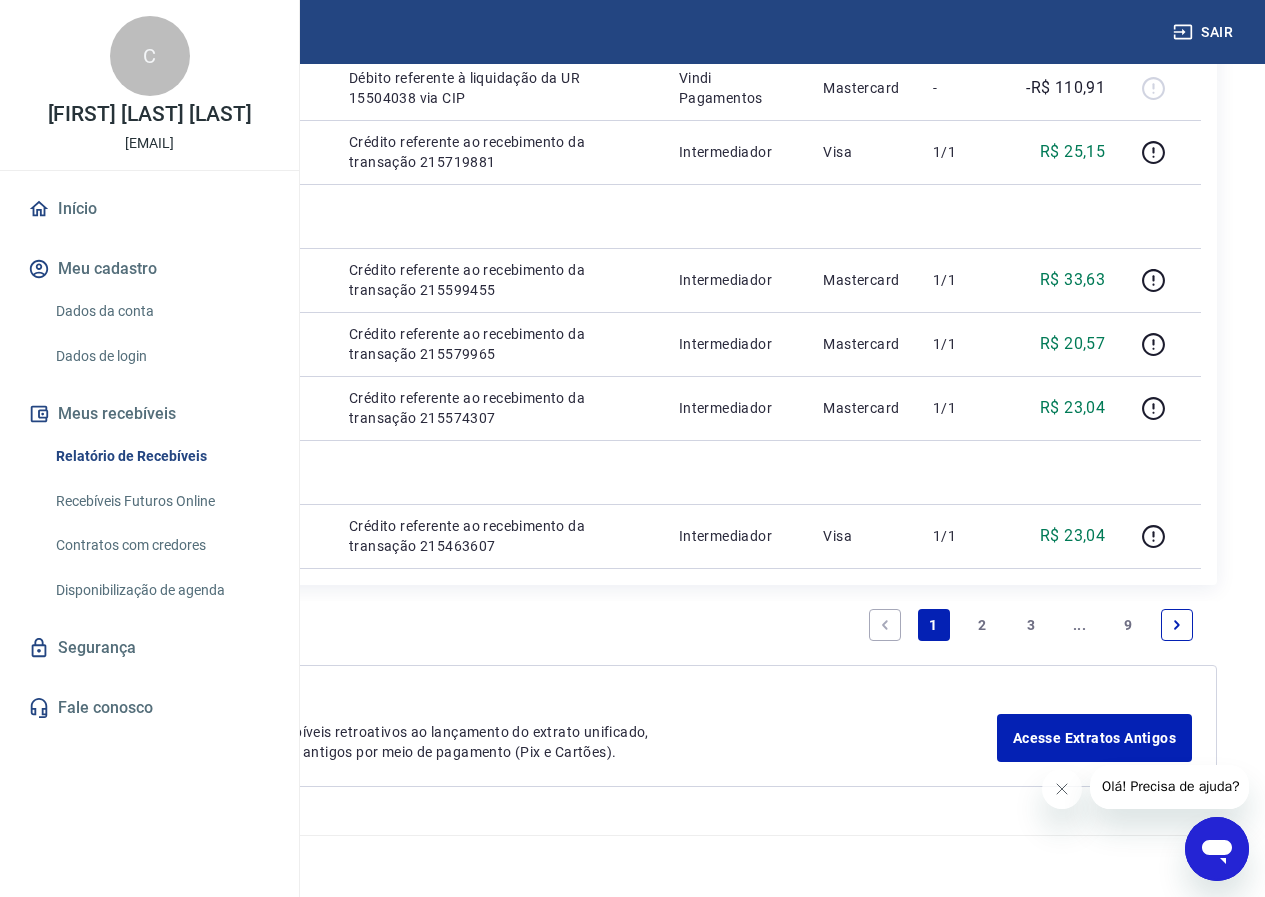 click on "9" at bounding box center [1128, 625] 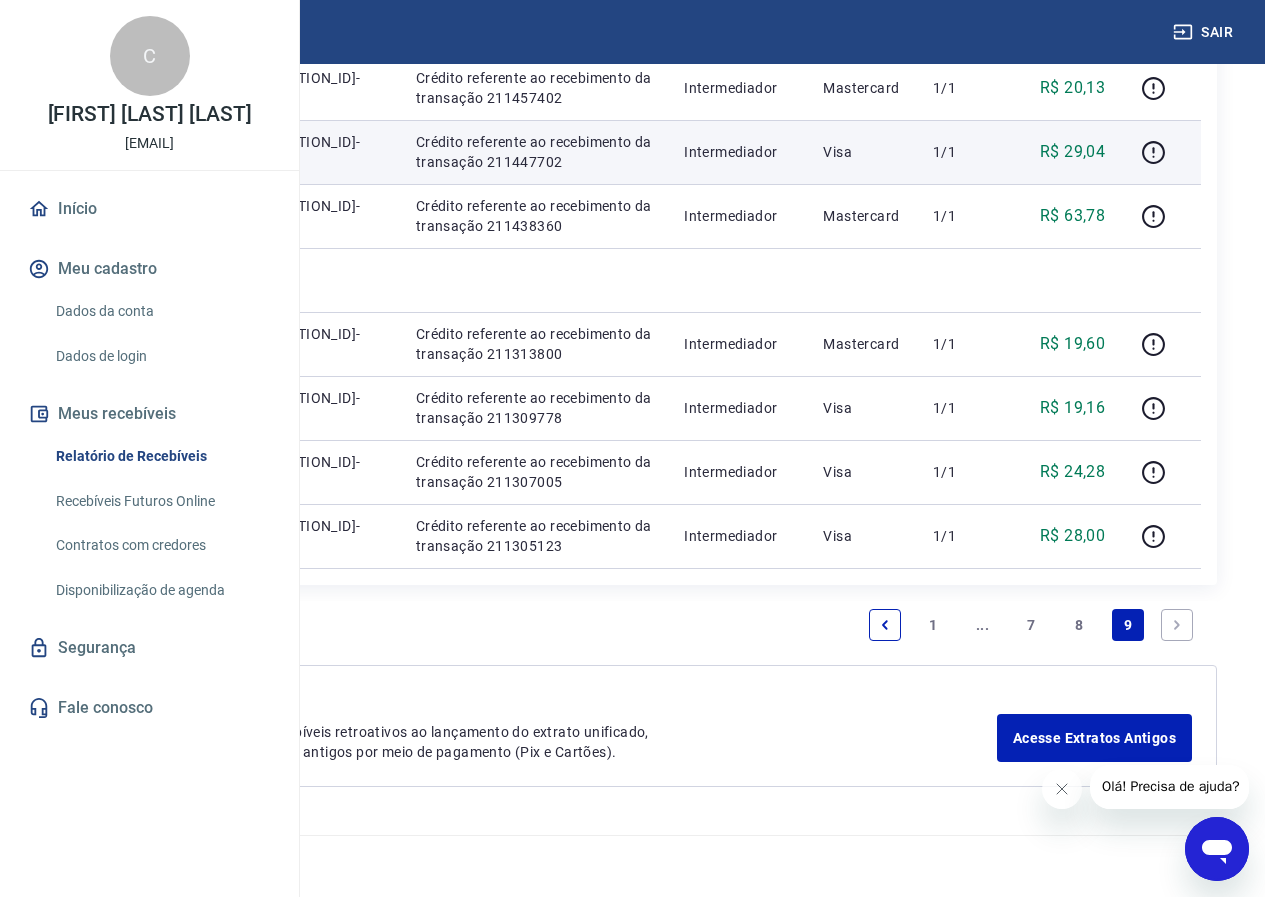 scroll, scrollTop: 1627, scrollLeft: 0, axis: vertical 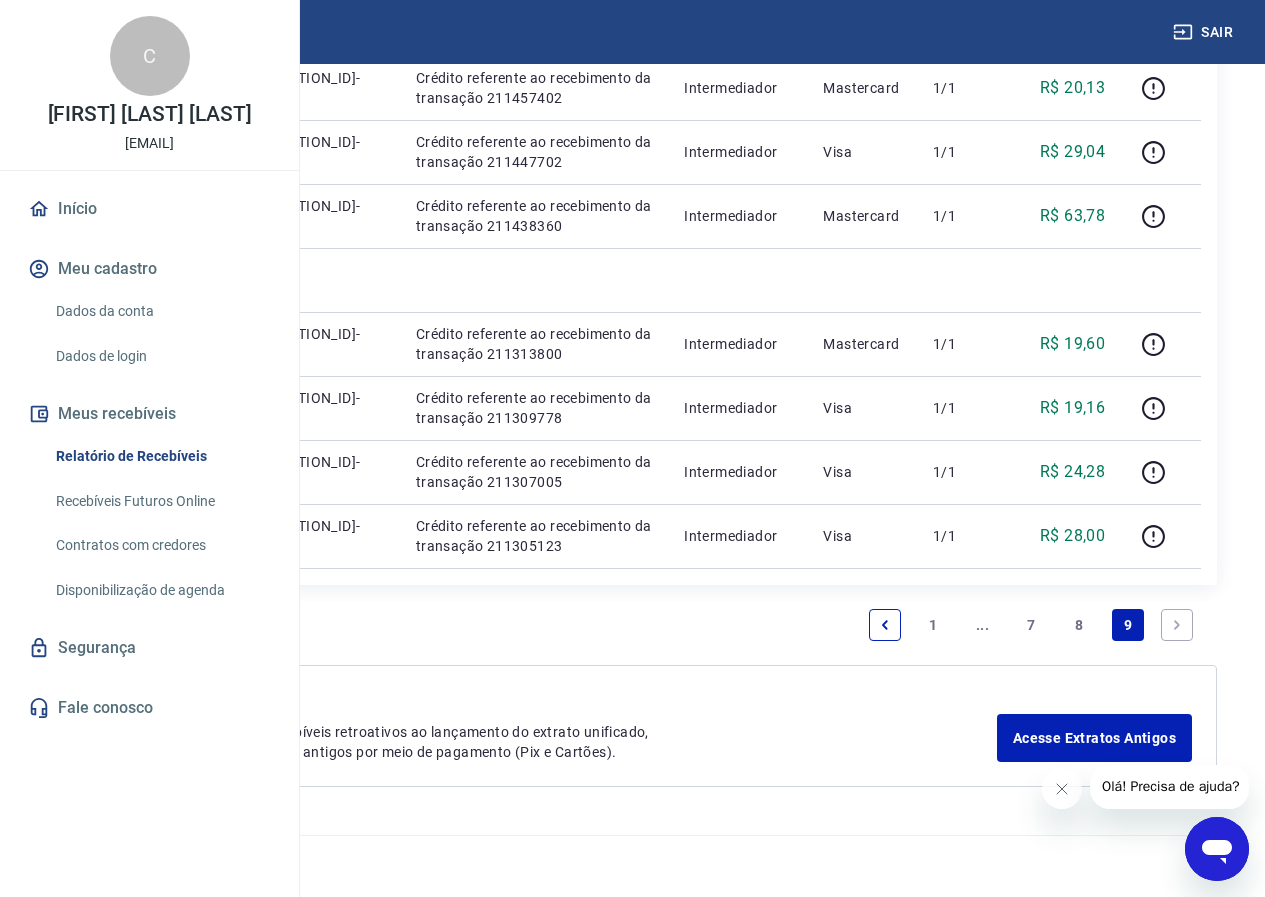 click on "8" at bounding box center [1080, 625] 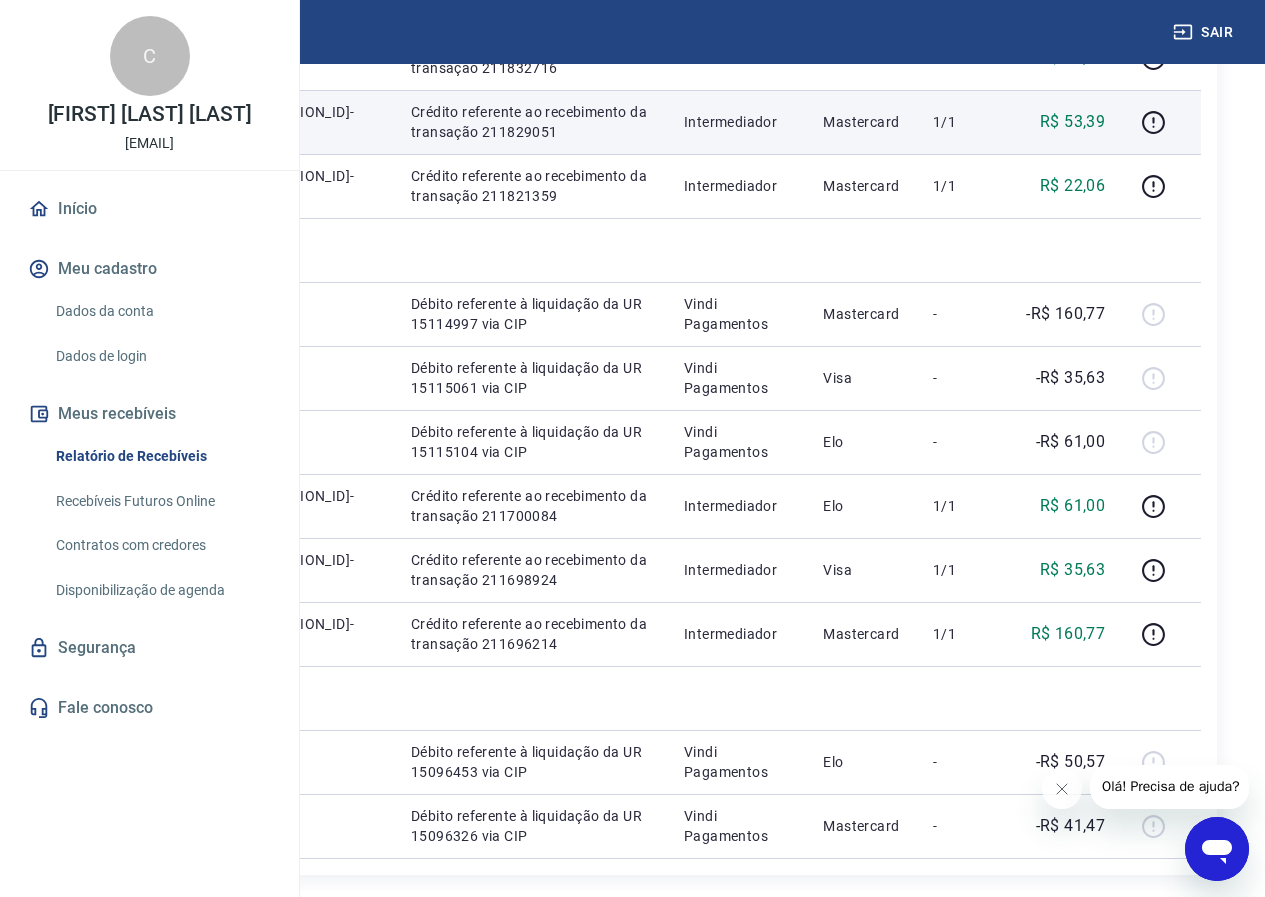 scroll, scrollTop: 917, scrollLeft: 0, axis: vertical 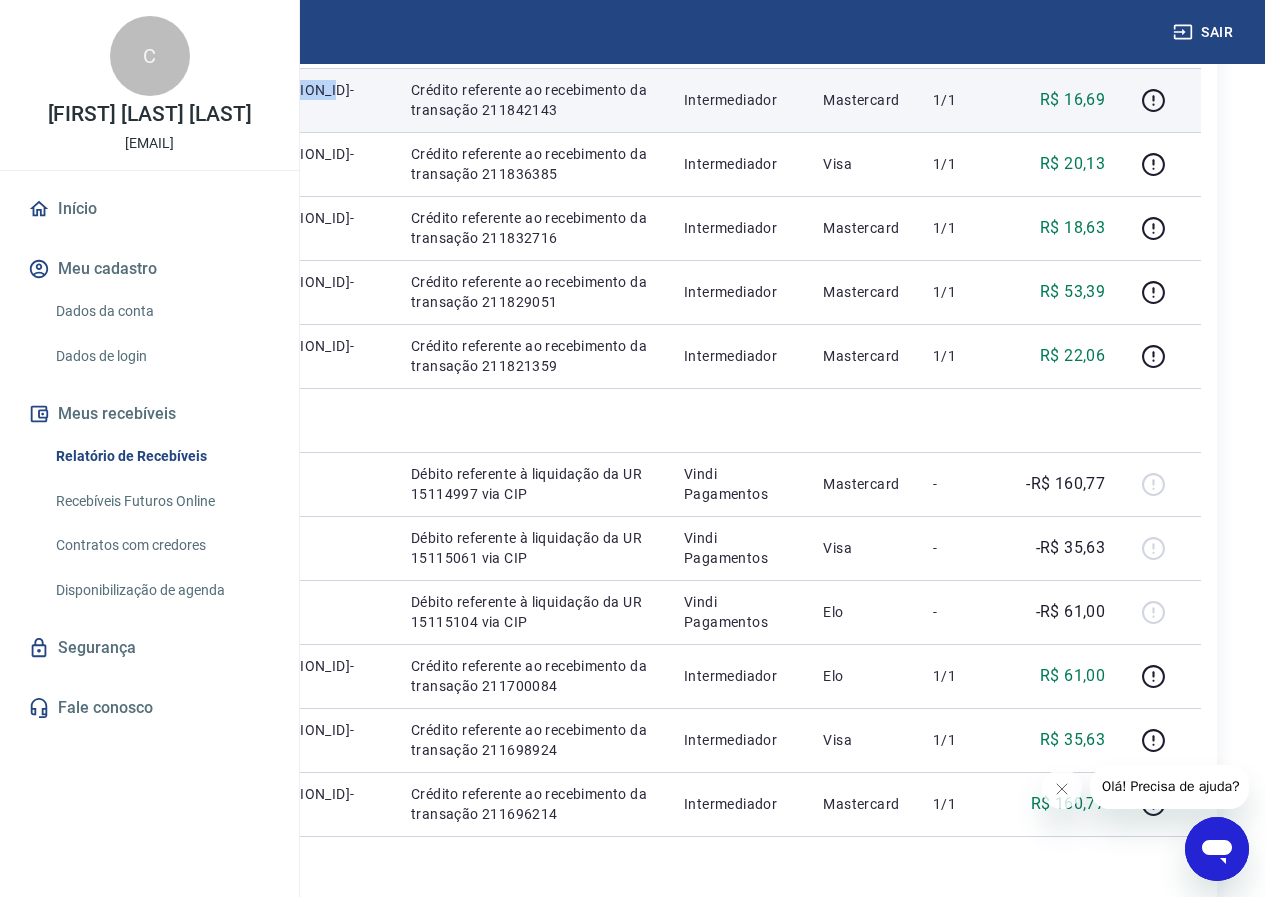 drag, startPoint x: 568, startPoint y: 548, endPoint x: 480, endPoint y: 498, distance: 101.21265 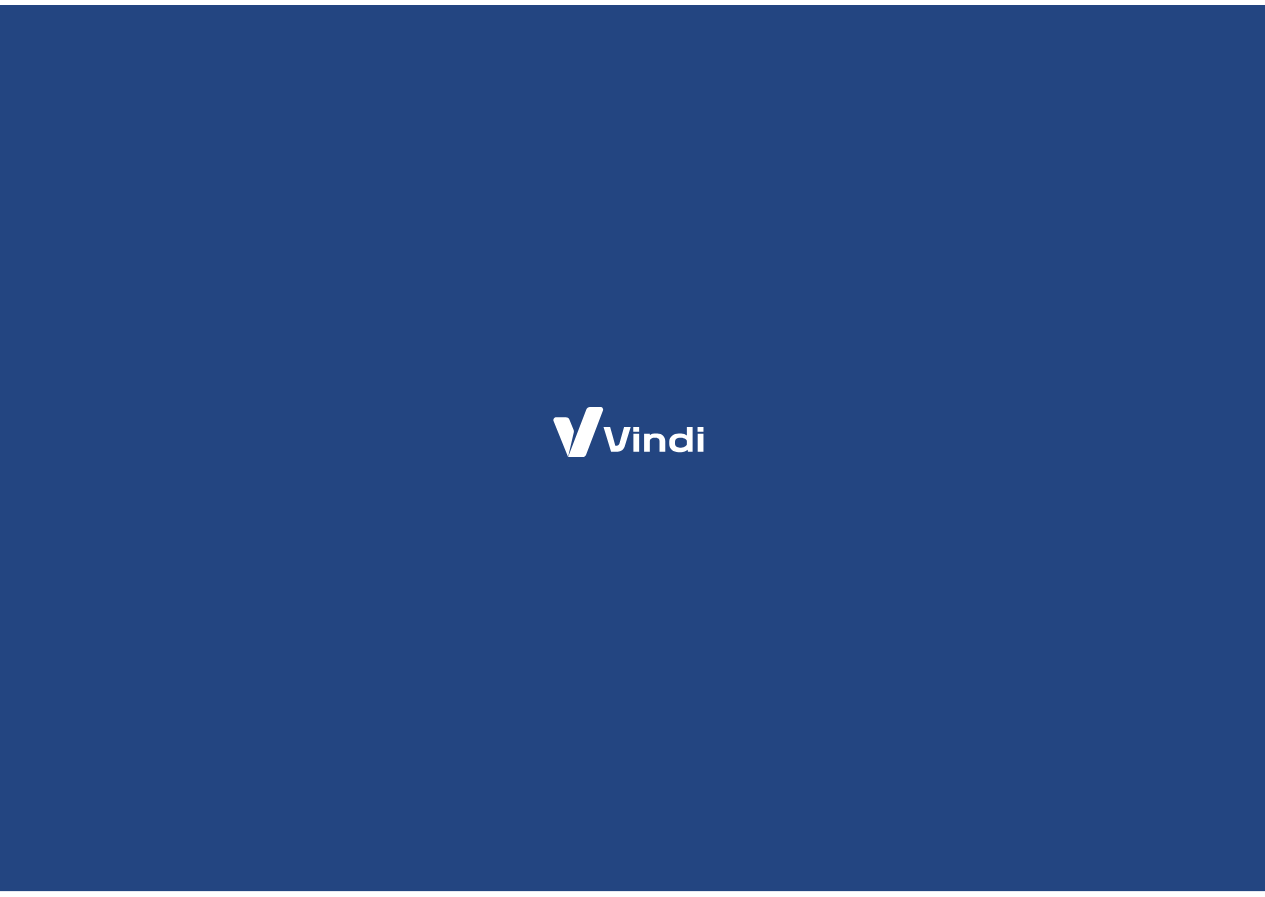 scroll, scrollTop: 0, scrollLeft: 0, axis: both 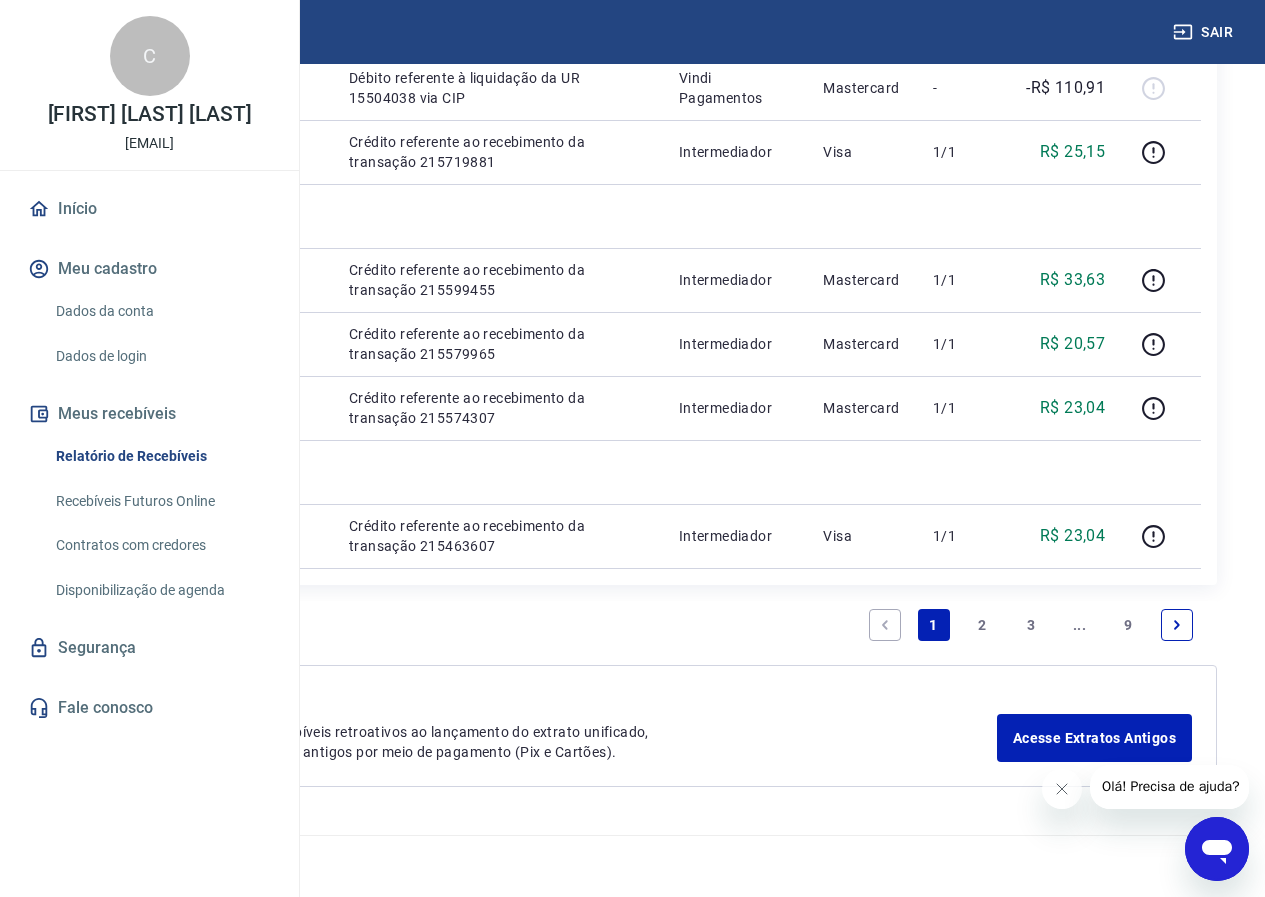 drag, startPoint x: 1130, startPoint y: 620, endPoint x: 69, endPoint y: 425, distance: 1078.7706 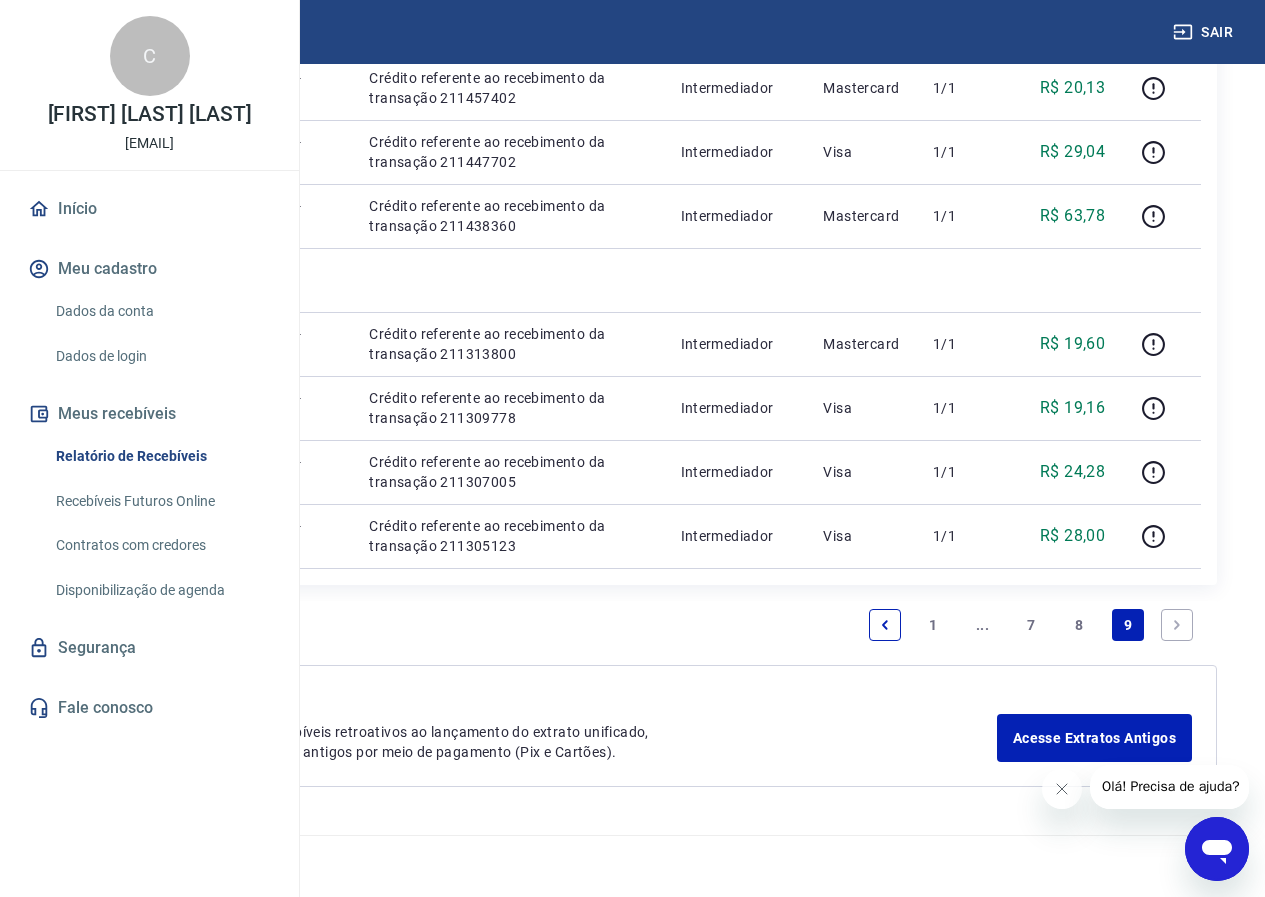 scroll, scrollTop: 1727, scrollLeft: 0, axis: vertical 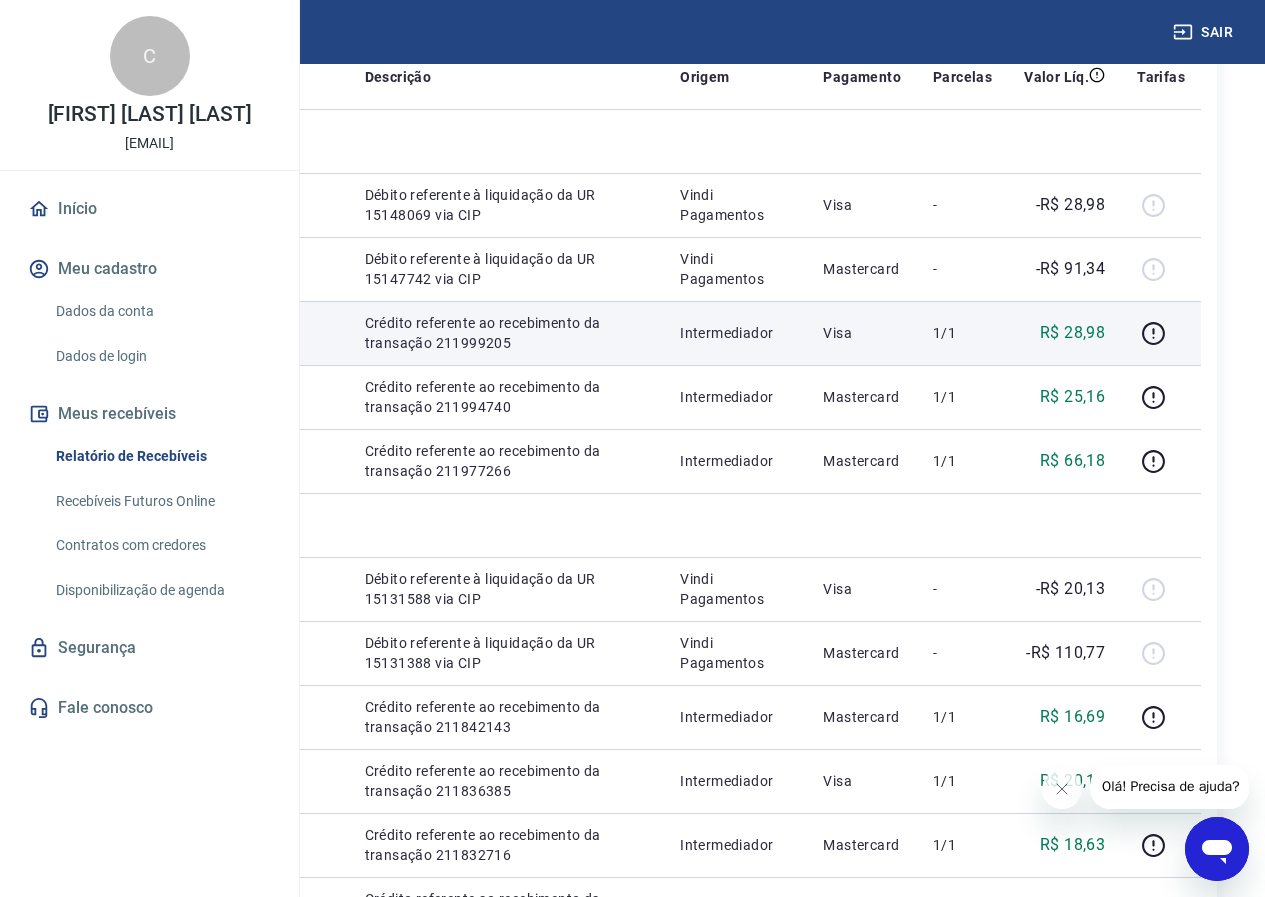 drag, startPoint x: 565, startPoint y: 492, endPoint x: 491, endPoint y: 451, distance: 84.59905 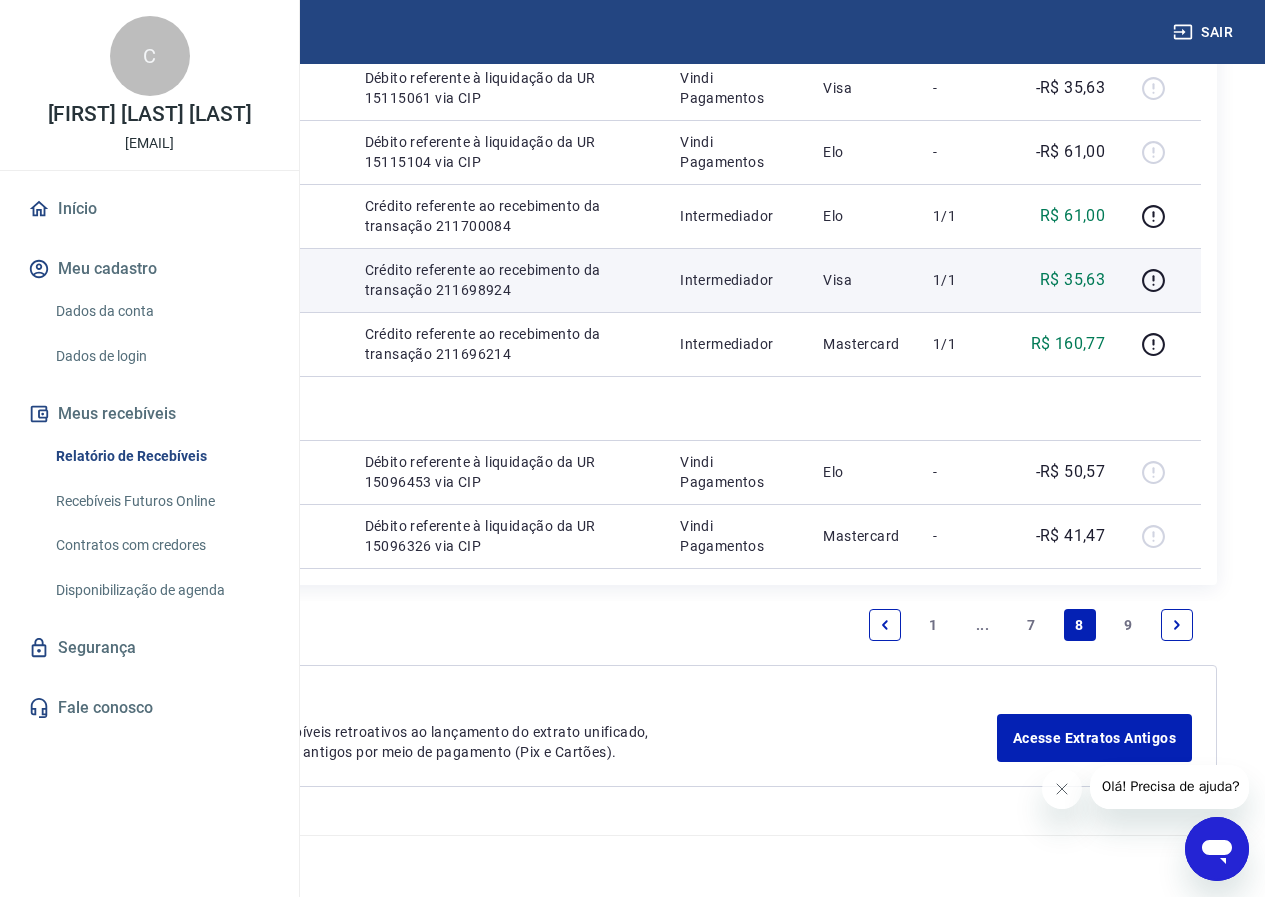 scroll, scrollTop: 2517, scrollLeft: 0, axis: vertical 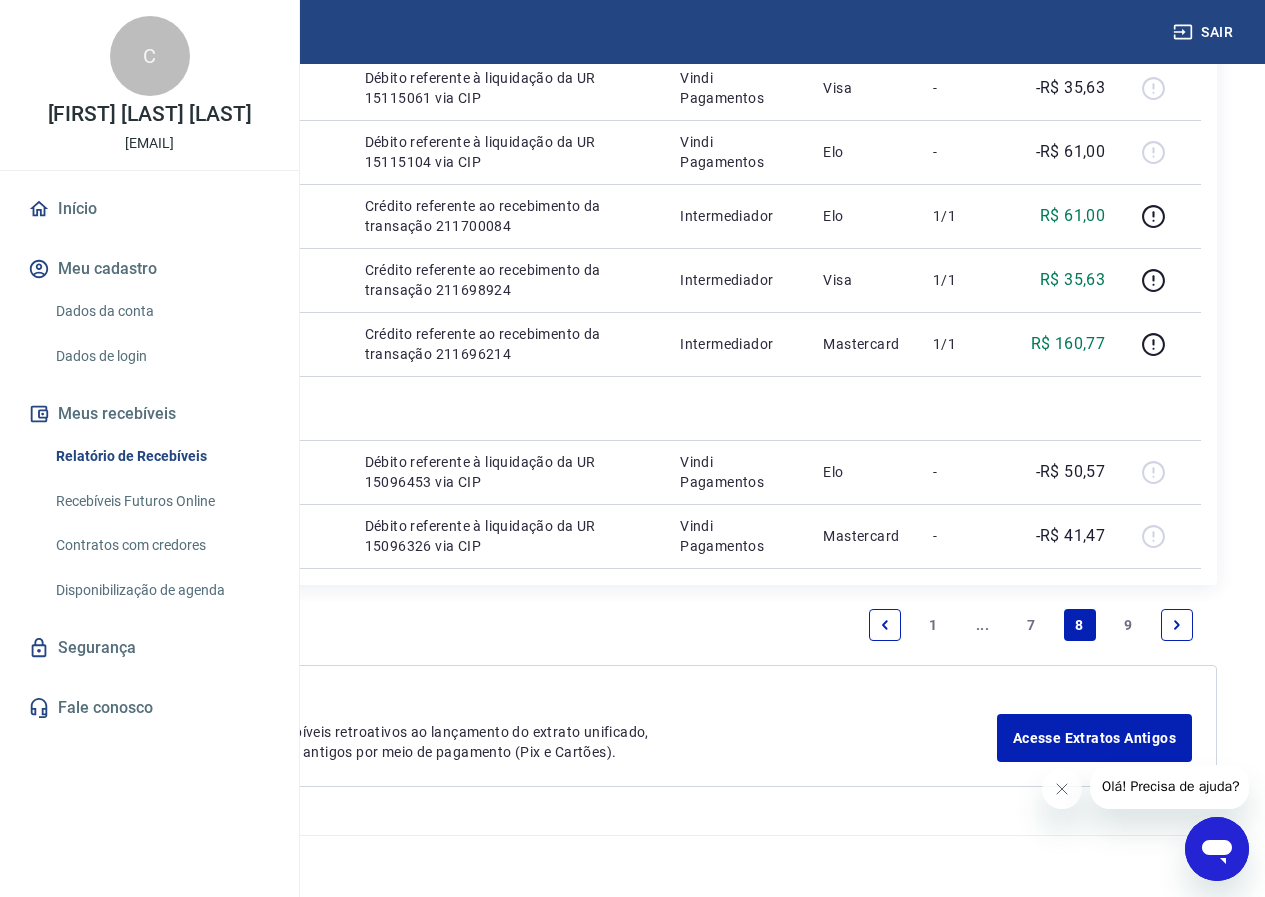 click on "7" at bounding box center (1031, 625) 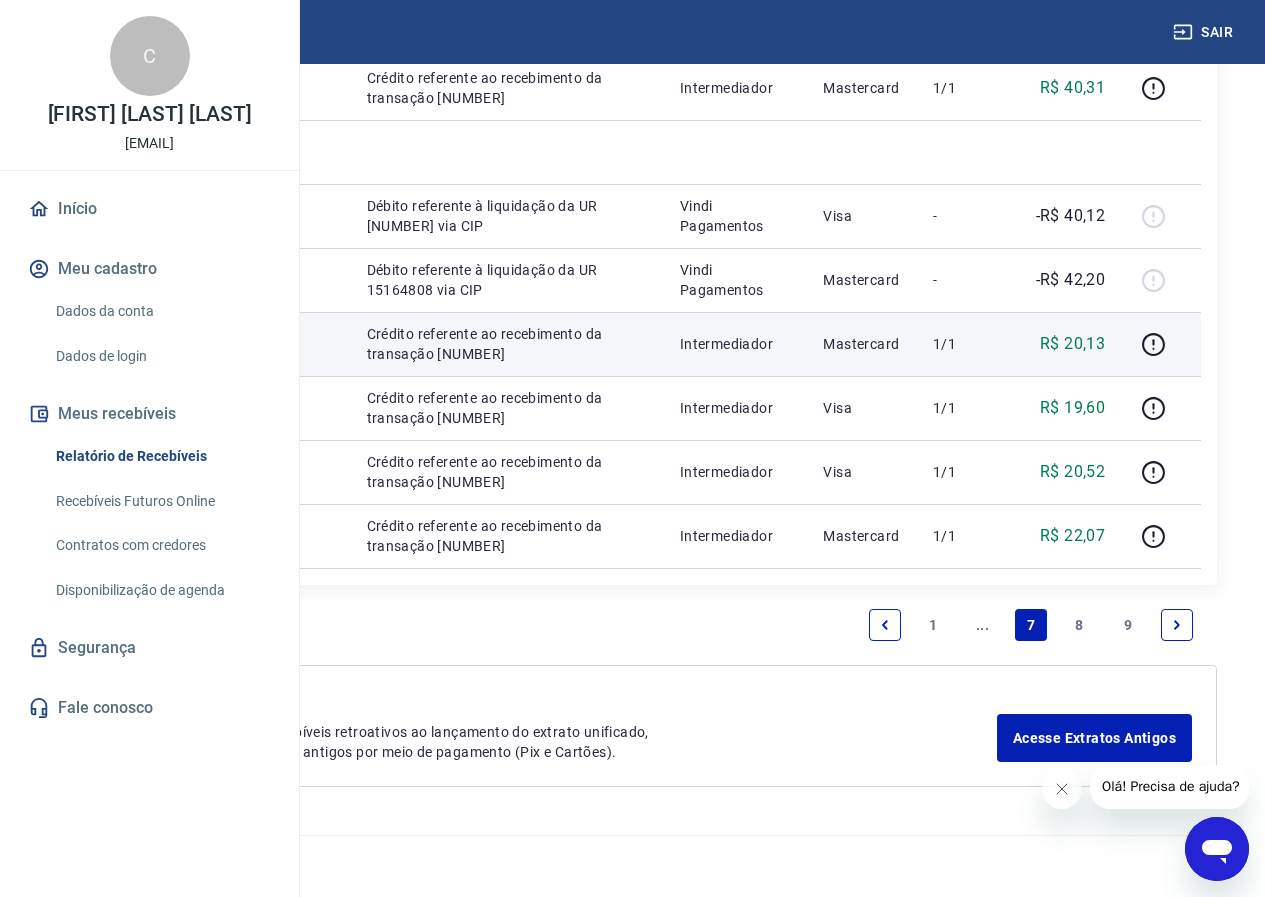scroll, scrollTop: 2117, scrollLeft: 0, axis: vertical 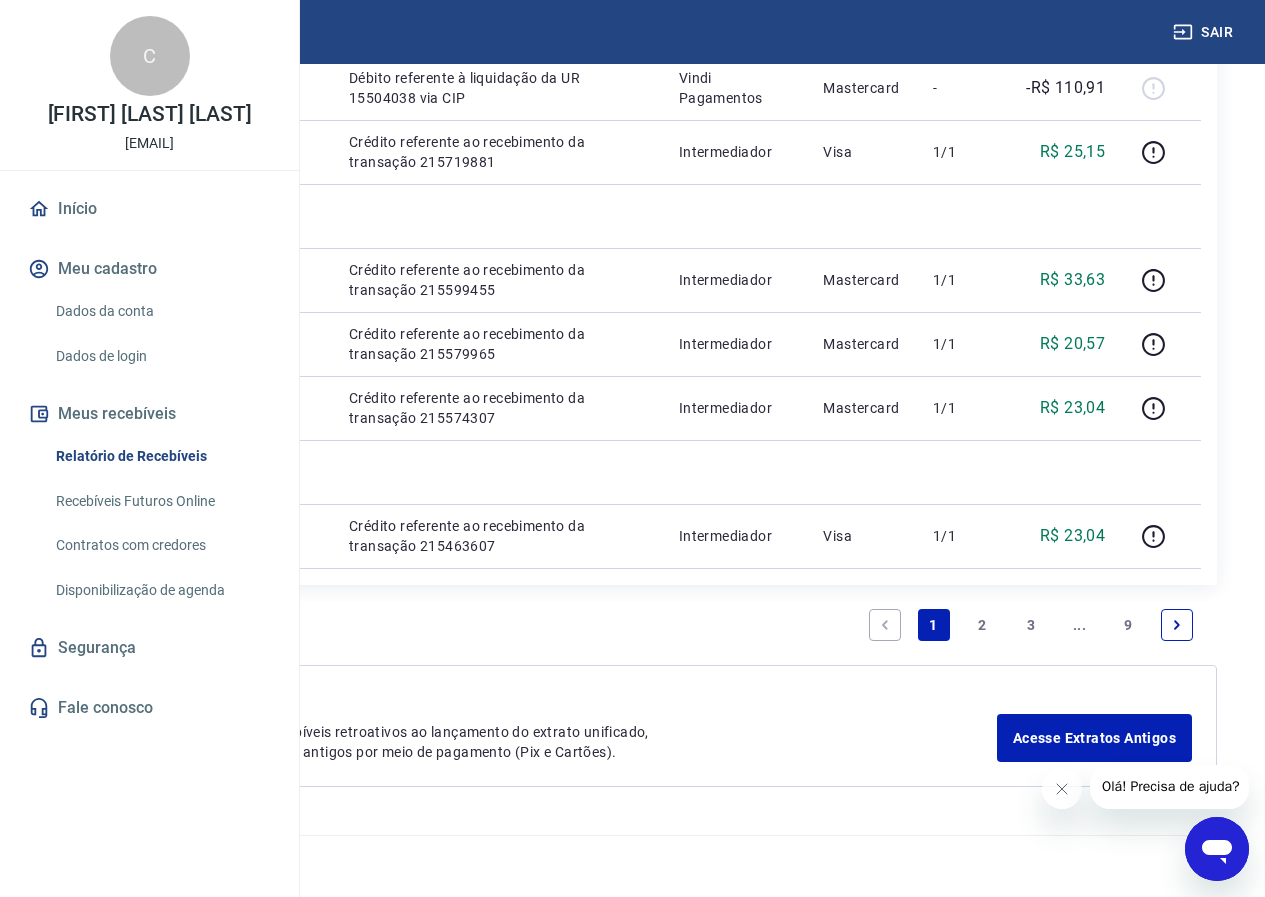 click on "9" at bounding box center (1128, 625) 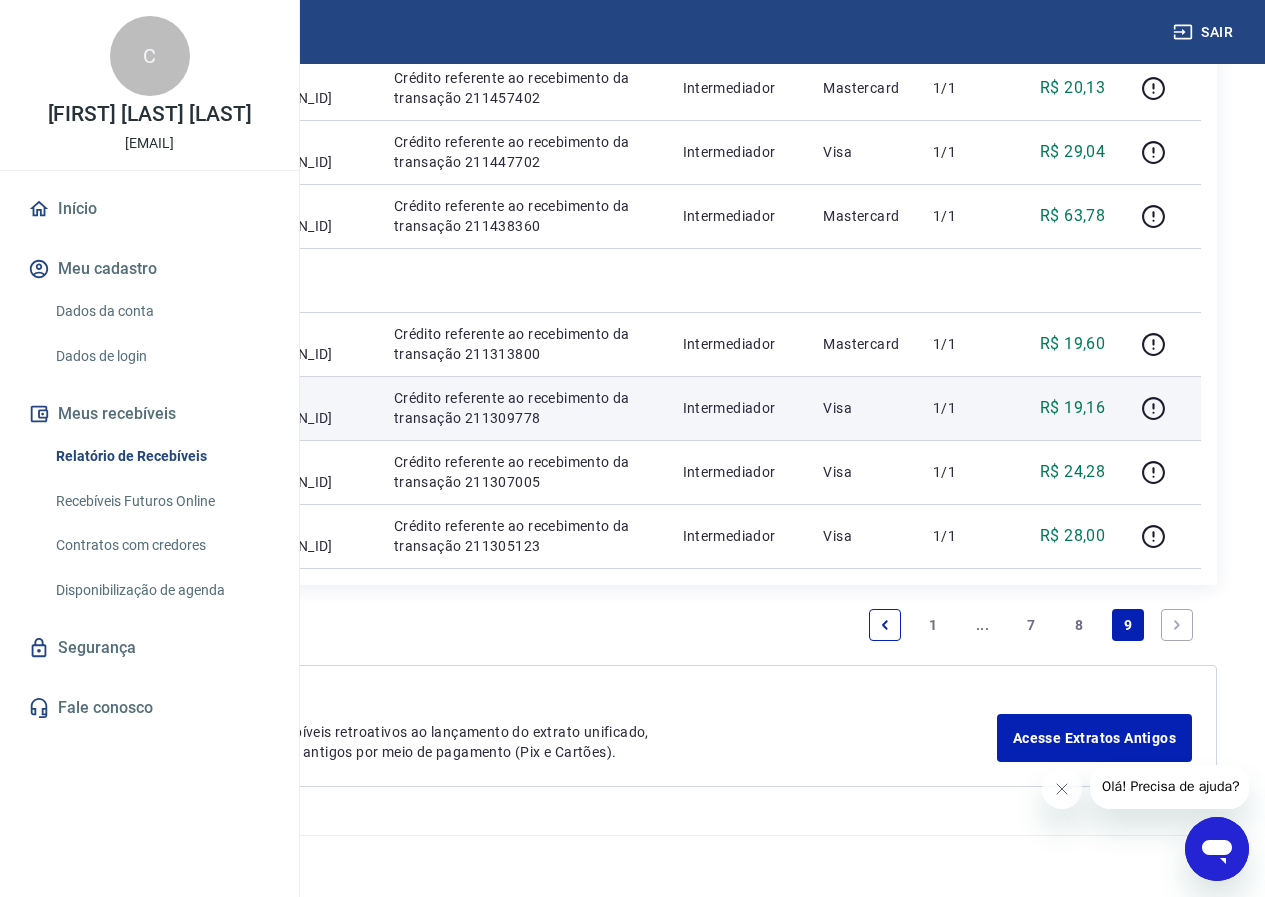 scroll, scrollTop: 1727, scrollLeft: 0, axis: vertical 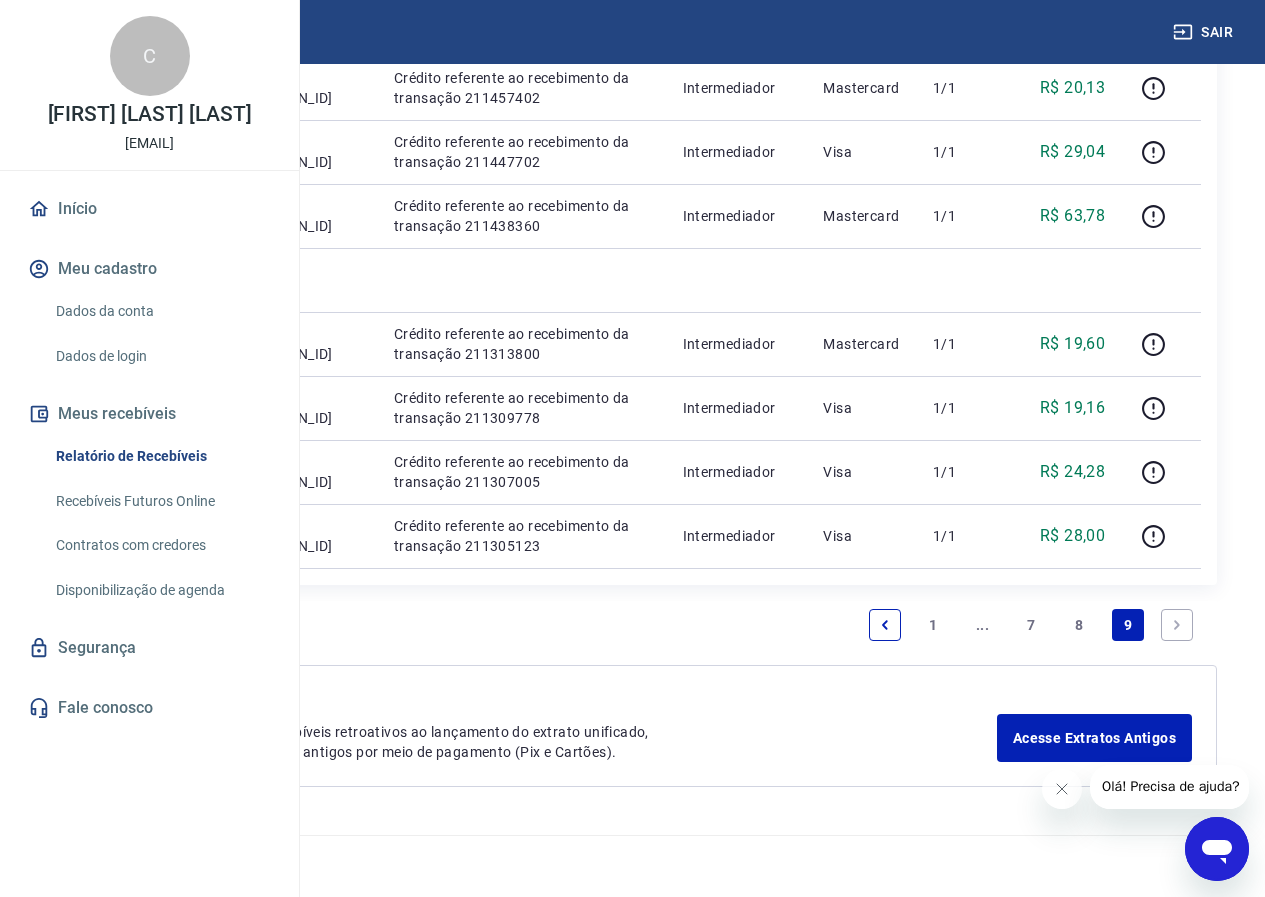 click on "8" at bounding box center [1080, 625] 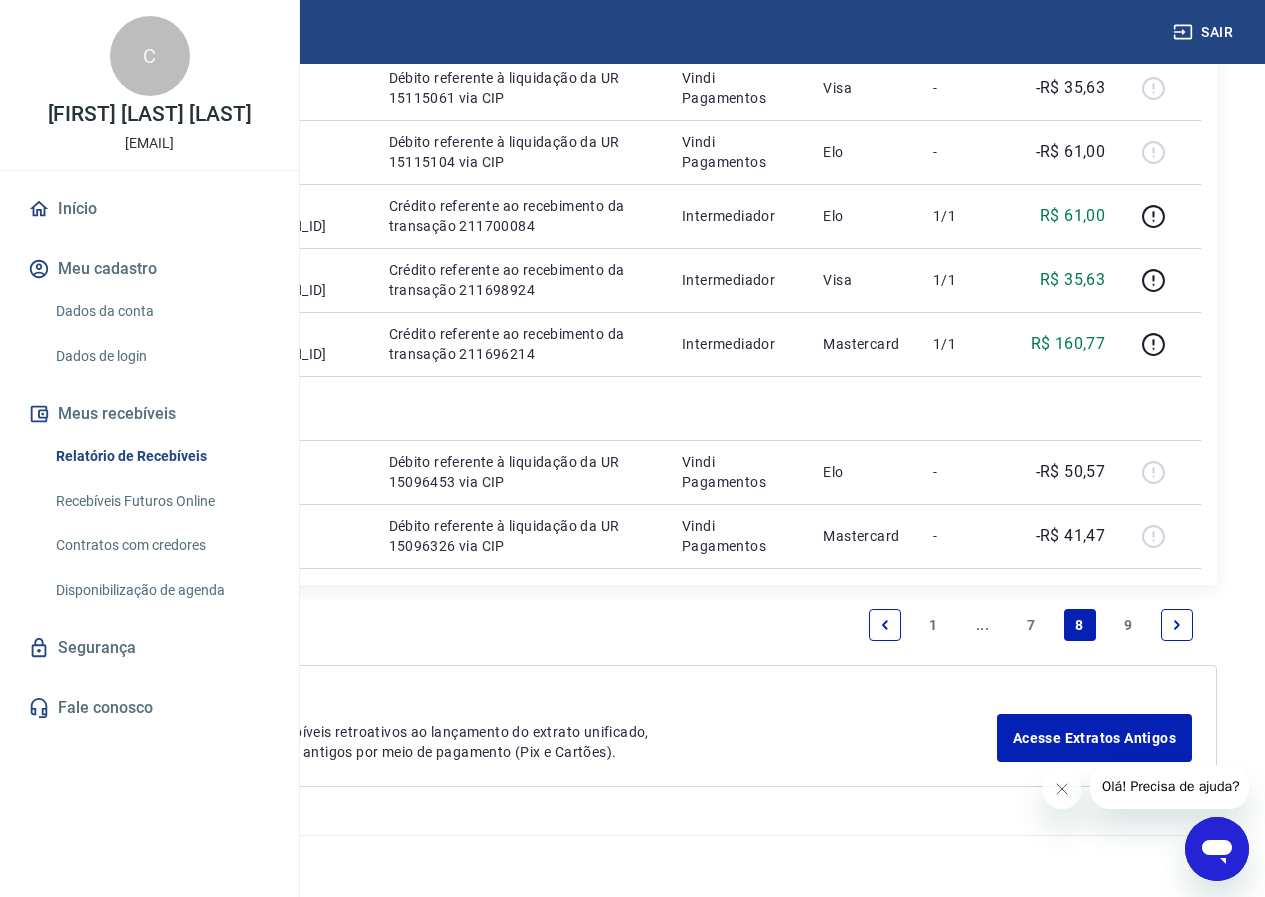 scroll, scrollTop: 2517, scrollLeft: 0, axis: vertical 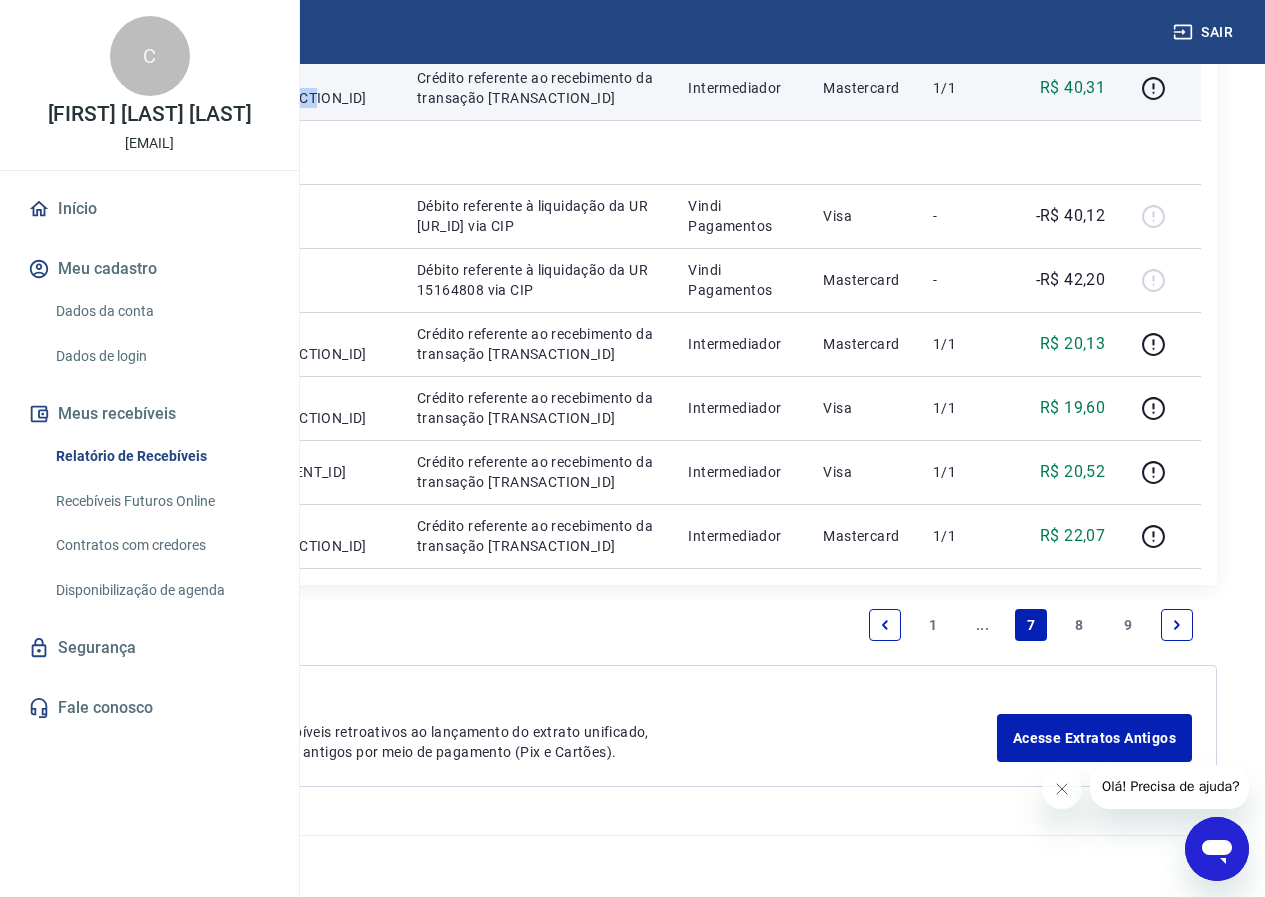 drag, startPoint x: 546, startPoint y: 551, endPoint x: 495, endPoint y: 513, distance: 63.600315 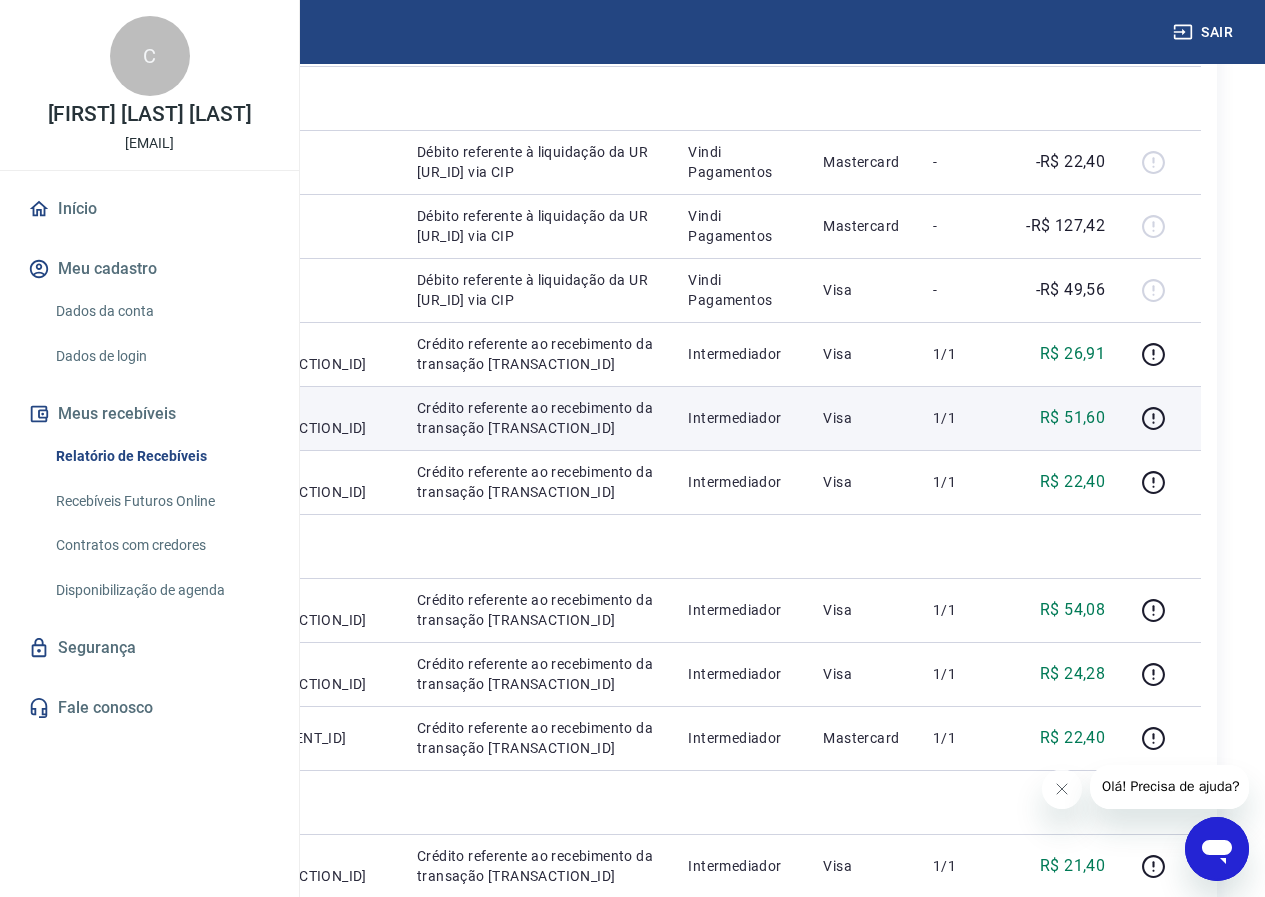 scroll, scrollTop: 500, scrollLeft: 0, axis: vertical 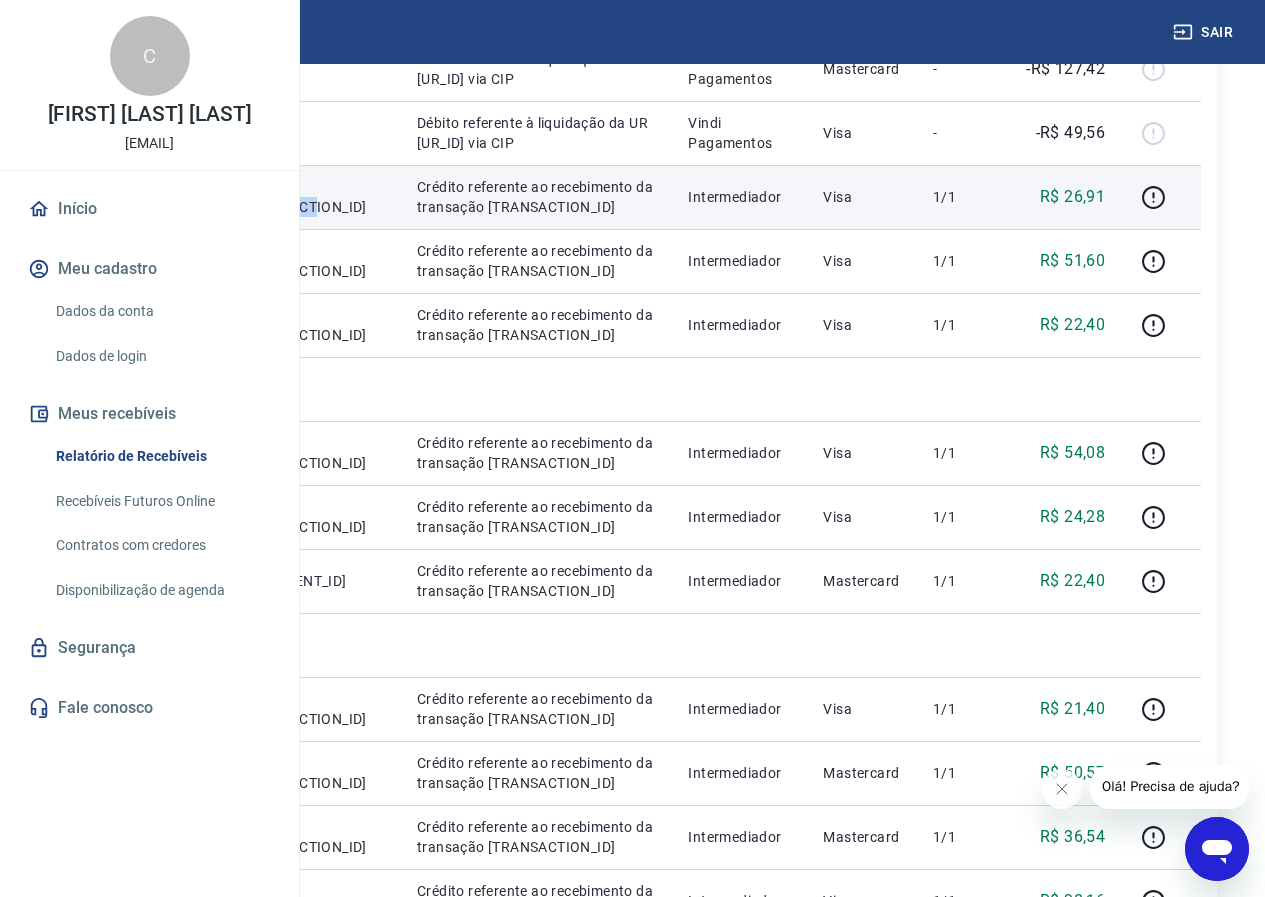 drag, startPoint x: 560, startPoint y: 414, endPoint x: 494, endPoint y: 382, distance: 73.34848 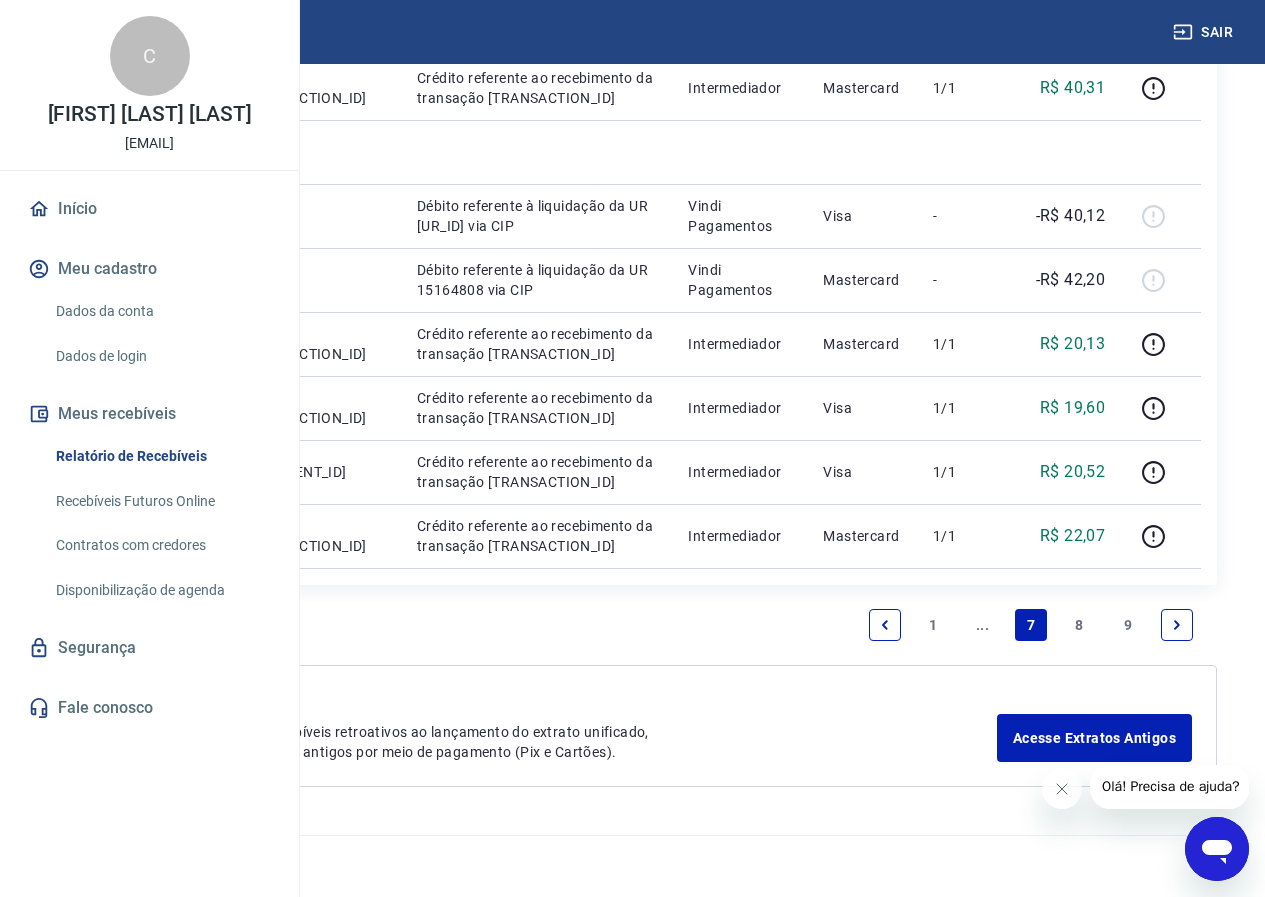 scroll, scrollTop: 2517, scrollLeft: 0, axis: vertical 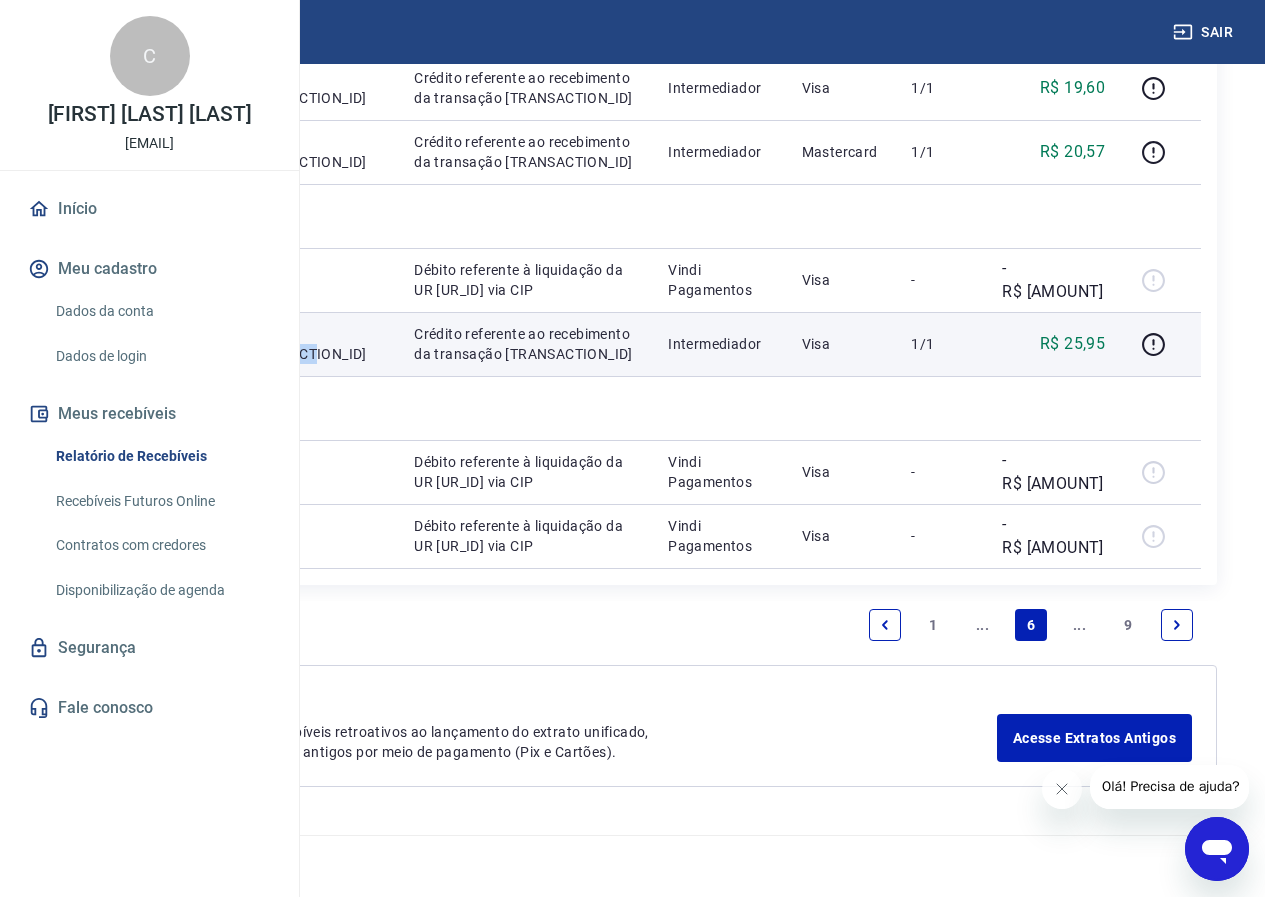 drag, startPoint x: 509, startPoint y: 630, endPoint x: 472, endPoint y: 580, distance: 62.201286 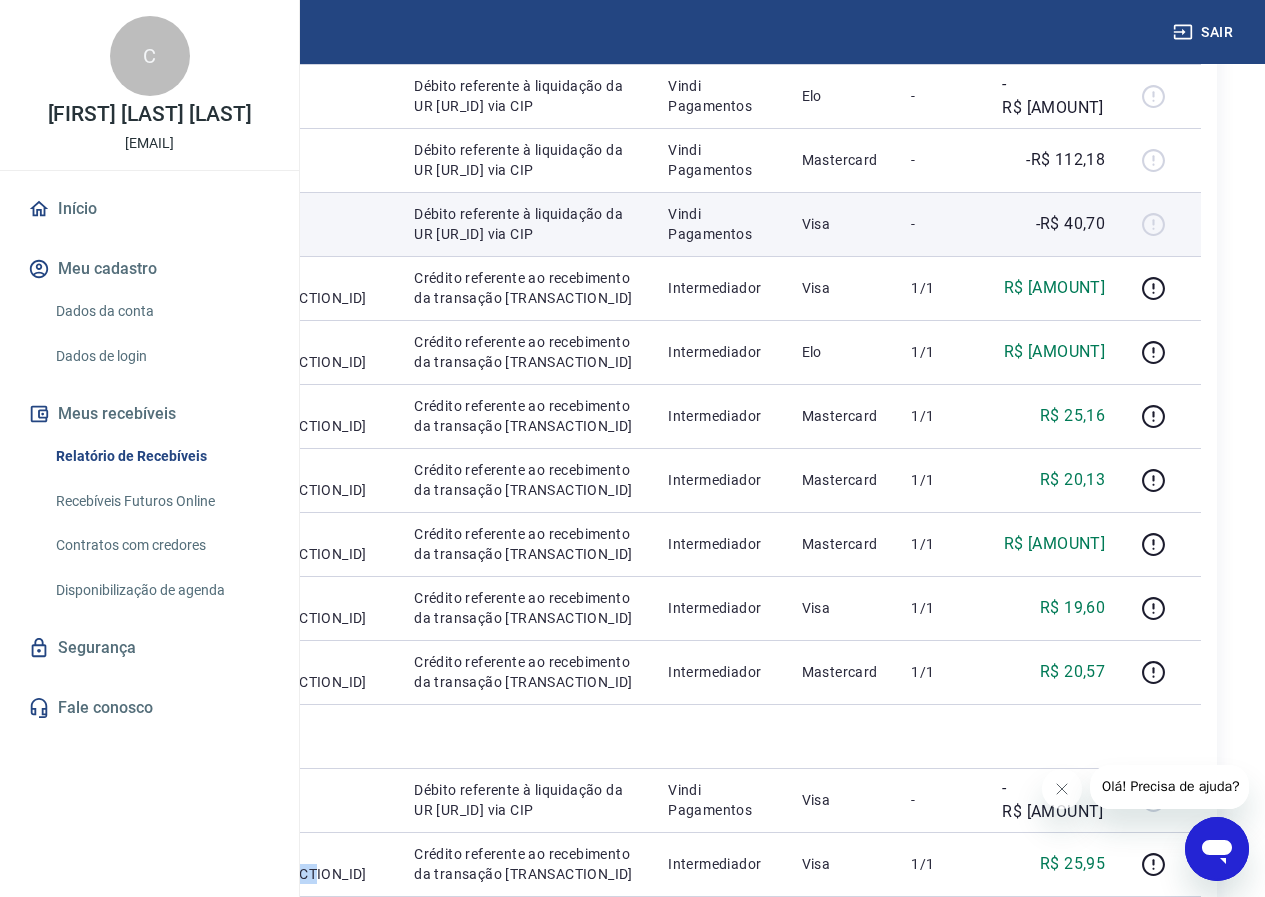 scroll, scrollTop: 1357, scrollLeft: 0, axis: vertical 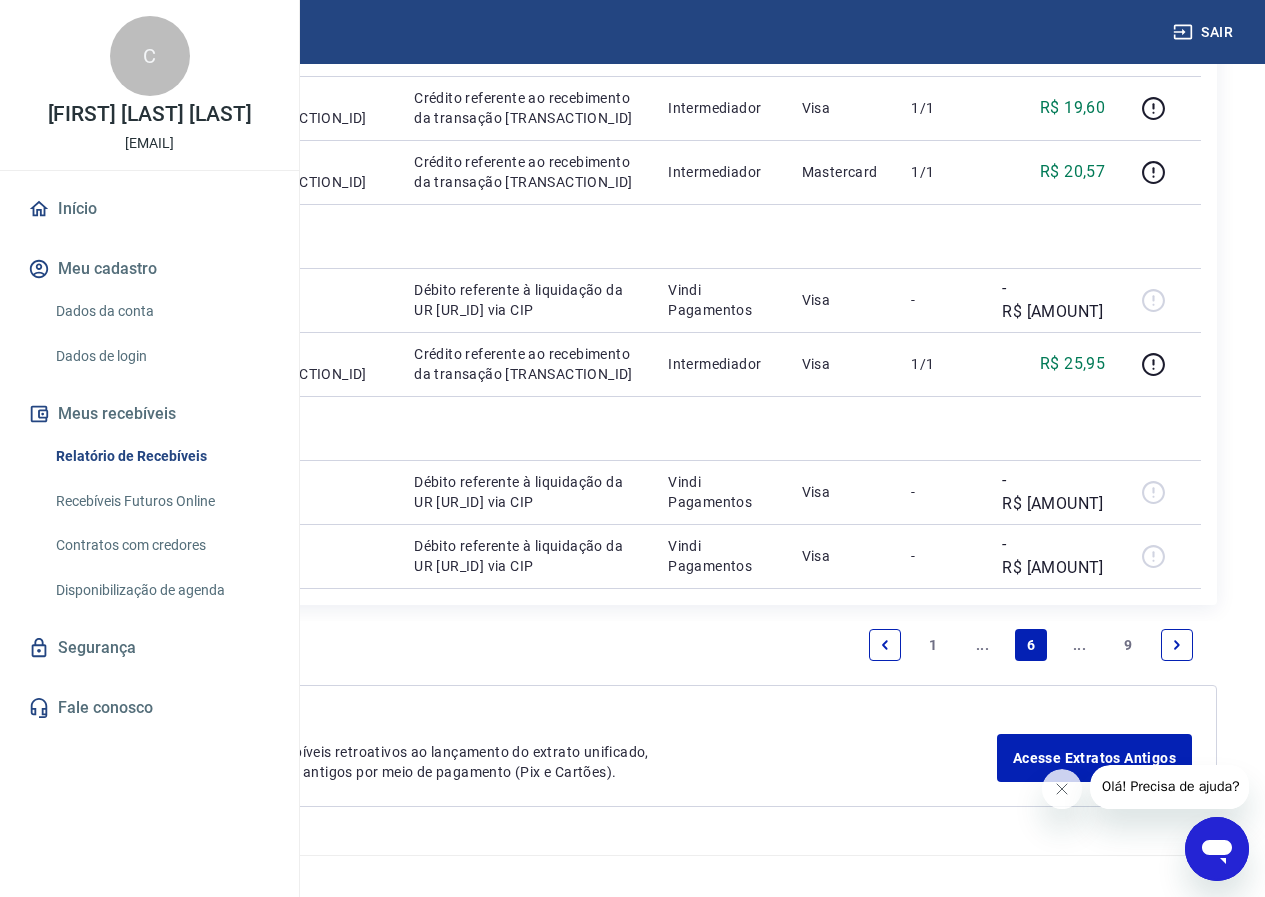 drag, startPoint x: 557, startPoint y: 439, endPoint x: 486, endPoint y: 405, distance: 78.72102 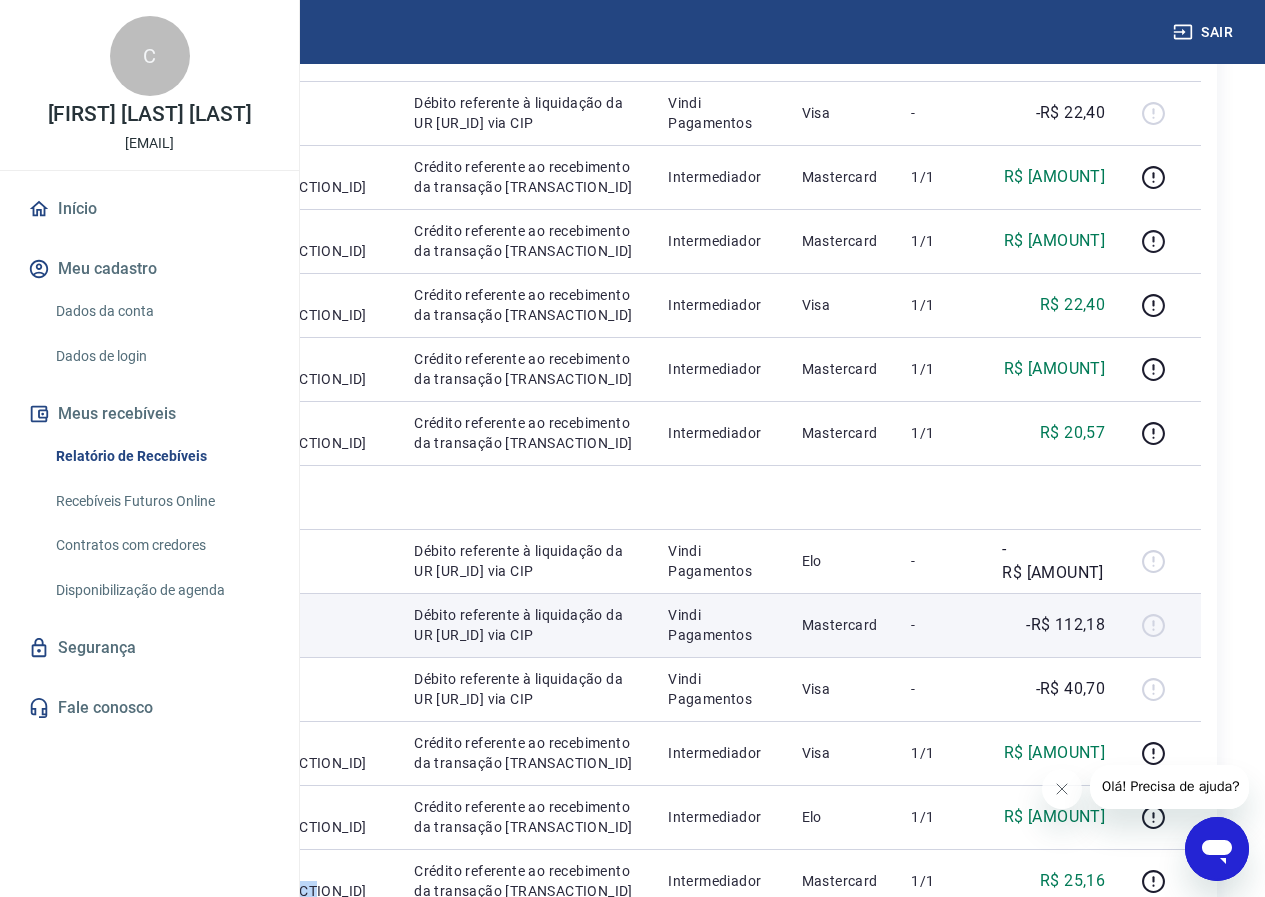 scroll, scrollTop: 357, scrollLeft: 0, axis: vertical 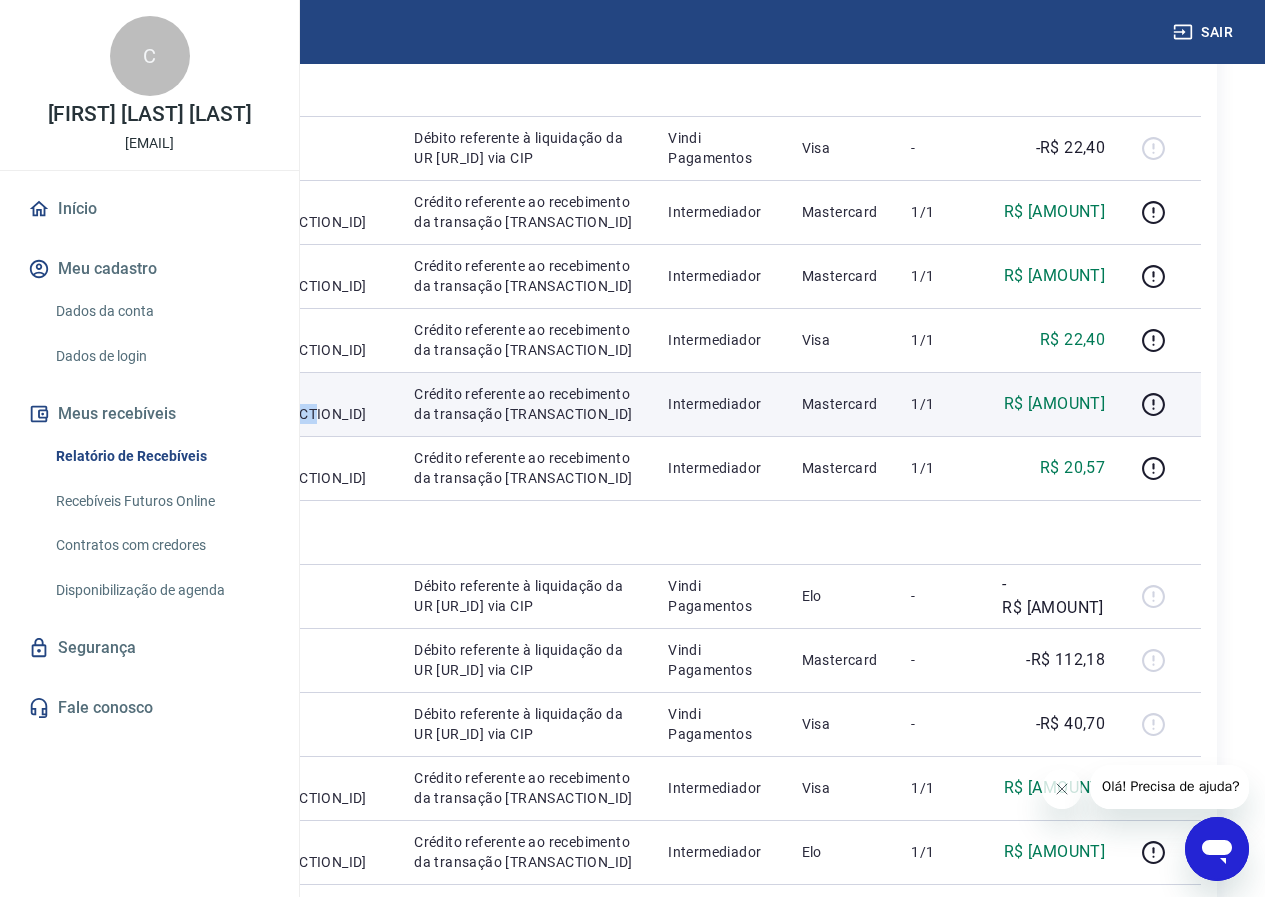 drag, startPoint x: 566, startPoint y: 609, endPoint x: 477, endPoint y: 575, distance: 95.27329 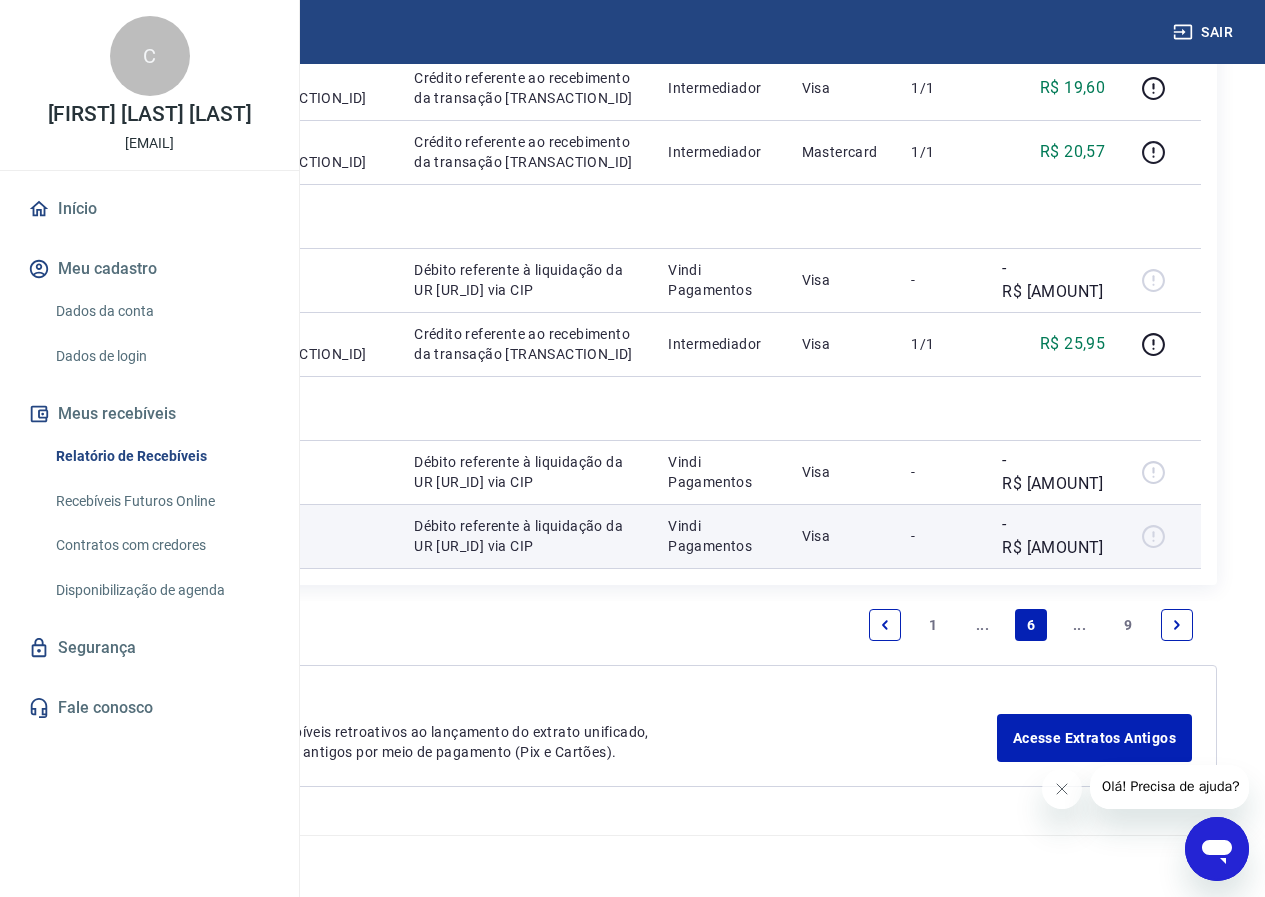 scroll, scrollTop: 2257, scrollLeft: 0, axis: vertical 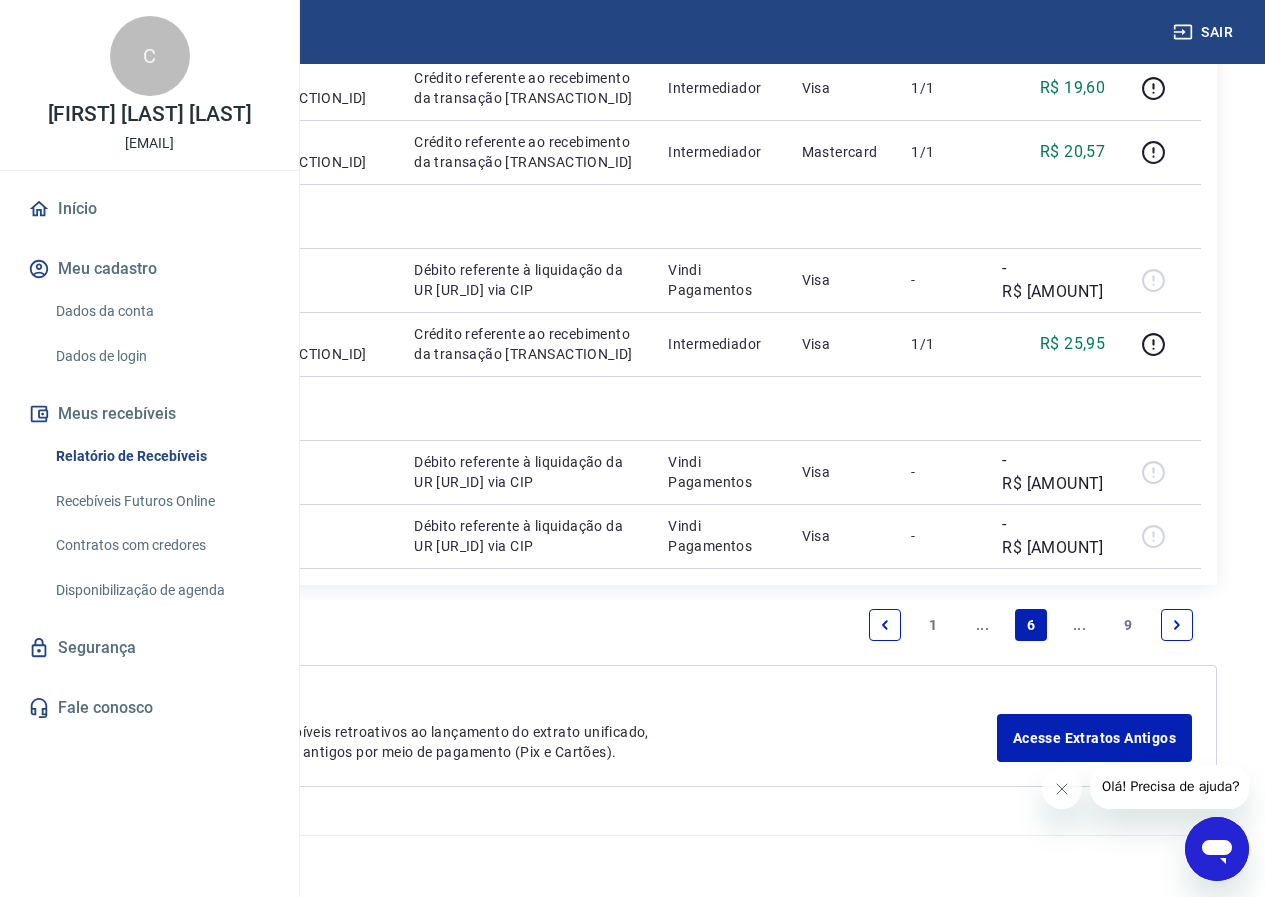 click at bounding box center (885, 625) 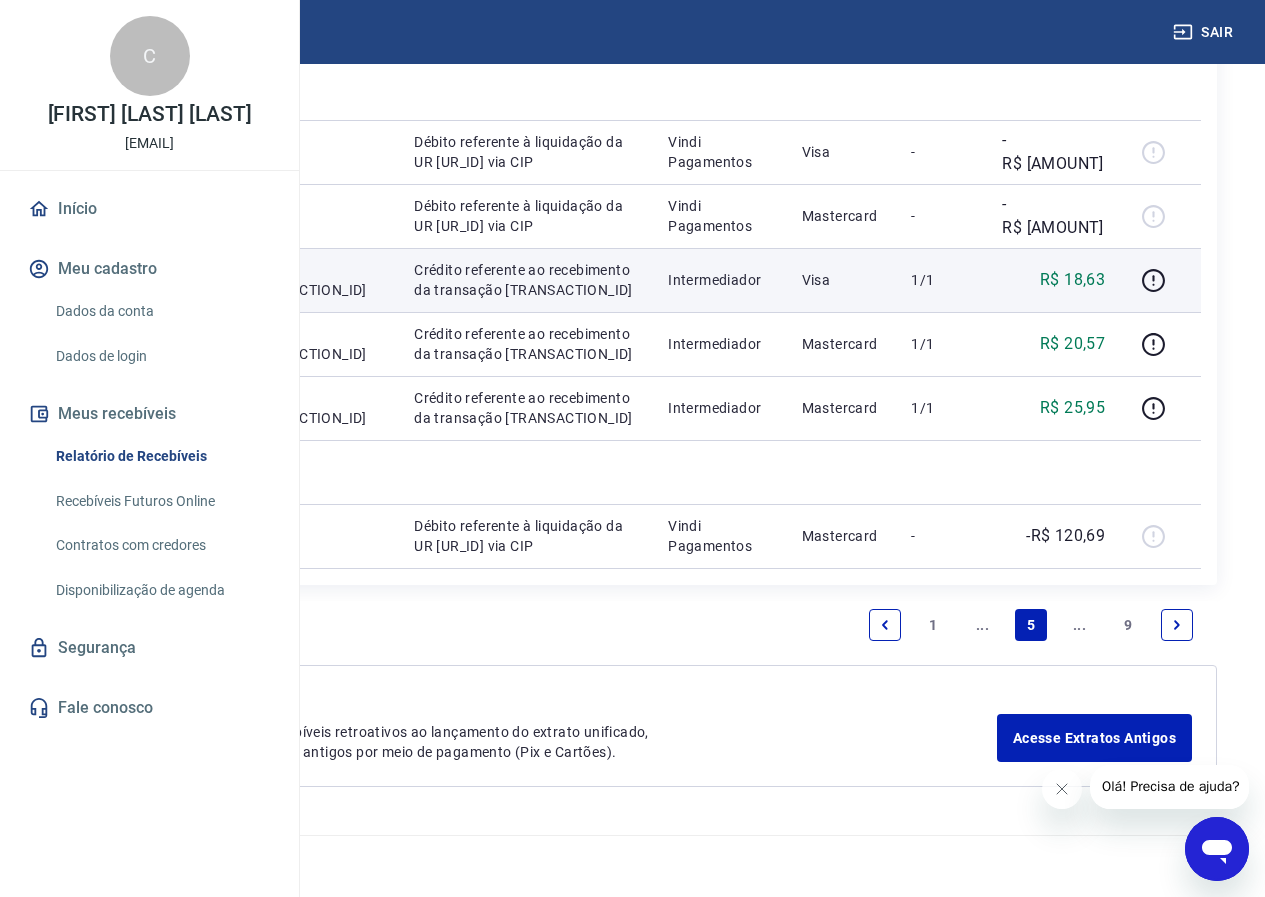 scroll, scrollTop: 2081, scrollLeft: 0, axis: vertical 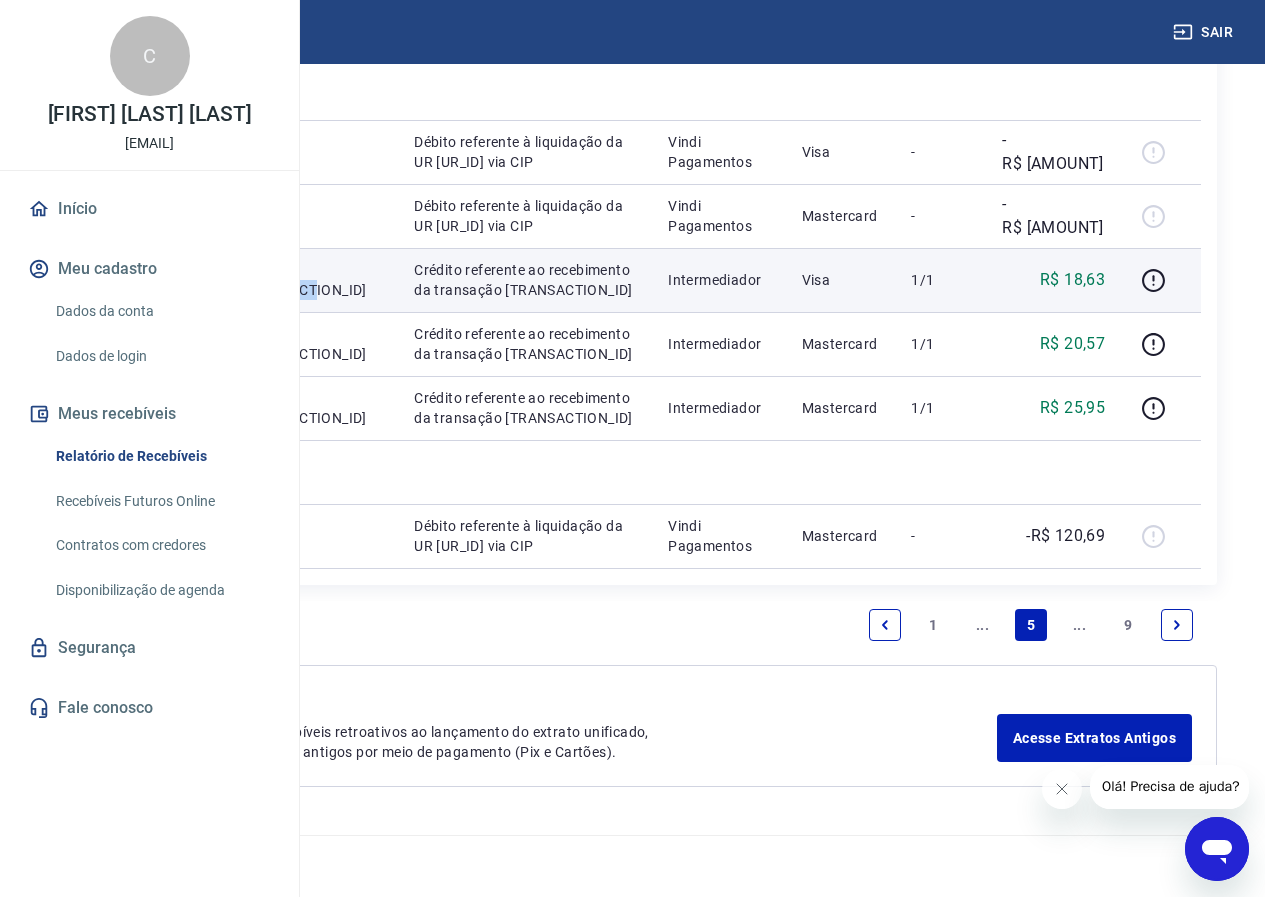 drag, startPoint x: 557, startPoint y: 601, endPoint x: 482, endPoint y: 561, distance: 85 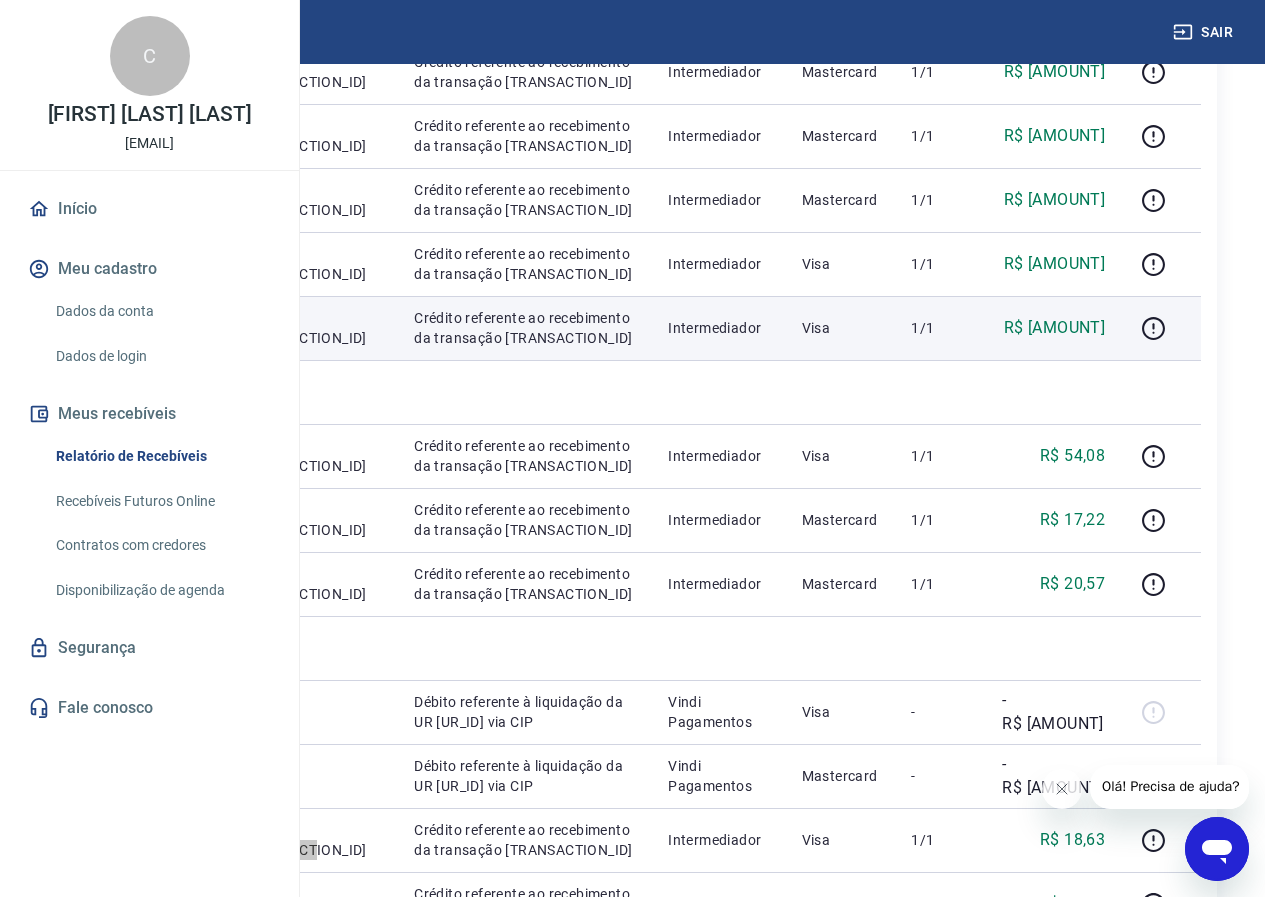scroll, scrollTop: 1281, scrollLeft: 0, axis: vertical 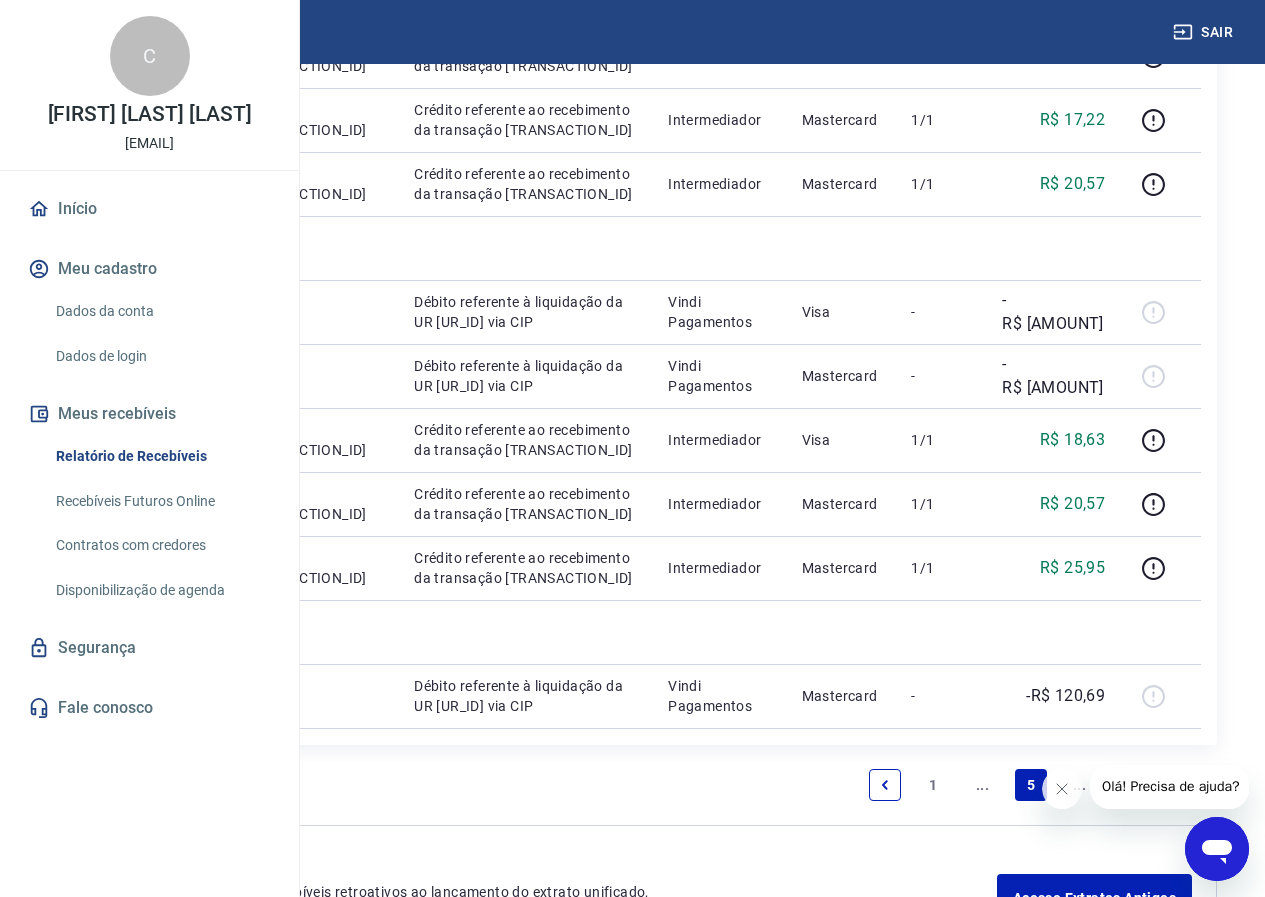 drag, startPoint x: 558, startPoint y: 555, endPoint x: 449, endPoint y: 494, distance: 124.90797 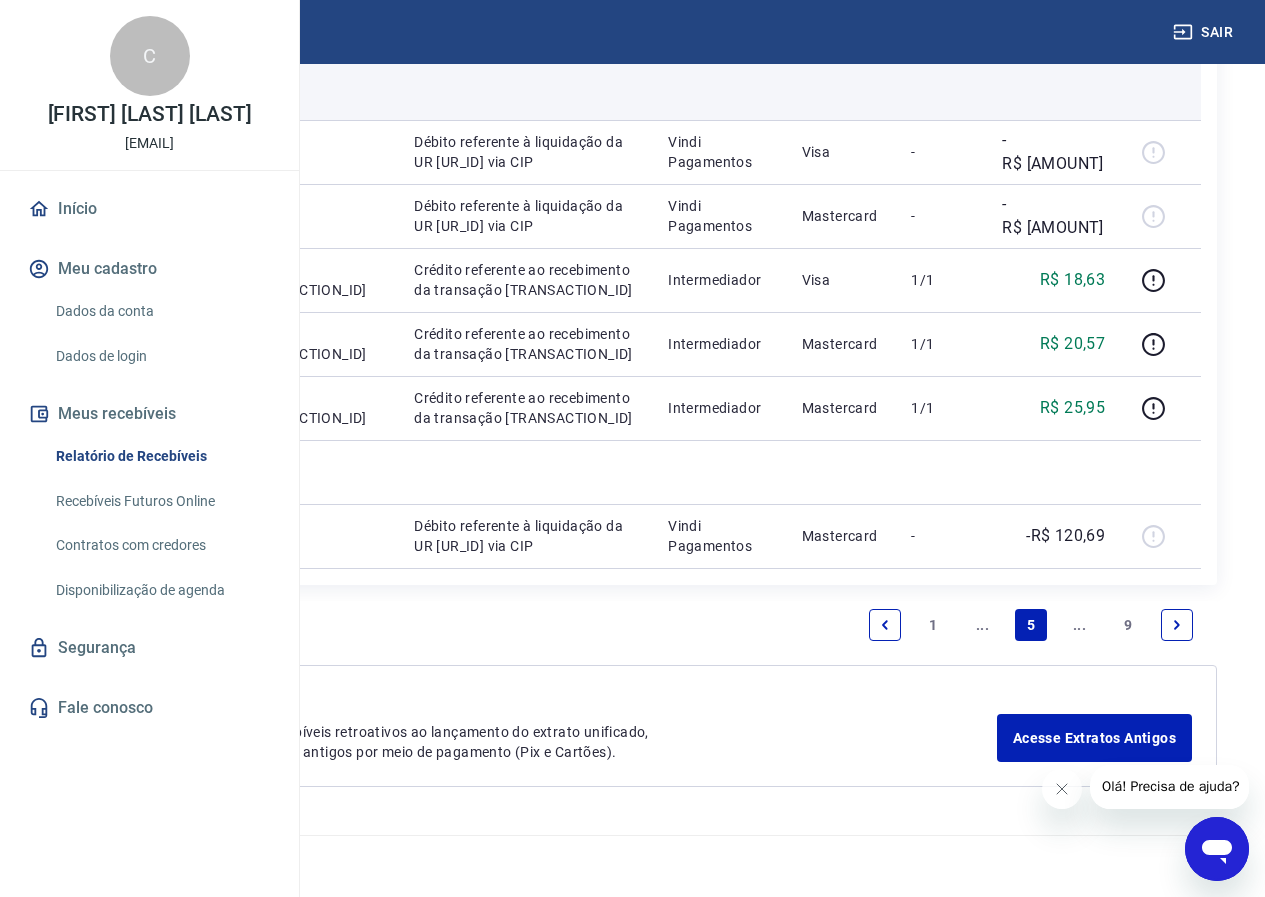 scroll, scrollTop: 1600, scrollLeft: 0, axis: vertical 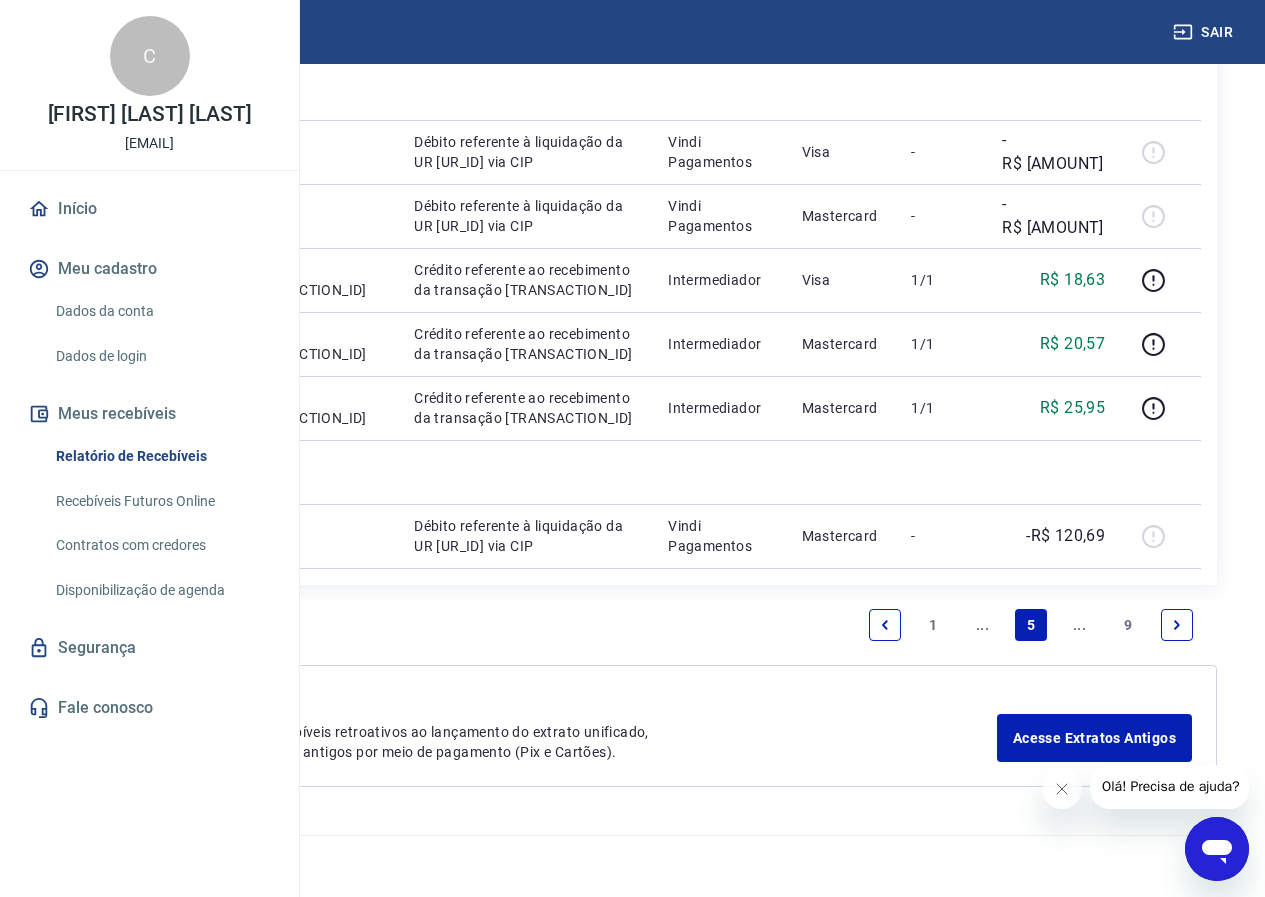 drag, startPoint x: 560, startPoint y: 658, endPoint x: 472, endPoint y: 604, distance: 103.24728 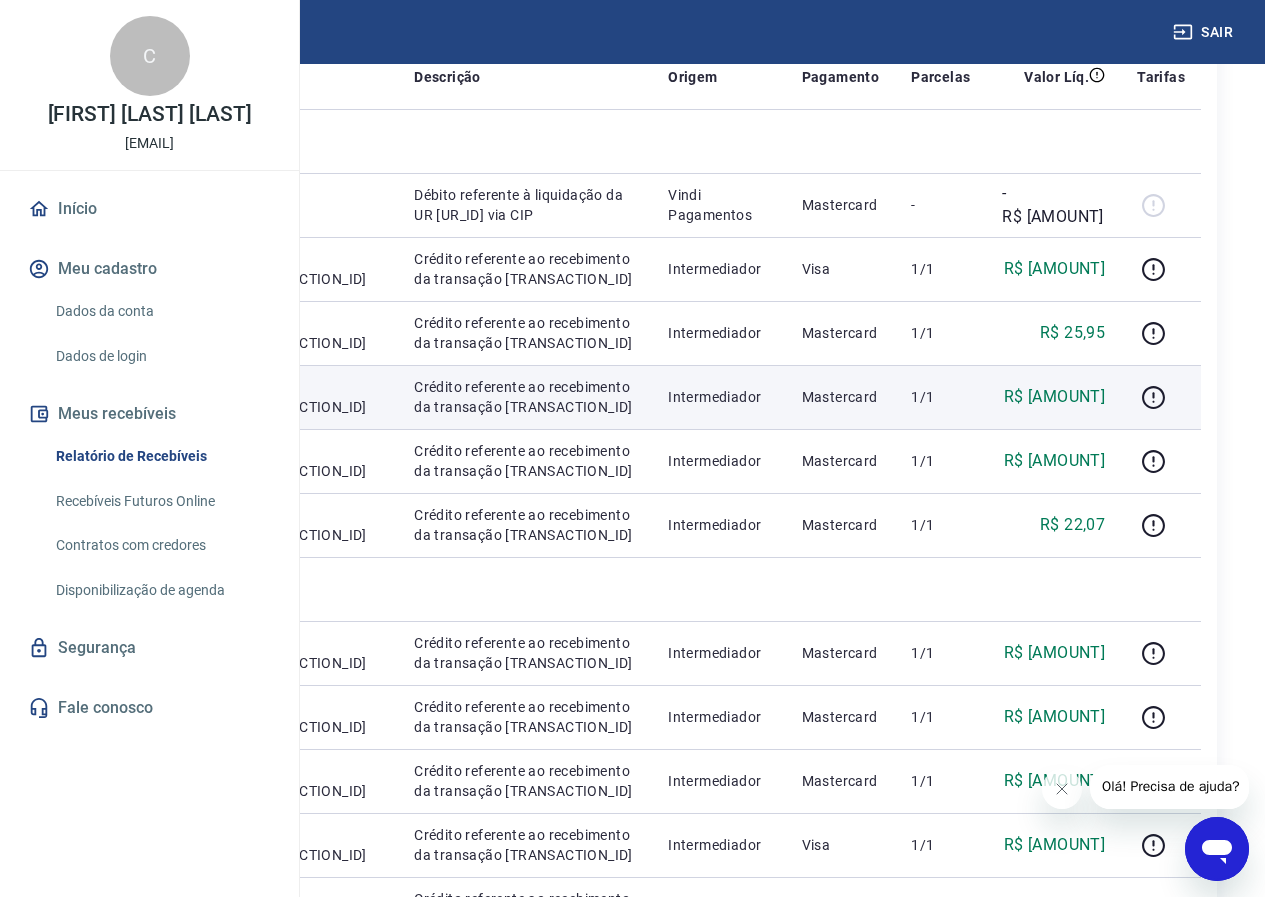 scroll, scrollTop: 200, scrollLeft: 0, axis: vertical 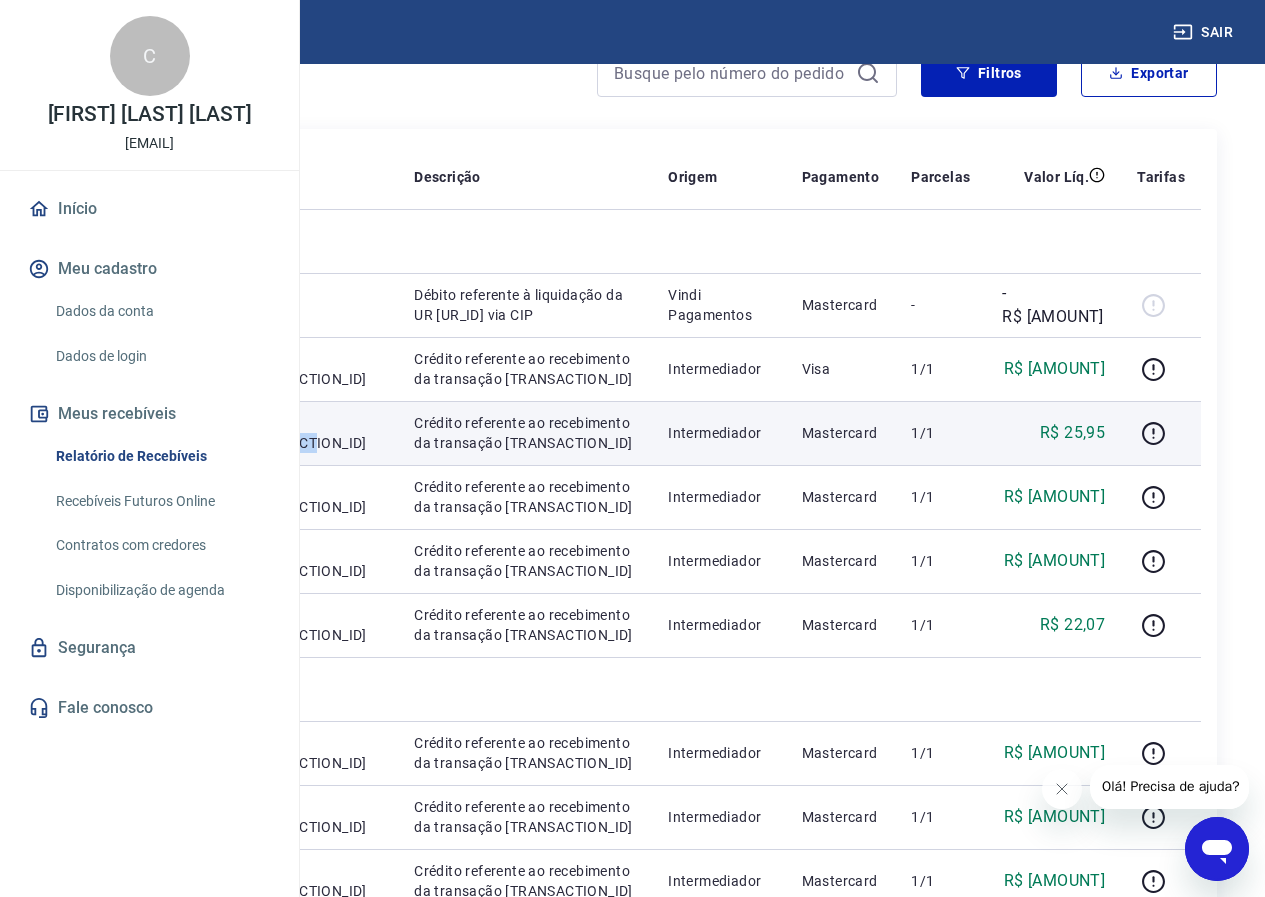 drag, startPoint x: 561, startPoint y: 593, endPoint x: 462, endPoint y: 562, distance: 103.74006 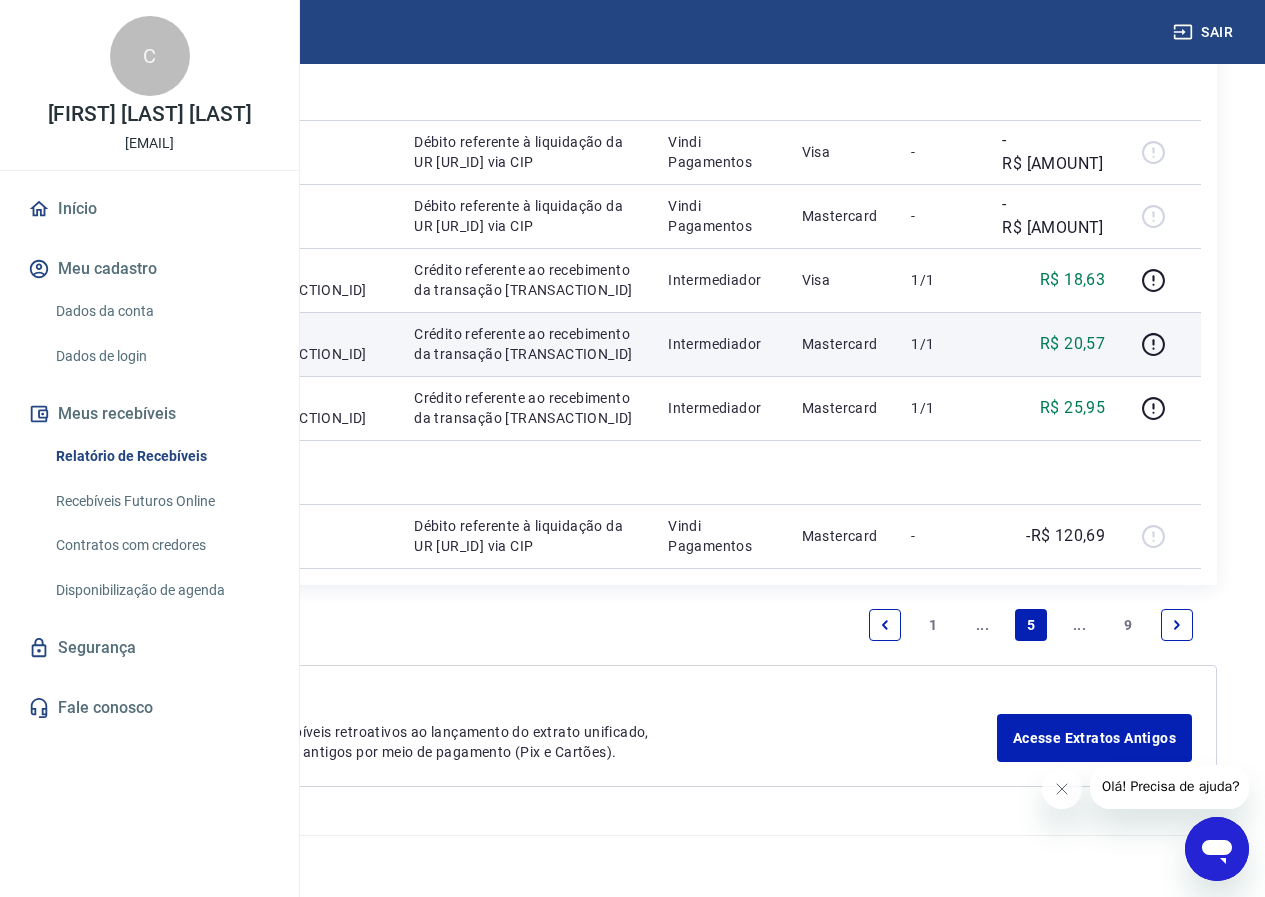 scroll, scrollTop: 2581, scrollLeft: 0, axis: vertical 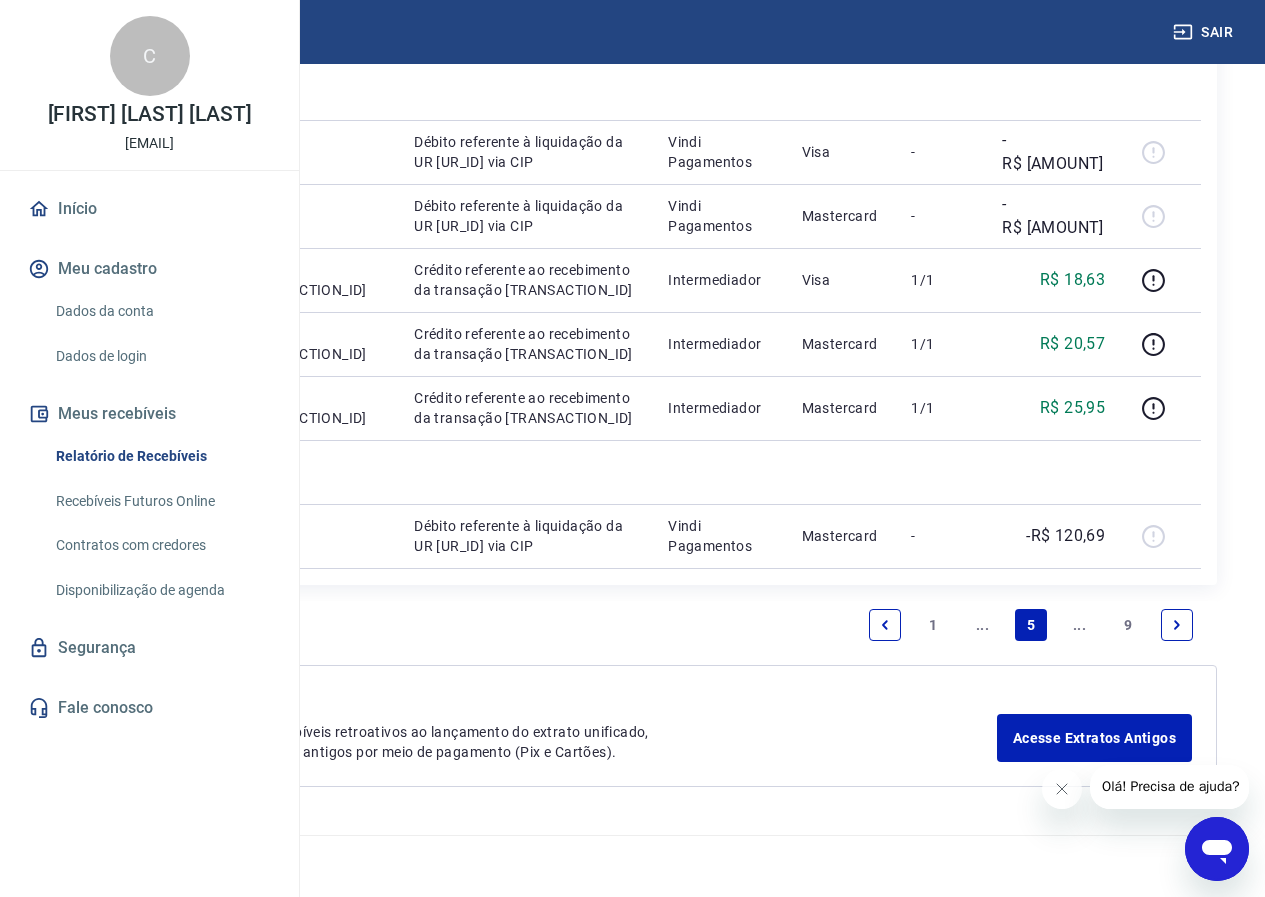 click at bounding box center [885, 625] 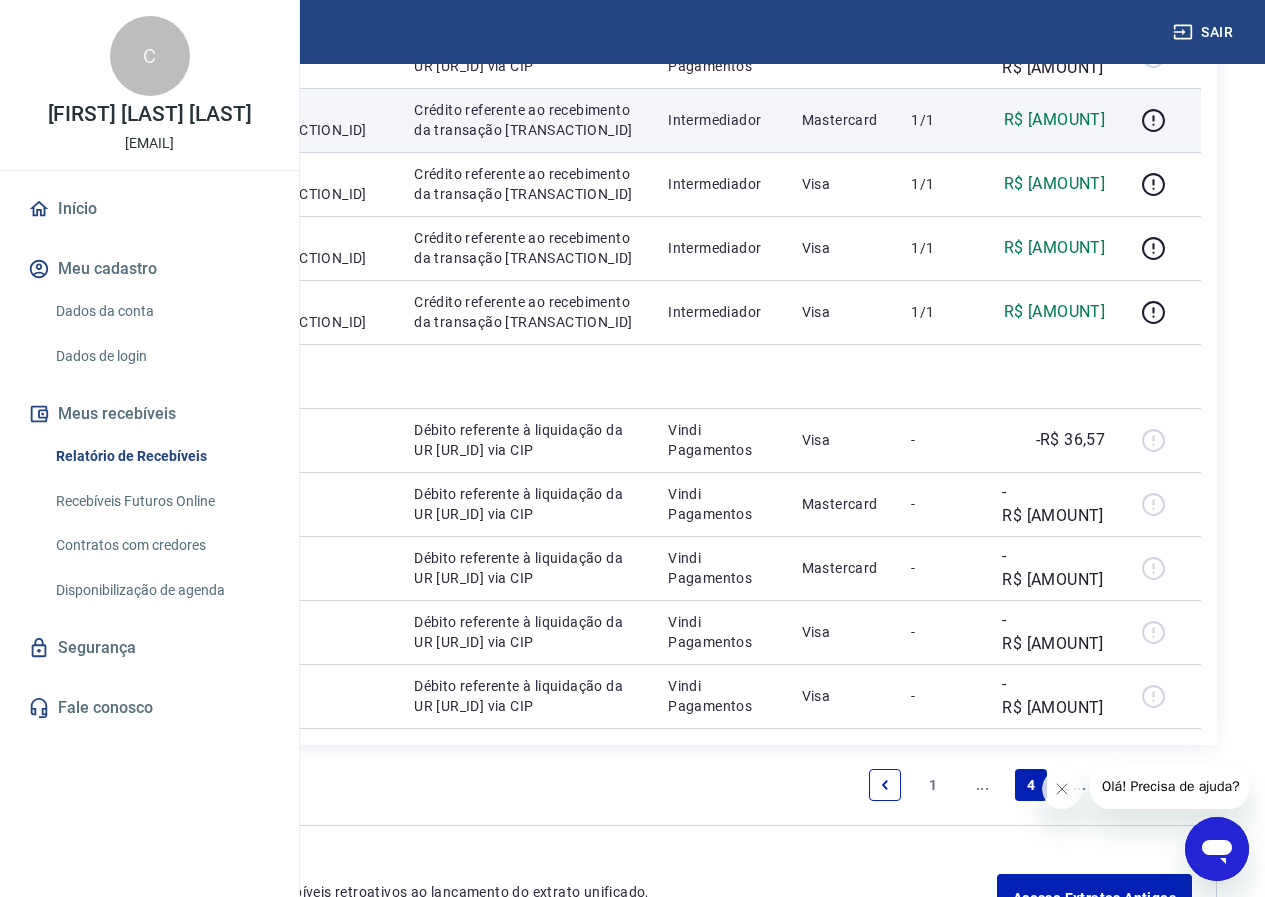 scroll, scrollTop: 1417, scrollLeft: 0, axis: vertical 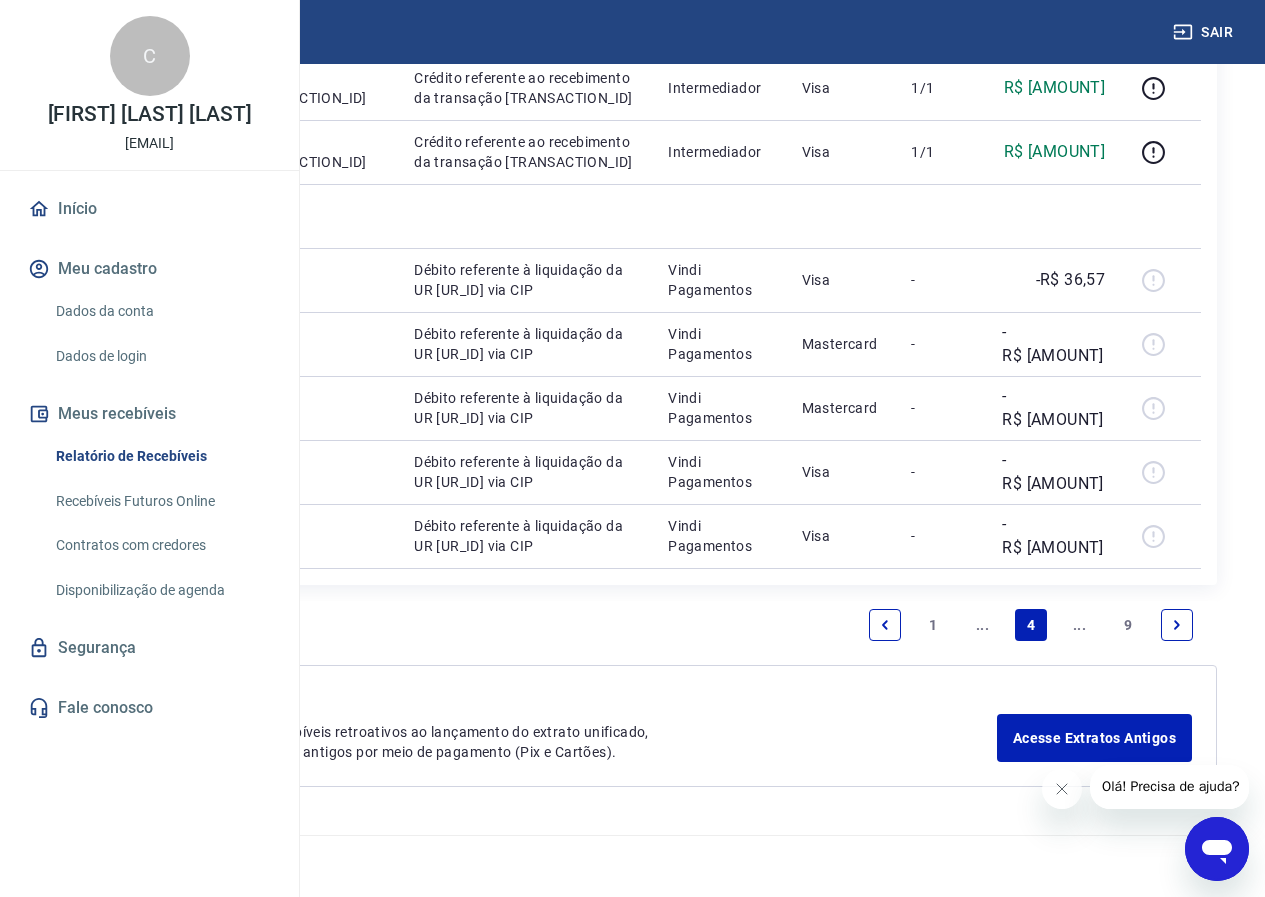 drag, startPoint x: 565, startPoint y: 572, endPoint x: 492, endPoint y: 526, distance: 86.28442 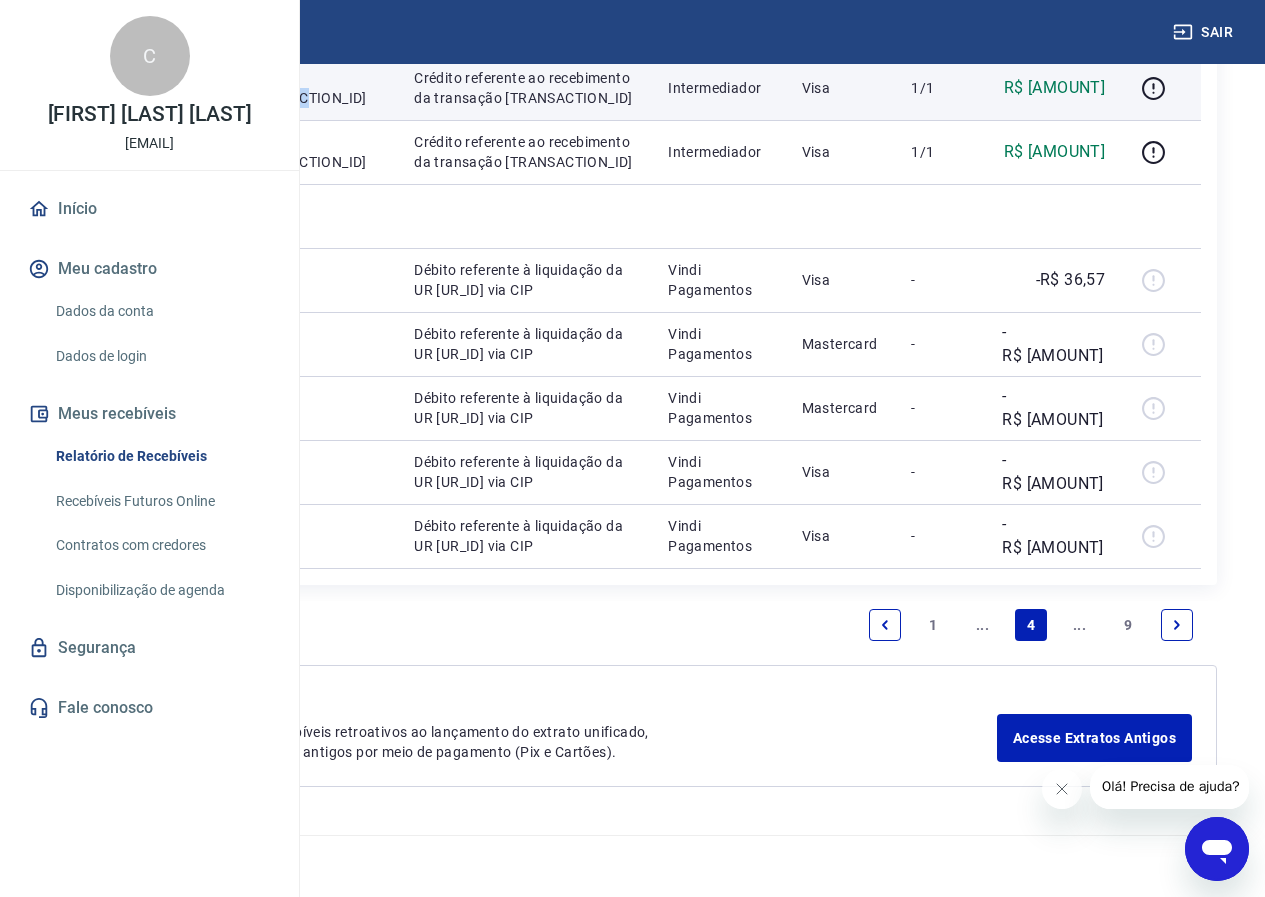 drag, startPoint x: 549, startPoint y: 668, endPoint x: 517, endPoint y: 632, distance: 48.166378 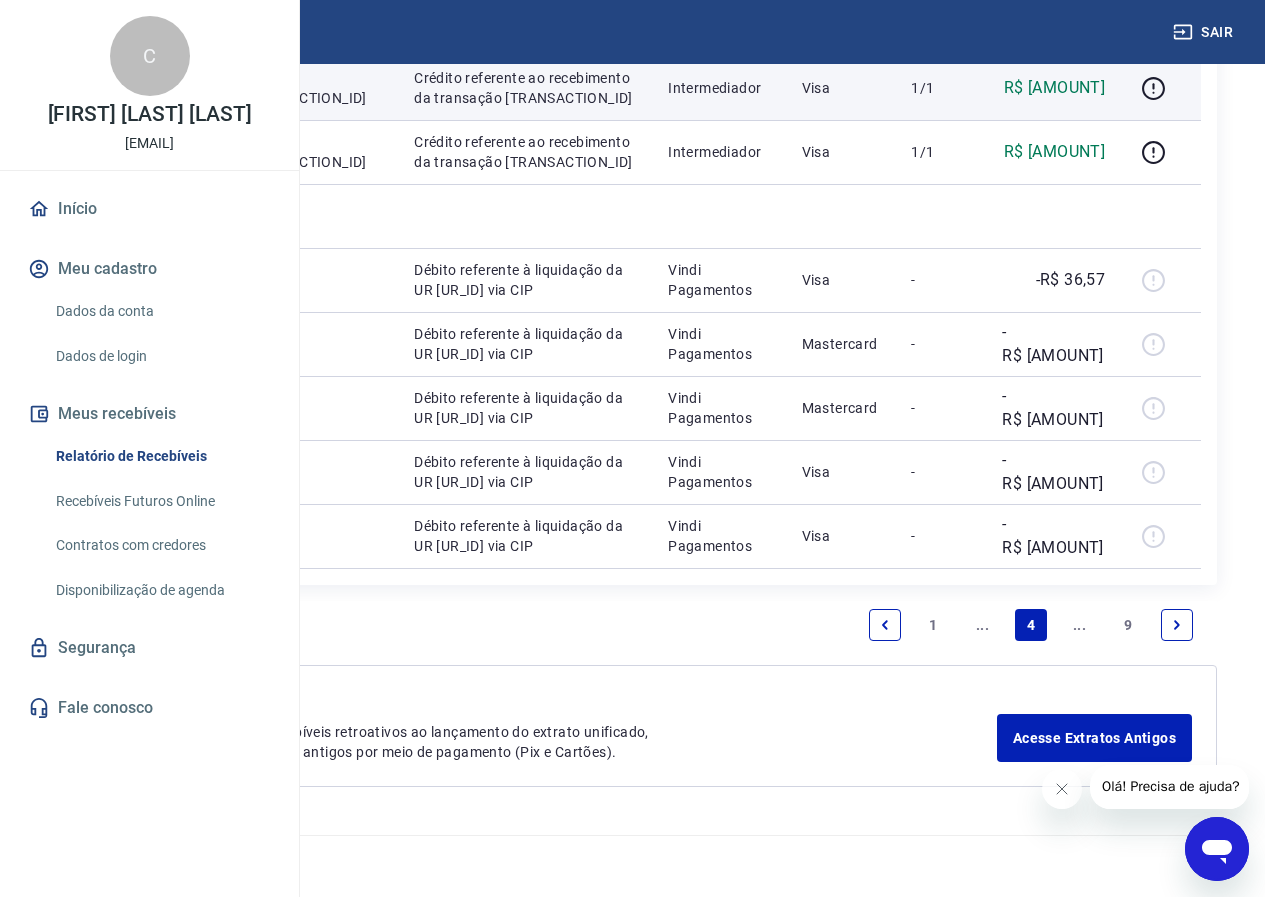 click on "DD-[ID]-[TRANSACTION_ID]" at bounding box center [310, 88] 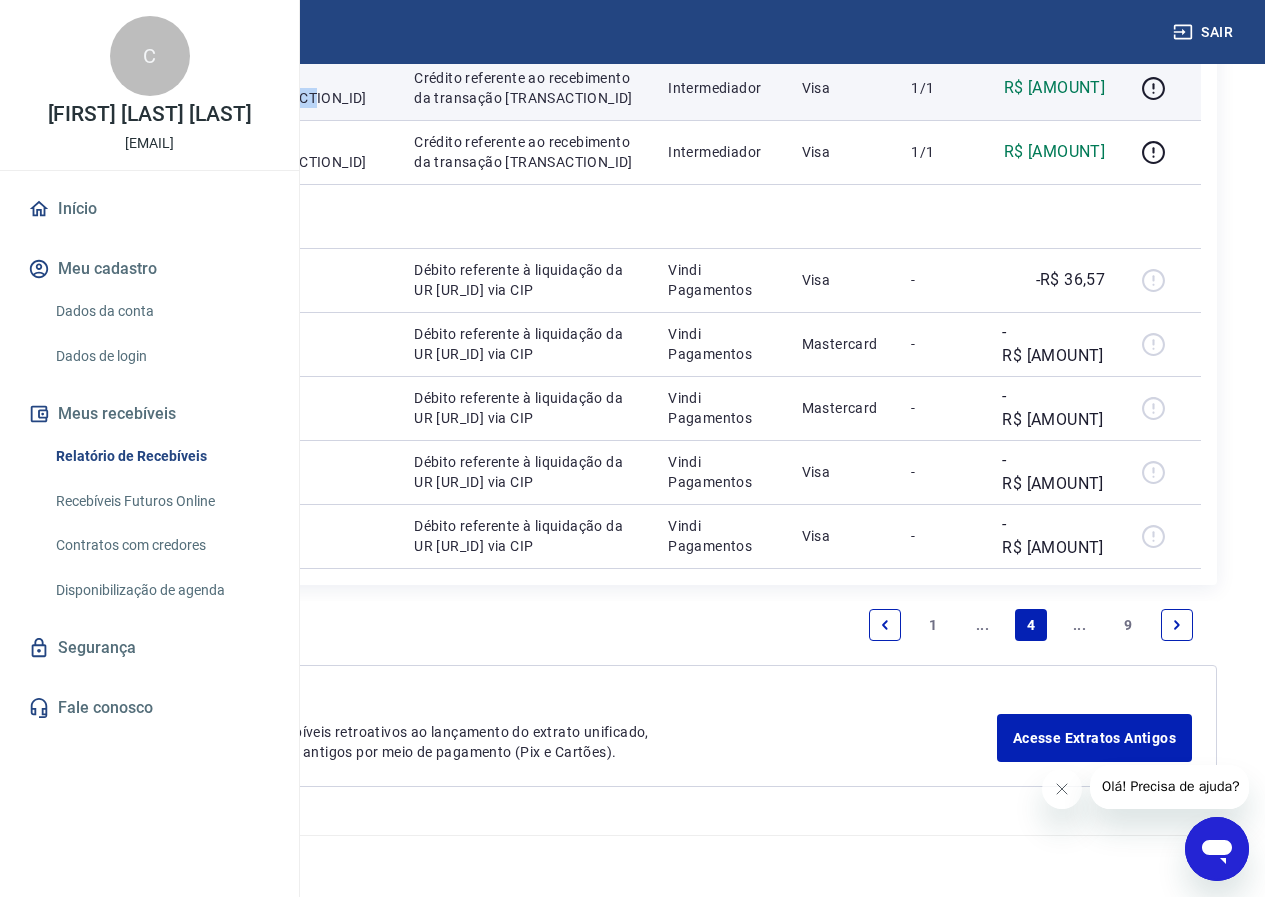 drag, startPoint x: 511, startPoint y: 659, endPoint x: 470, endPoint y: 621, distance: 55.9017 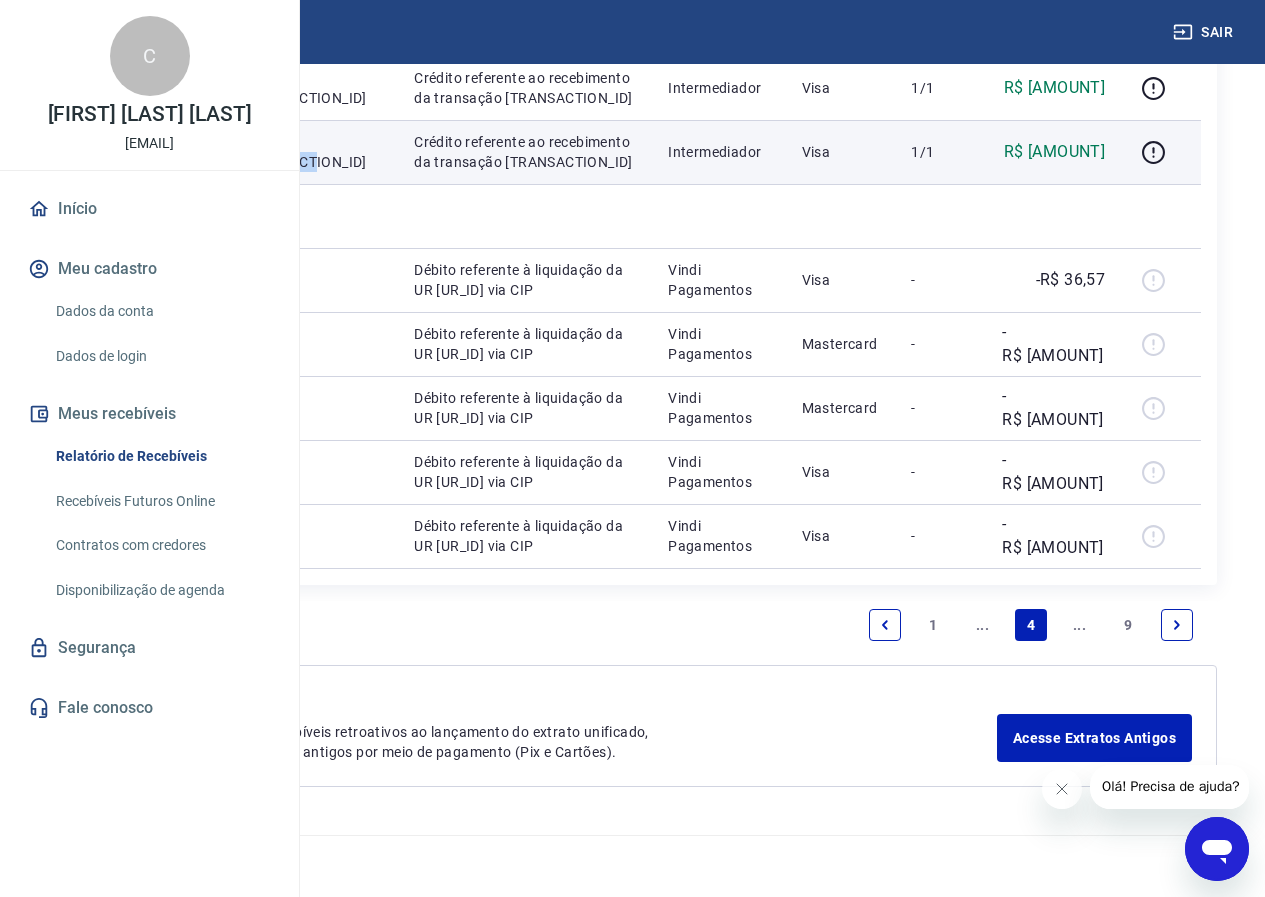 drag, startPoint x: 534, startPoint y: 758, endPoint x: 490, endPoint y: 725, distance: 55 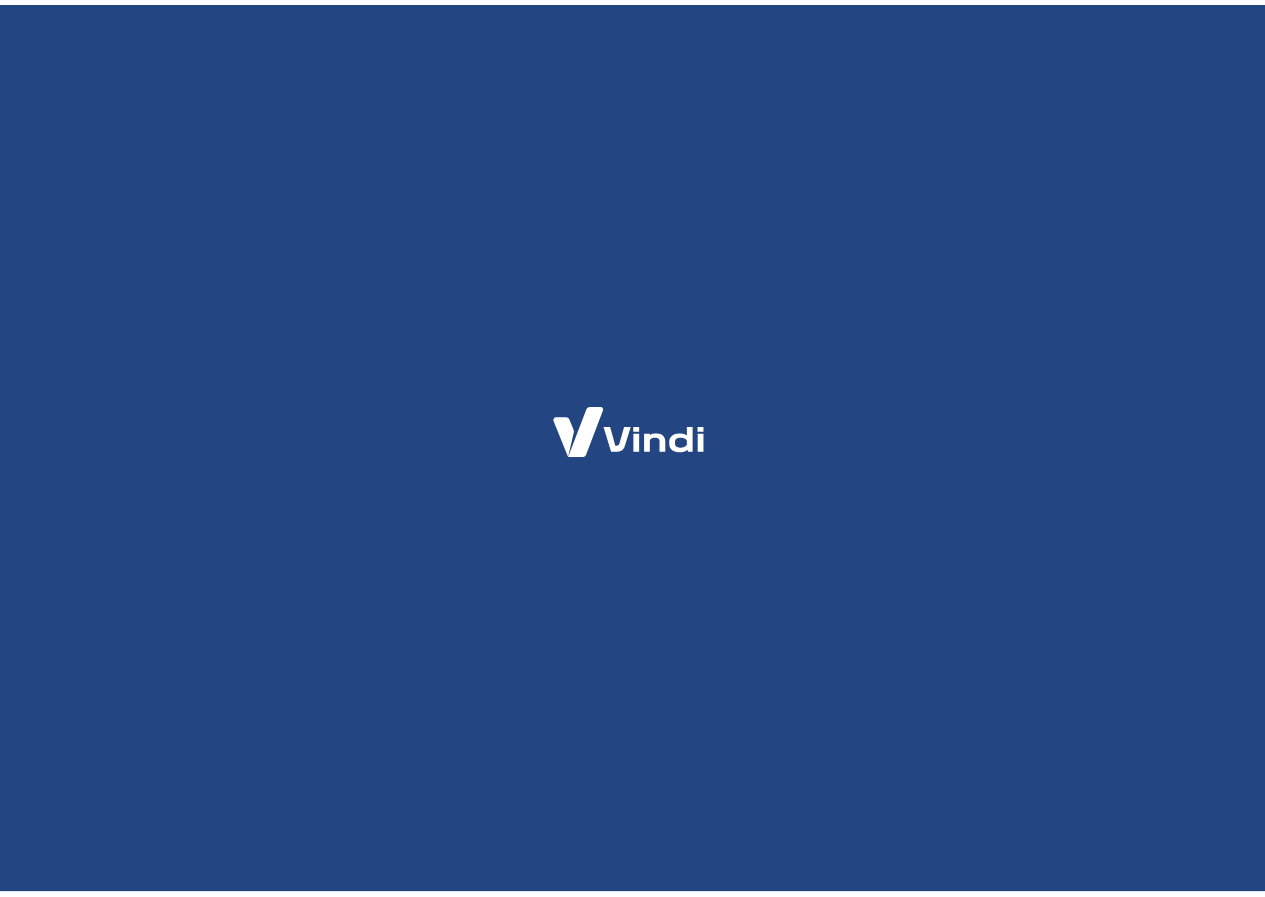 scroll, scrollTop: 0, scrollLeft: 0, axis: both 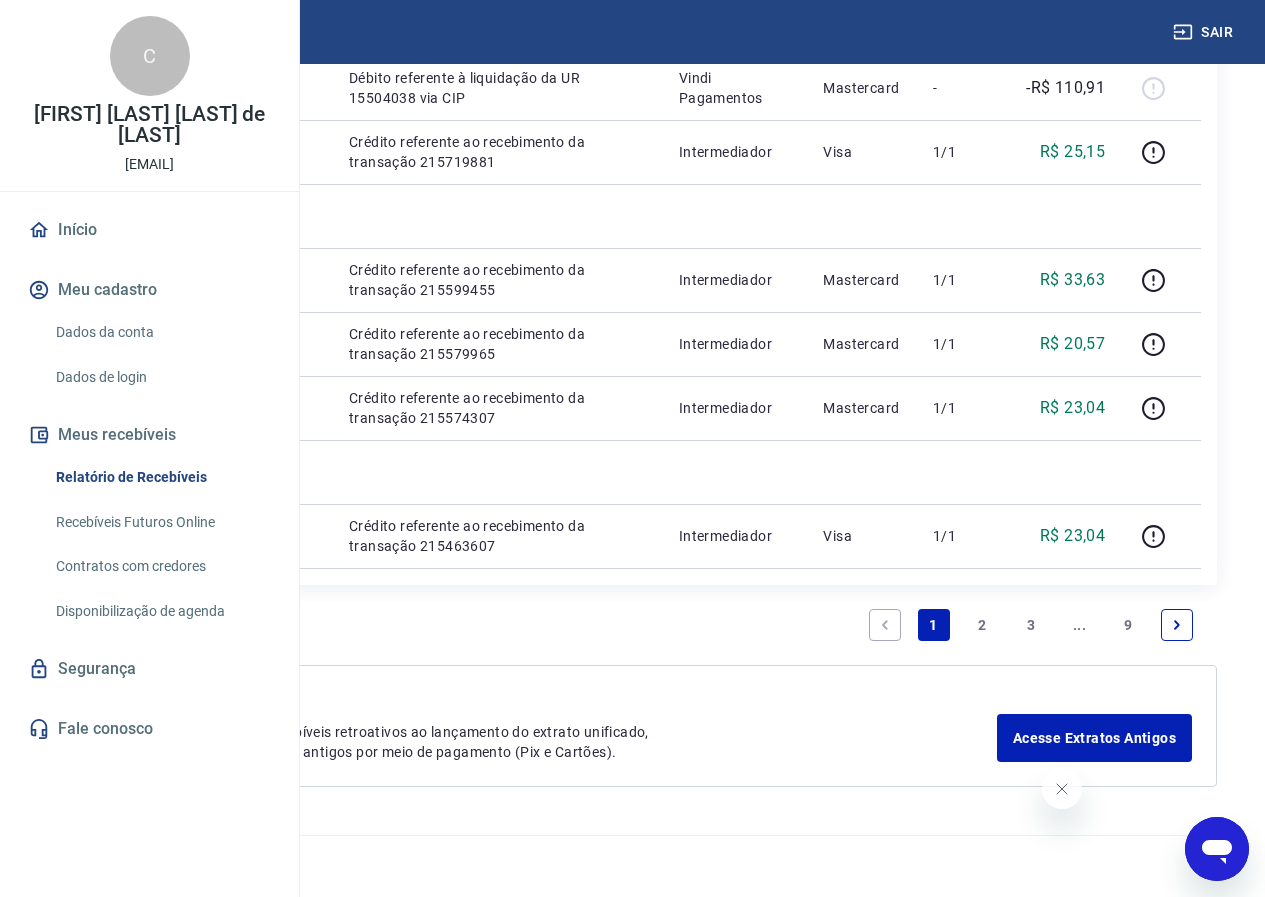 click on "..." at bounding box center [1080, 625] 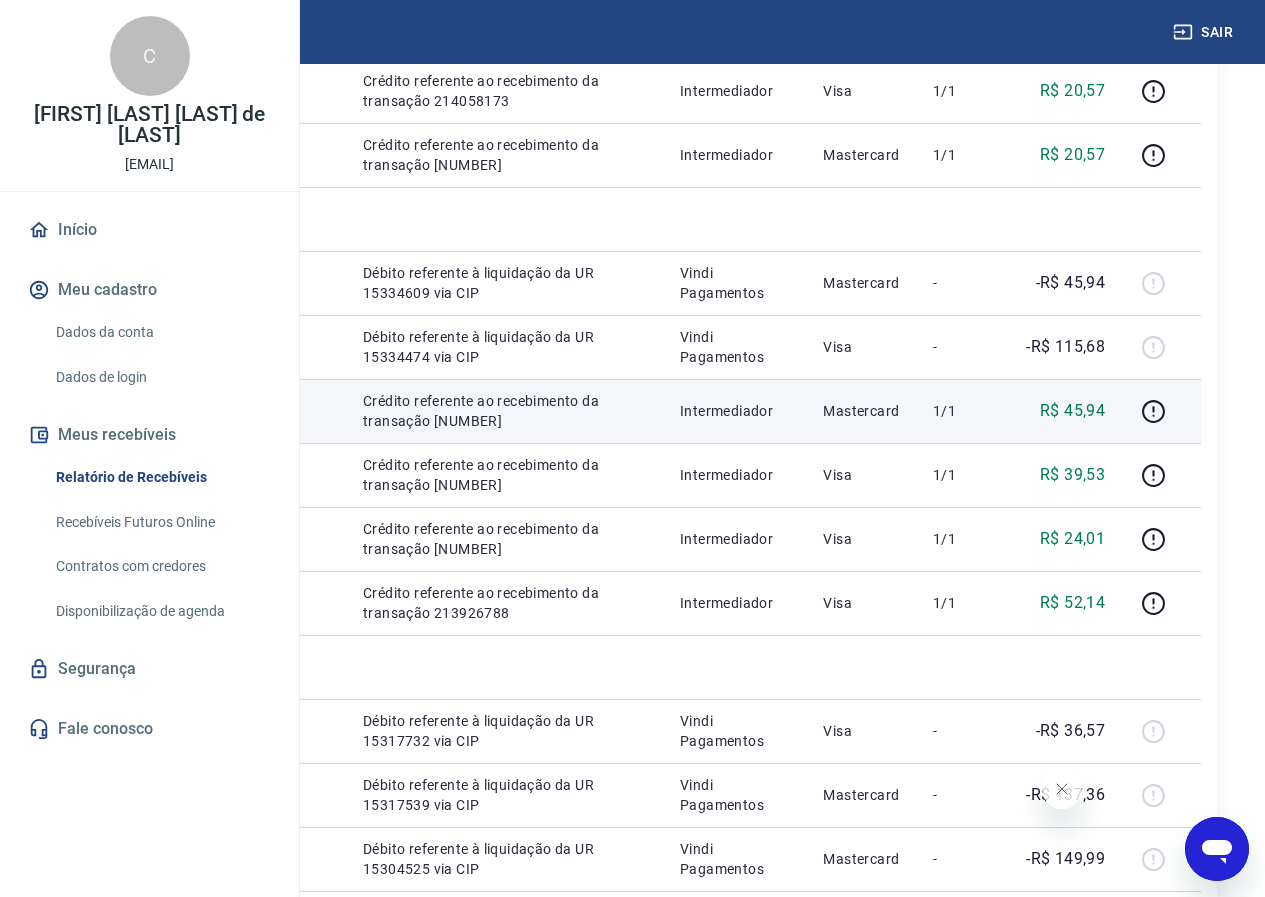 scroll, scrollTop: 817, scrollLeft: 0, axis: vertical 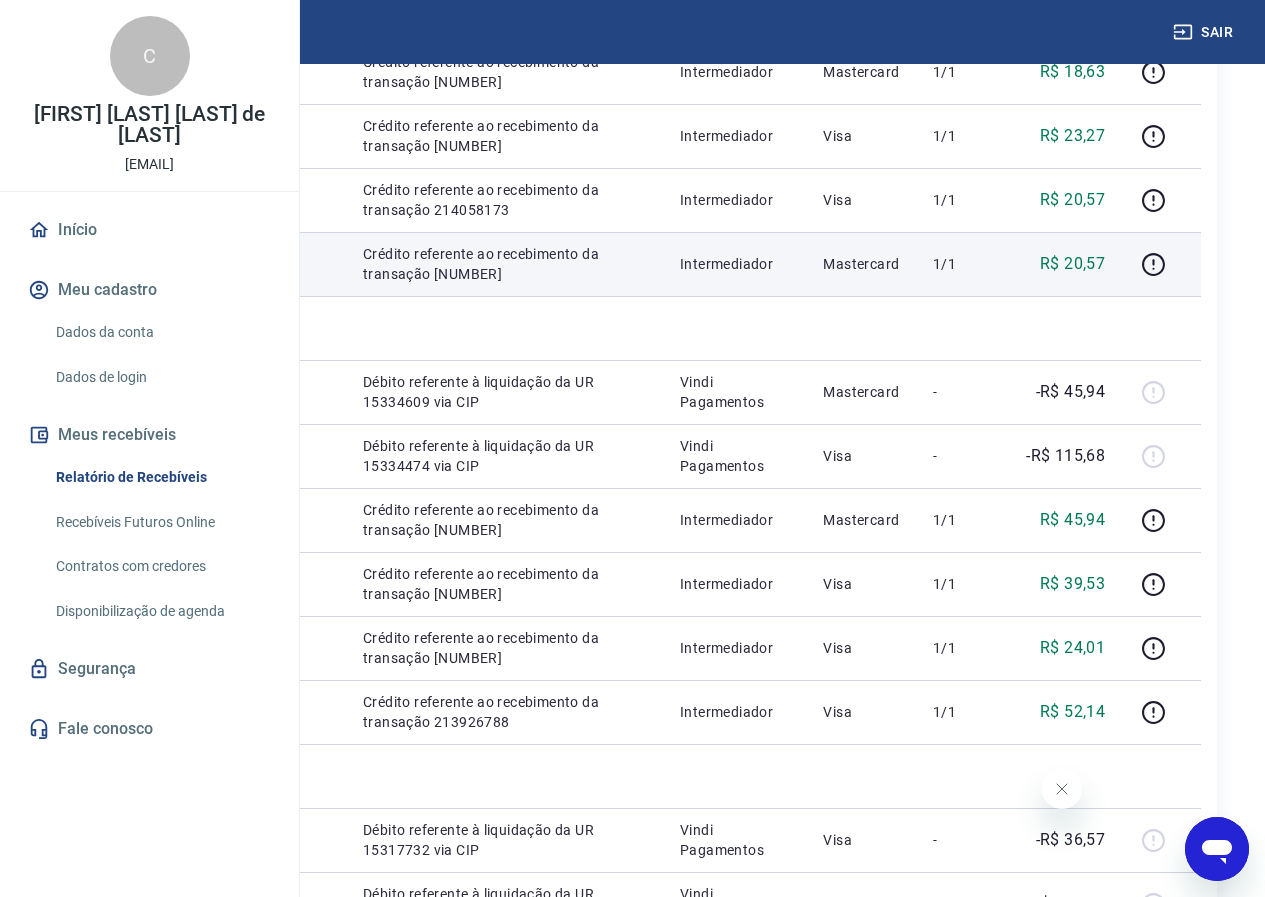 drag, startPoint x: 564, startPoint y: 662, endPoint x: 483, endPoint y: 612, distance: 95.189285 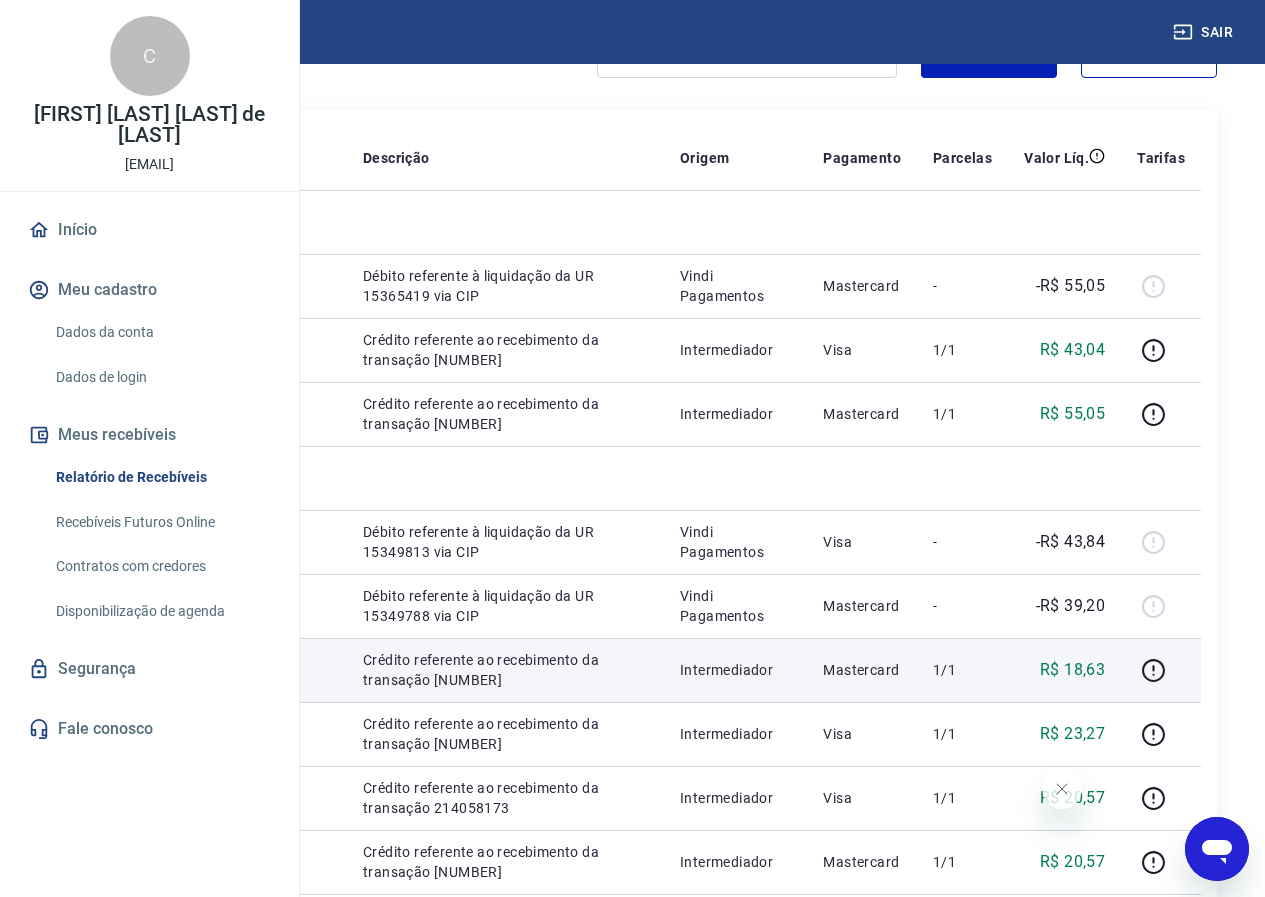 scroll, scrollTop: 117, scrollLeft: 0, axis: vertical 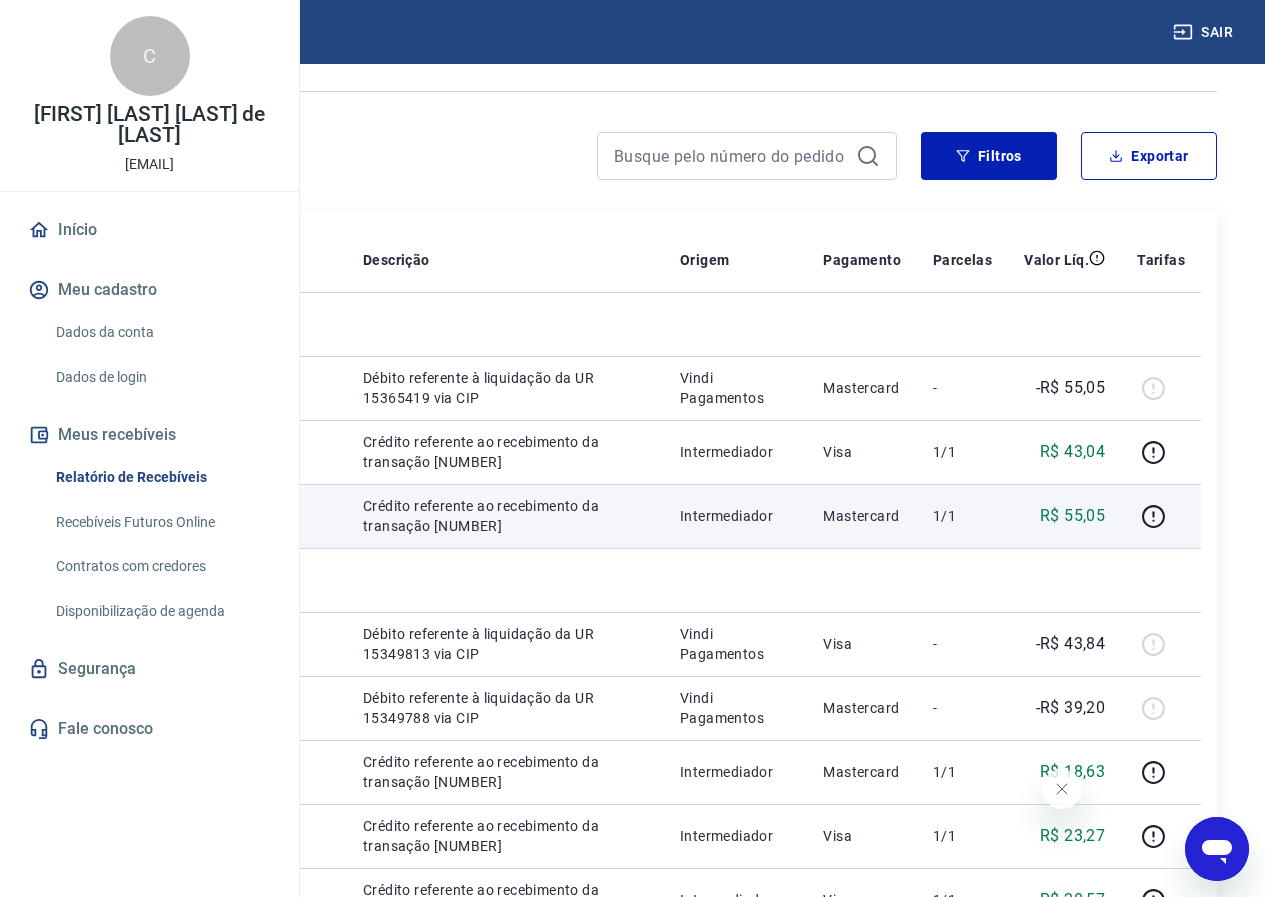 drag, startPoint x: 558, startPoint y: 647, endPoint x: 489, endPoint y: 602, distance: 82.37718 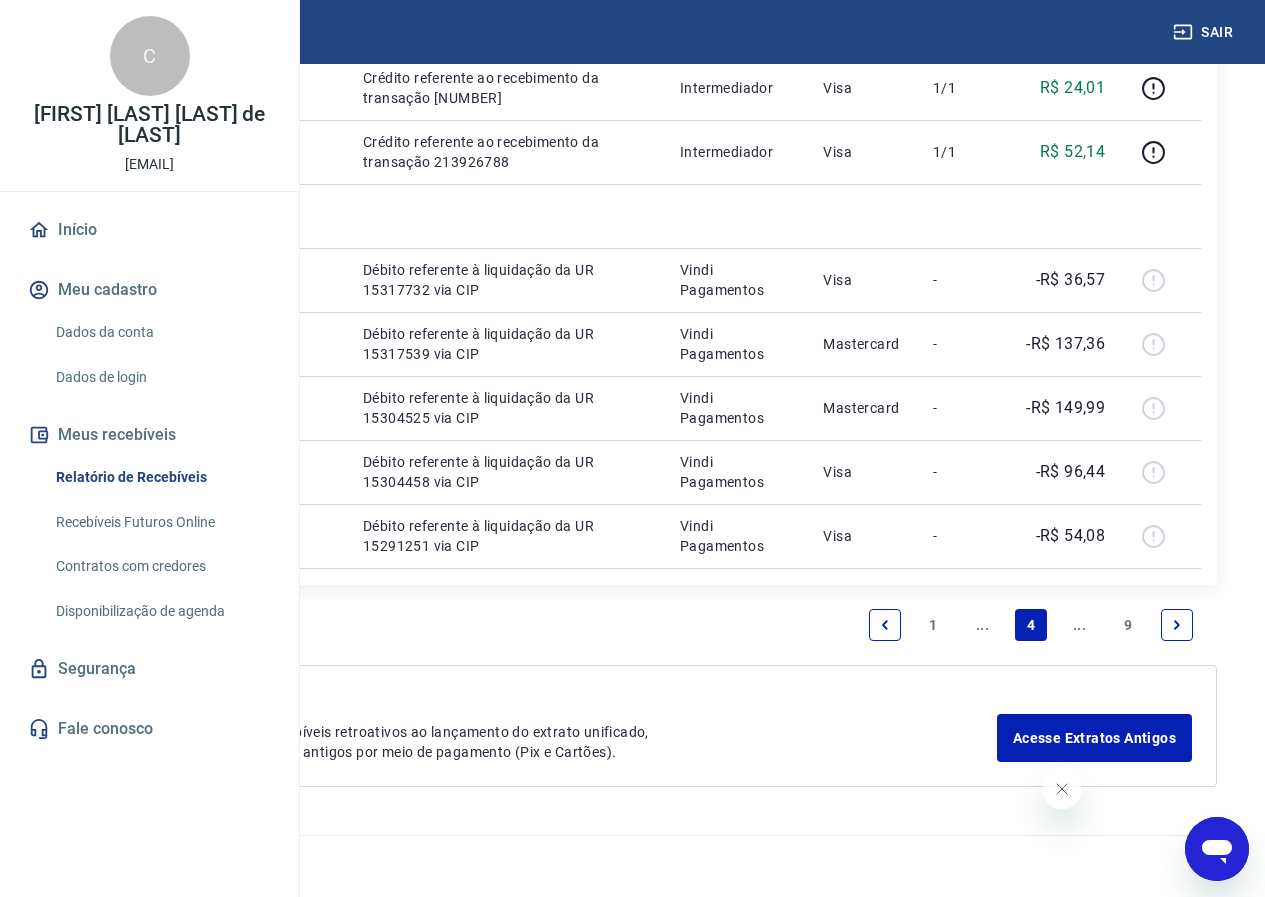 scroll, scrollTop: 2317, scrollLeft: 0, axis: vertical 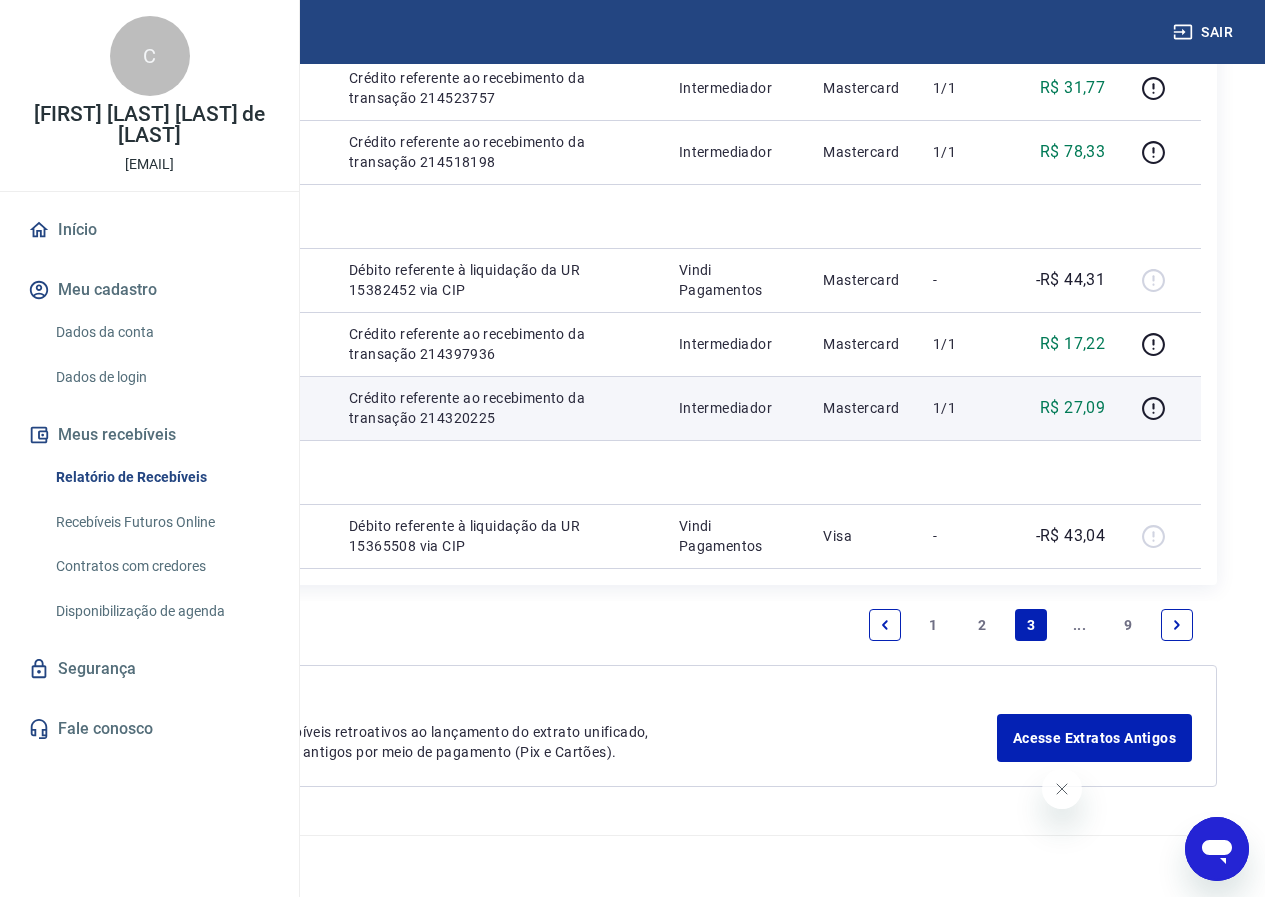 drag, startPoint x: 568, startPoint y: 546, endPoint x: 494, endPoint y: 505, distance: 84.59905 